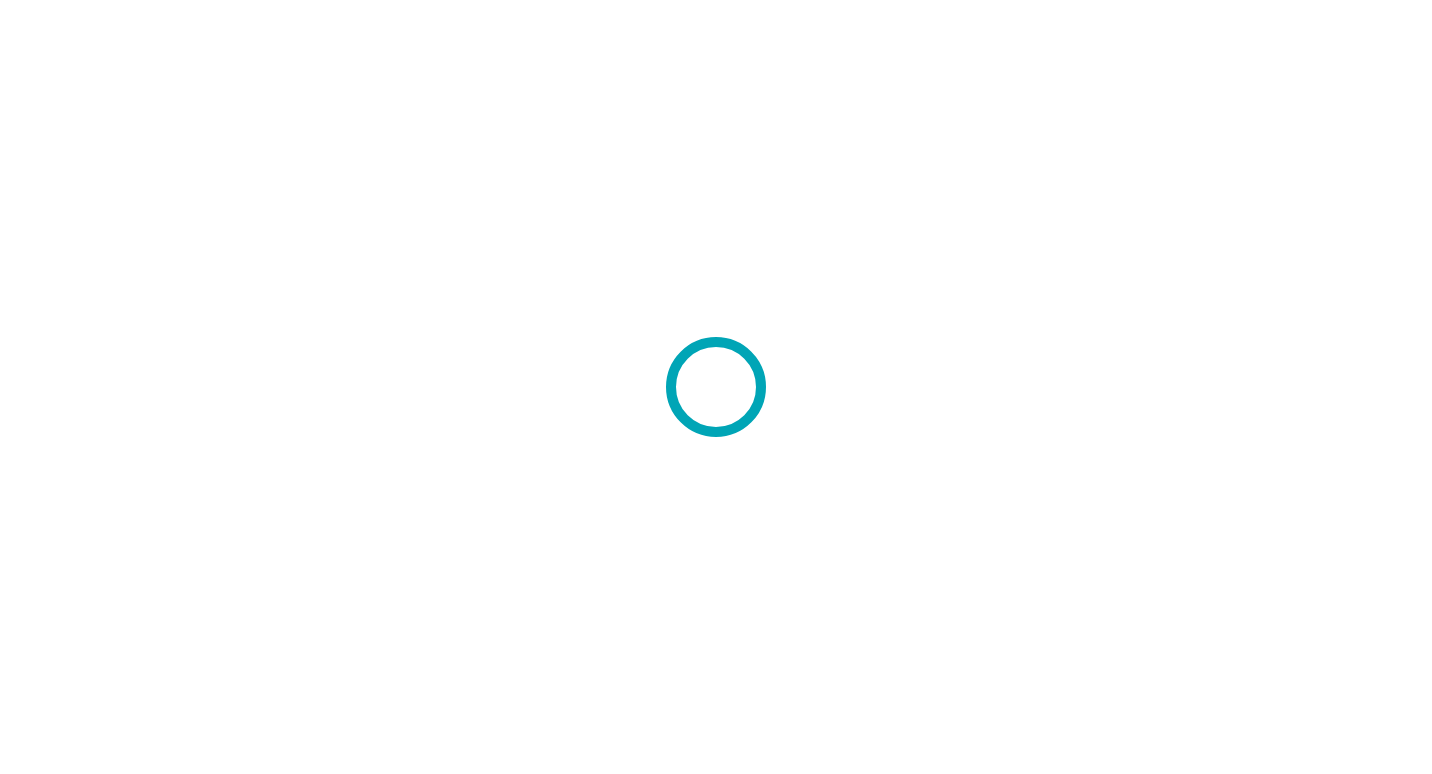 scroll, scrollTop: 0, scrollLeft: 0, axis: both 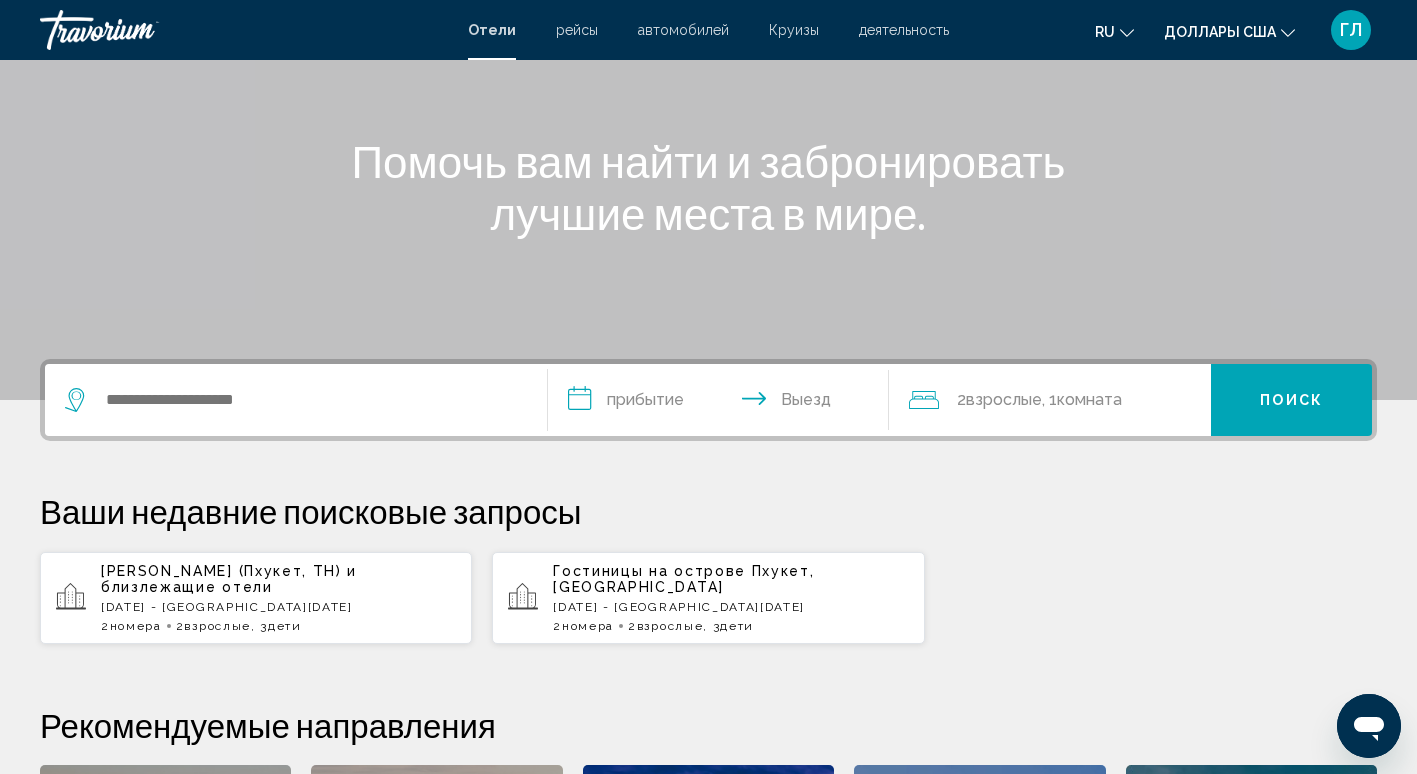 click on "Ozo Phuket (Пхукет, TH)" at bounding box center (221, 571) 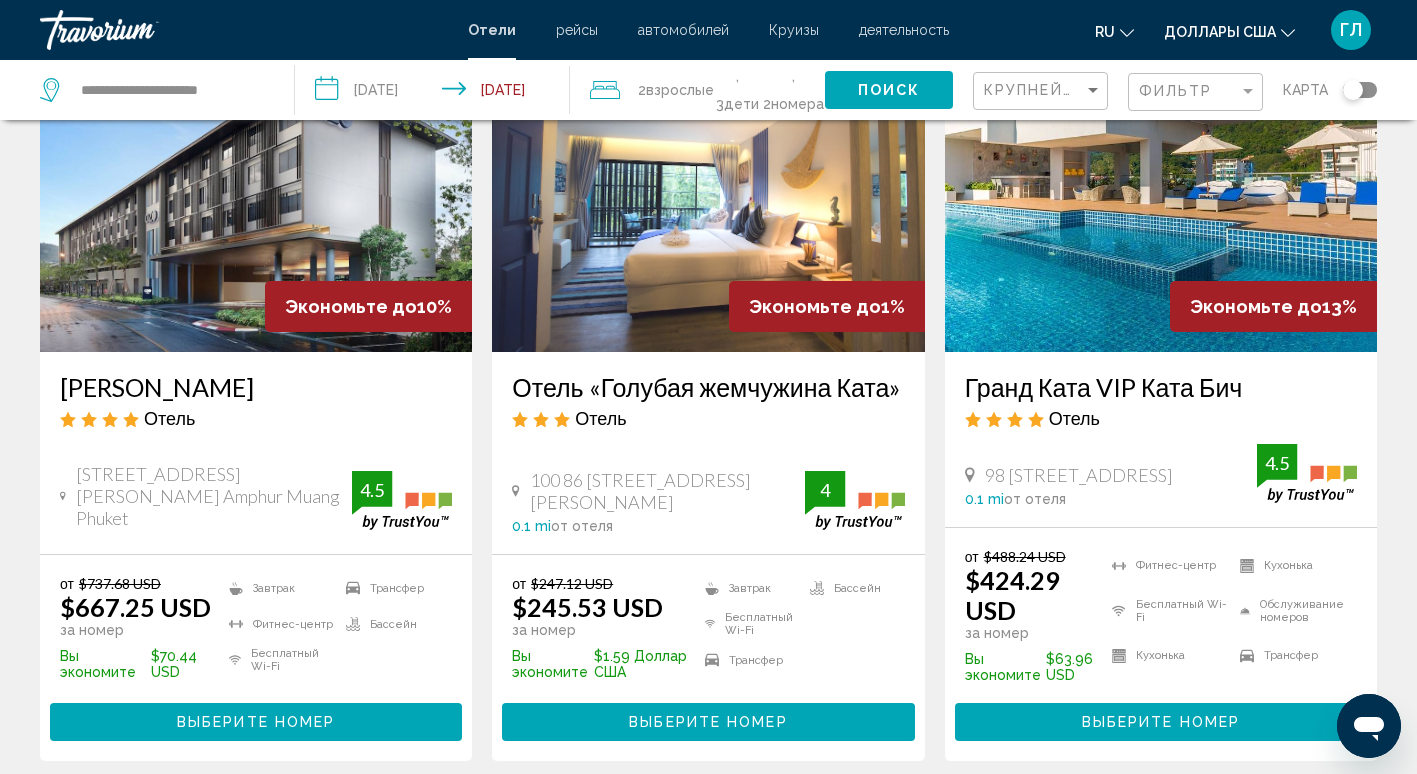 scroll, scrollTop: 200, scrollLeft: 0, axis: vertical 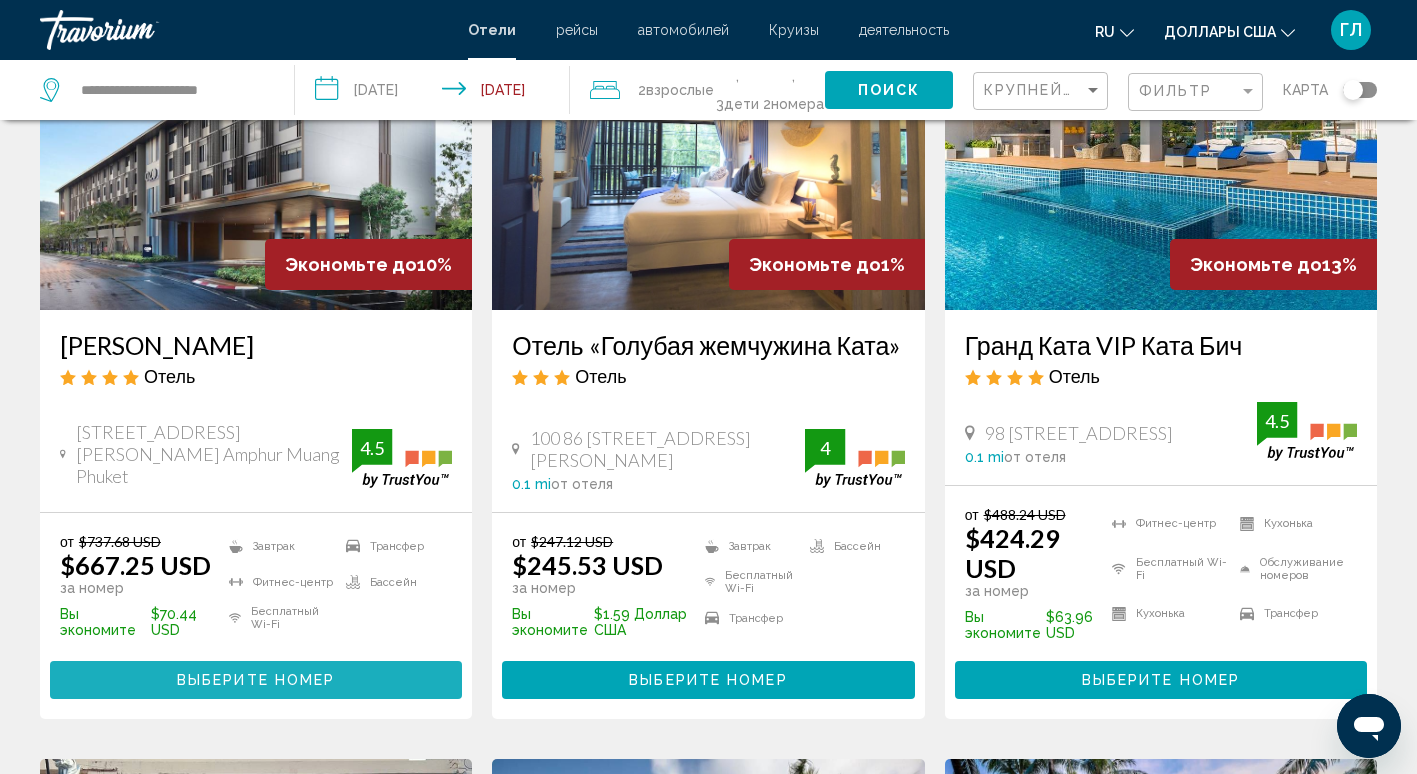 click on "Выберите номер" at bounding box center [256, 679] 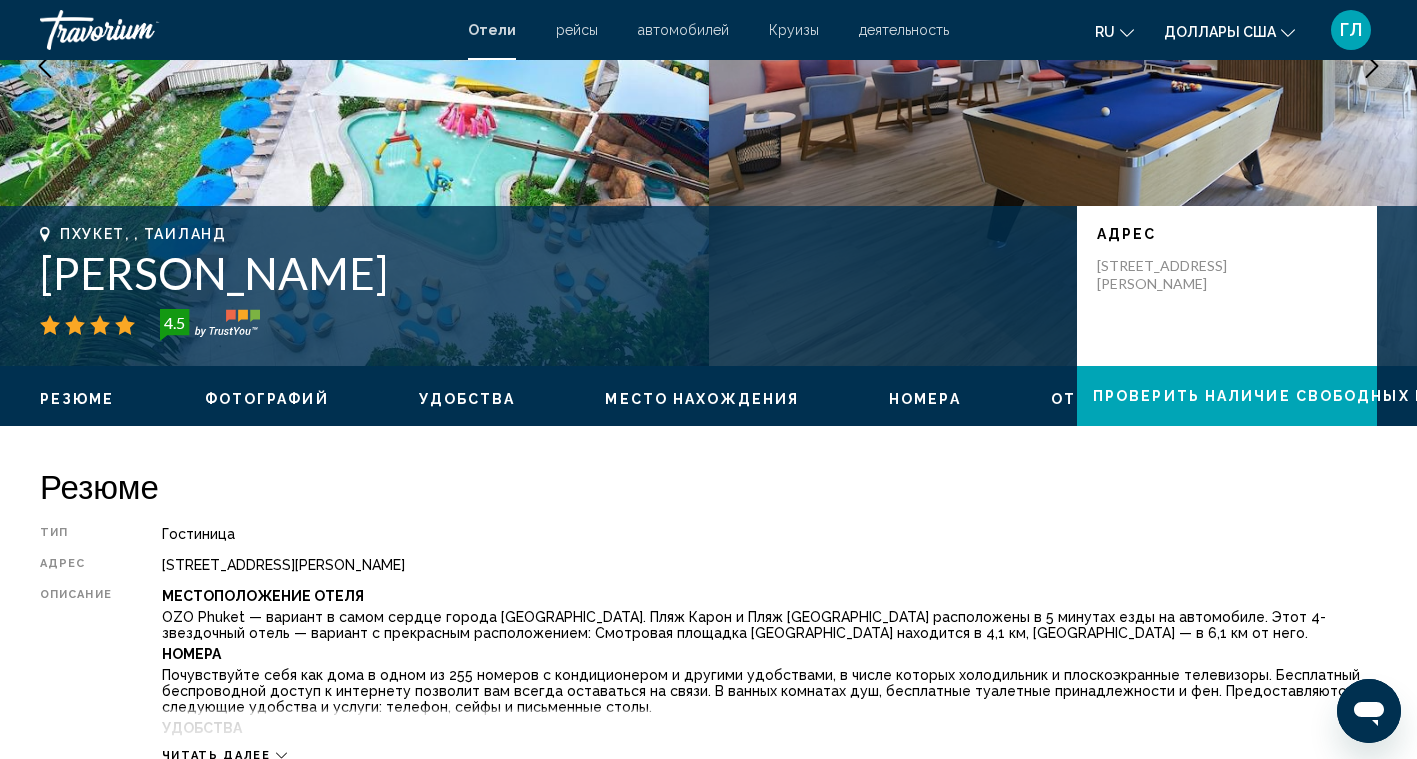 scroll, scrollTop: 300, scrollLeft: 0, axis: vertical 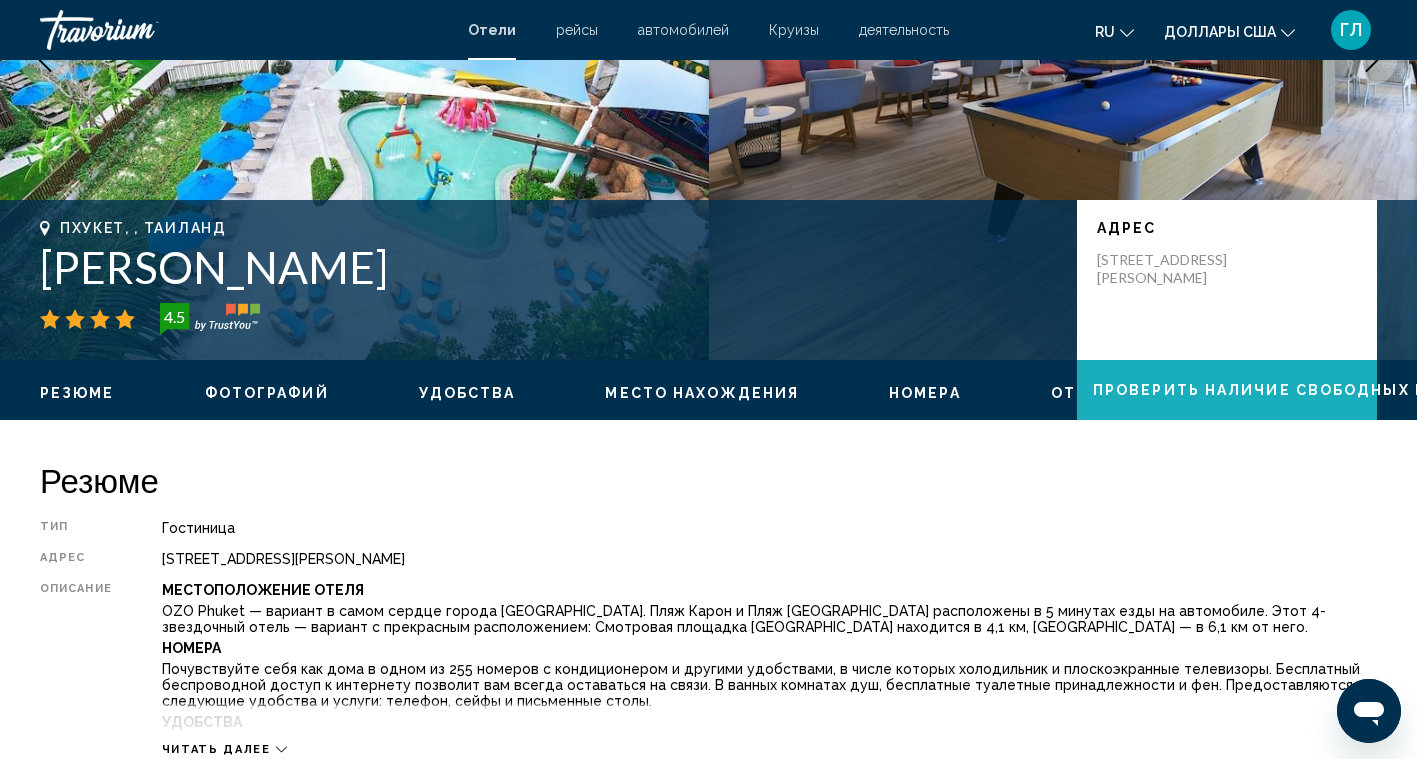 click on "Проверить наличие свободных мест" 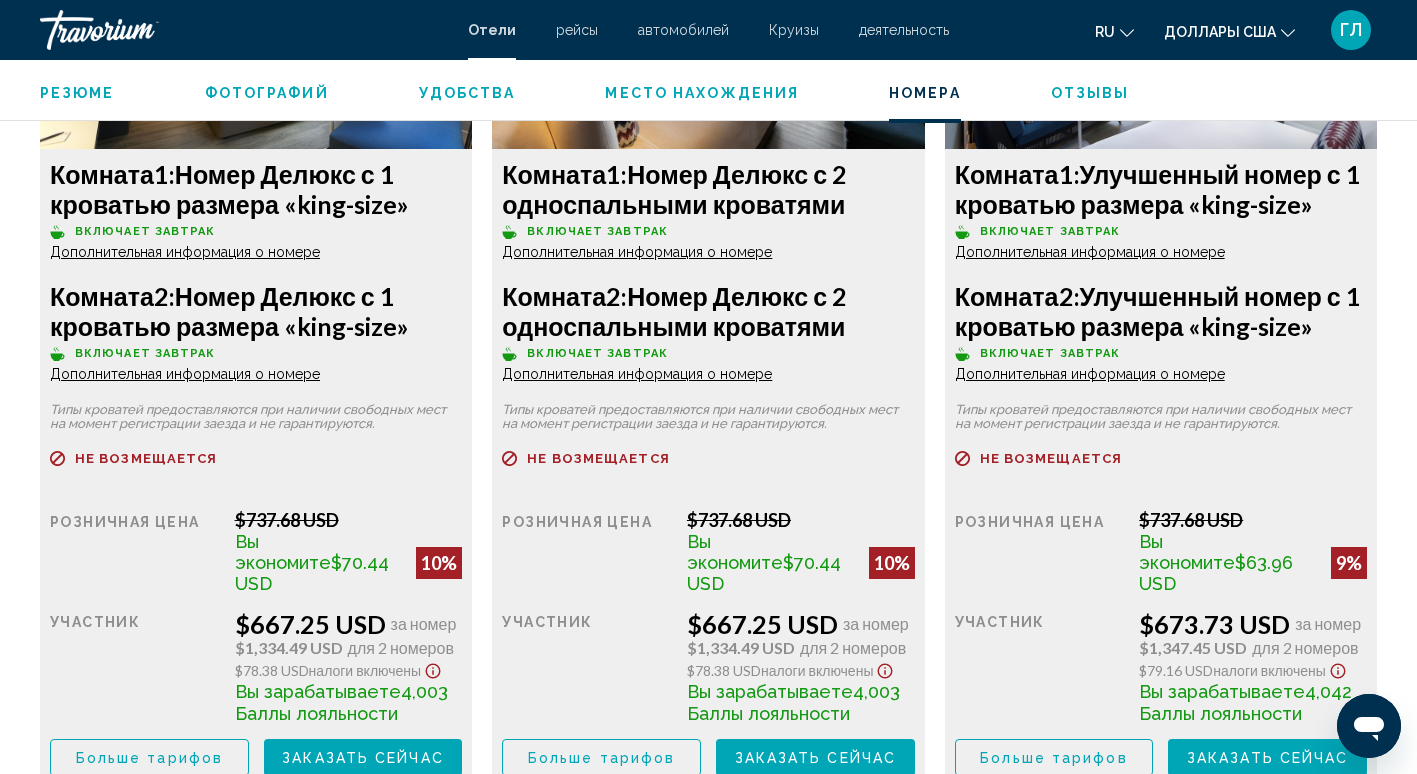 scroll, scrollTop: 2931, scrollLeft: 0, axis: vertical 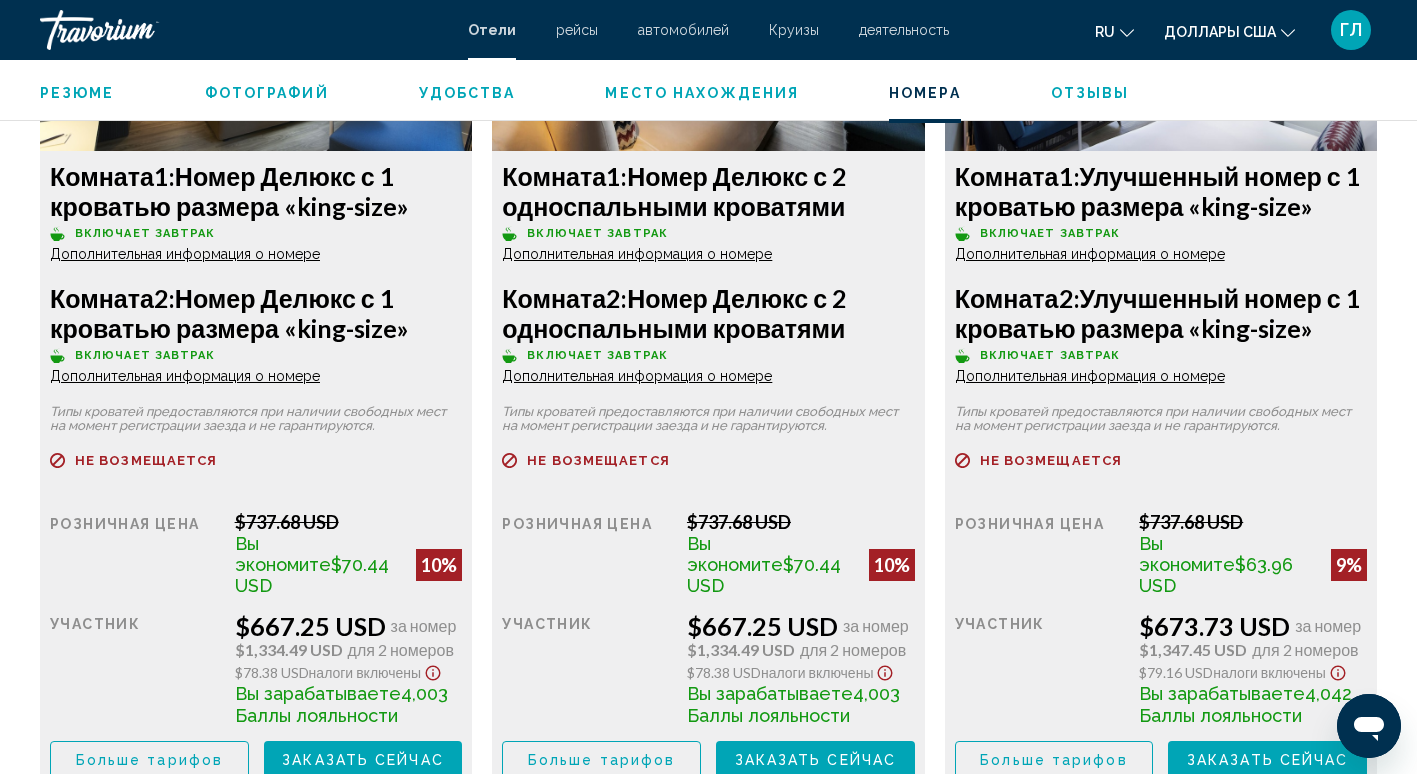 click 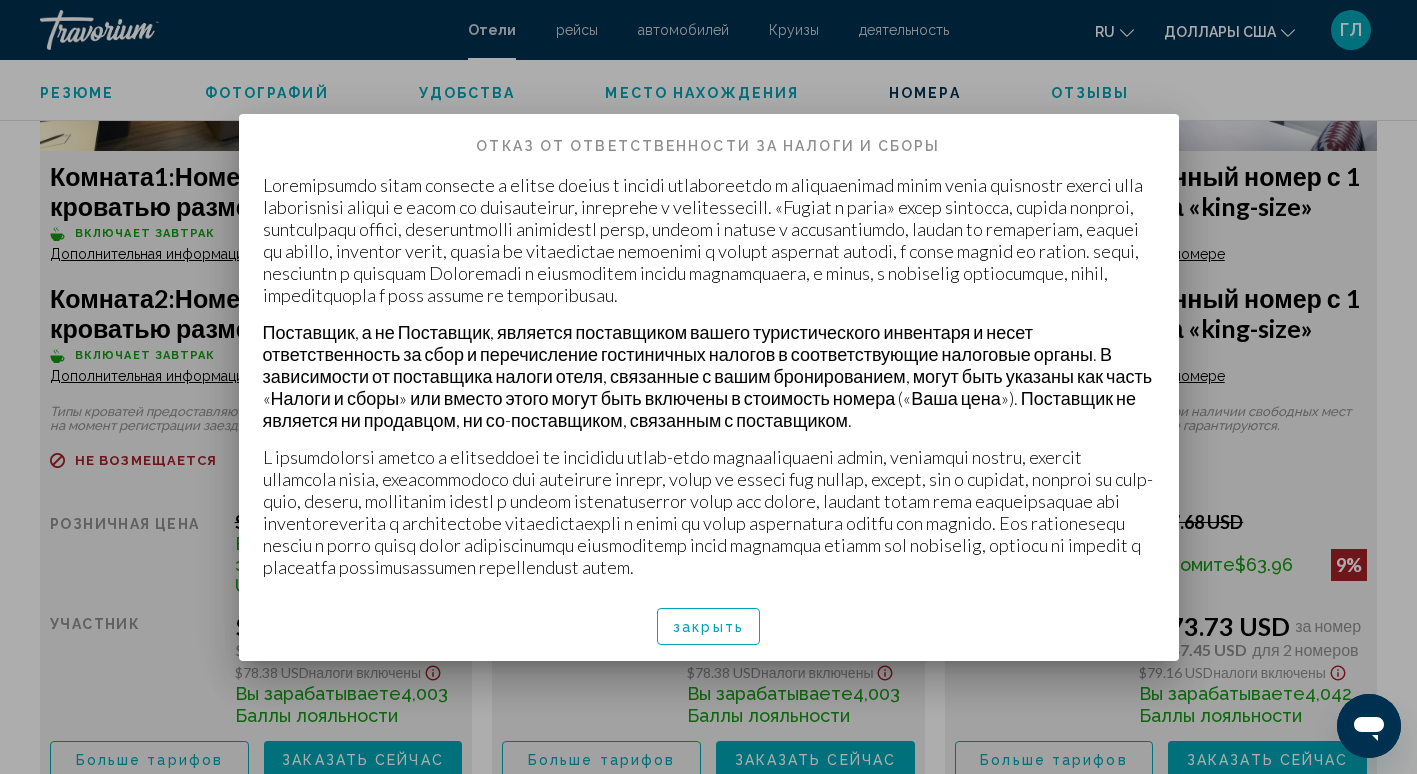 click at bounding box center (708, 387) 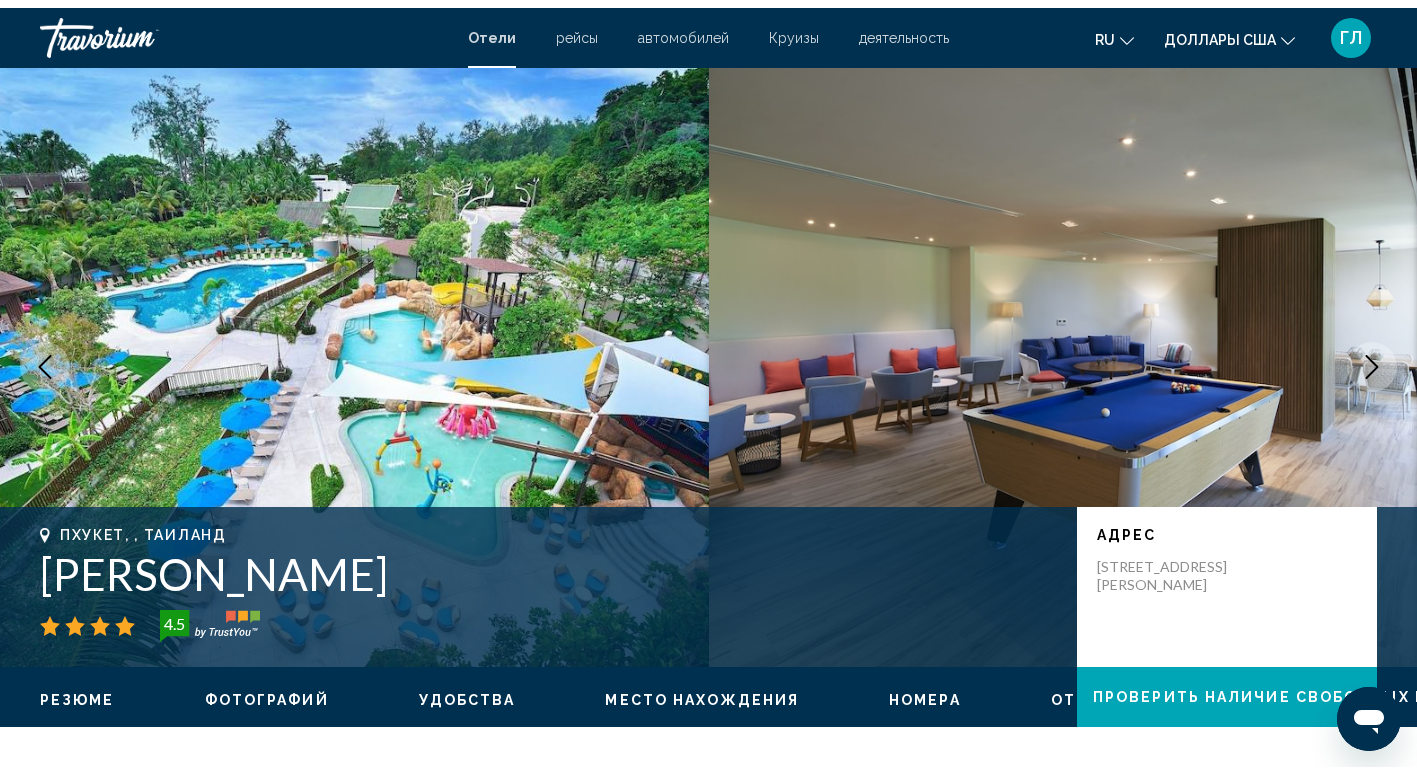 scroll, scrollTop: 0, scrollLeft: 0, axis: both 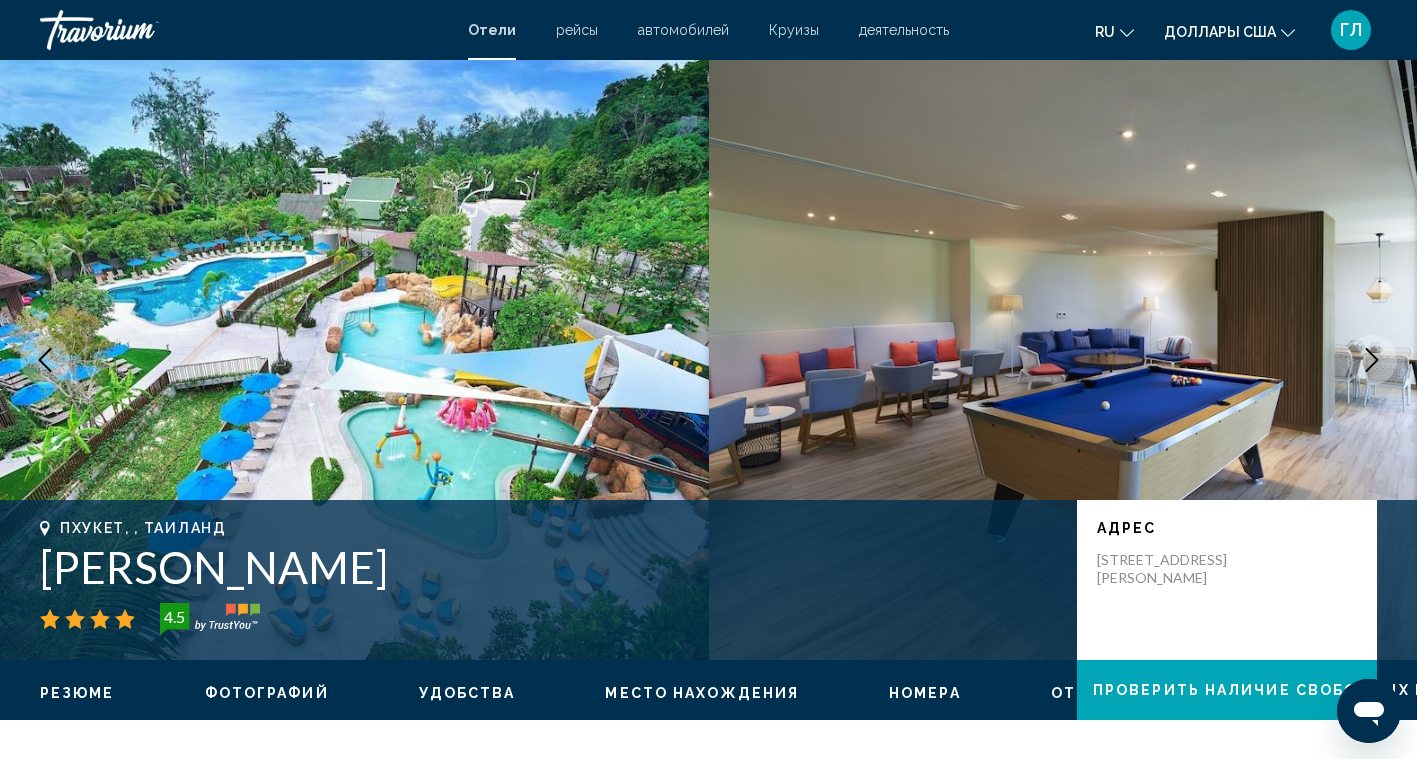 click on "Отели" at bounding box center (492, 30) 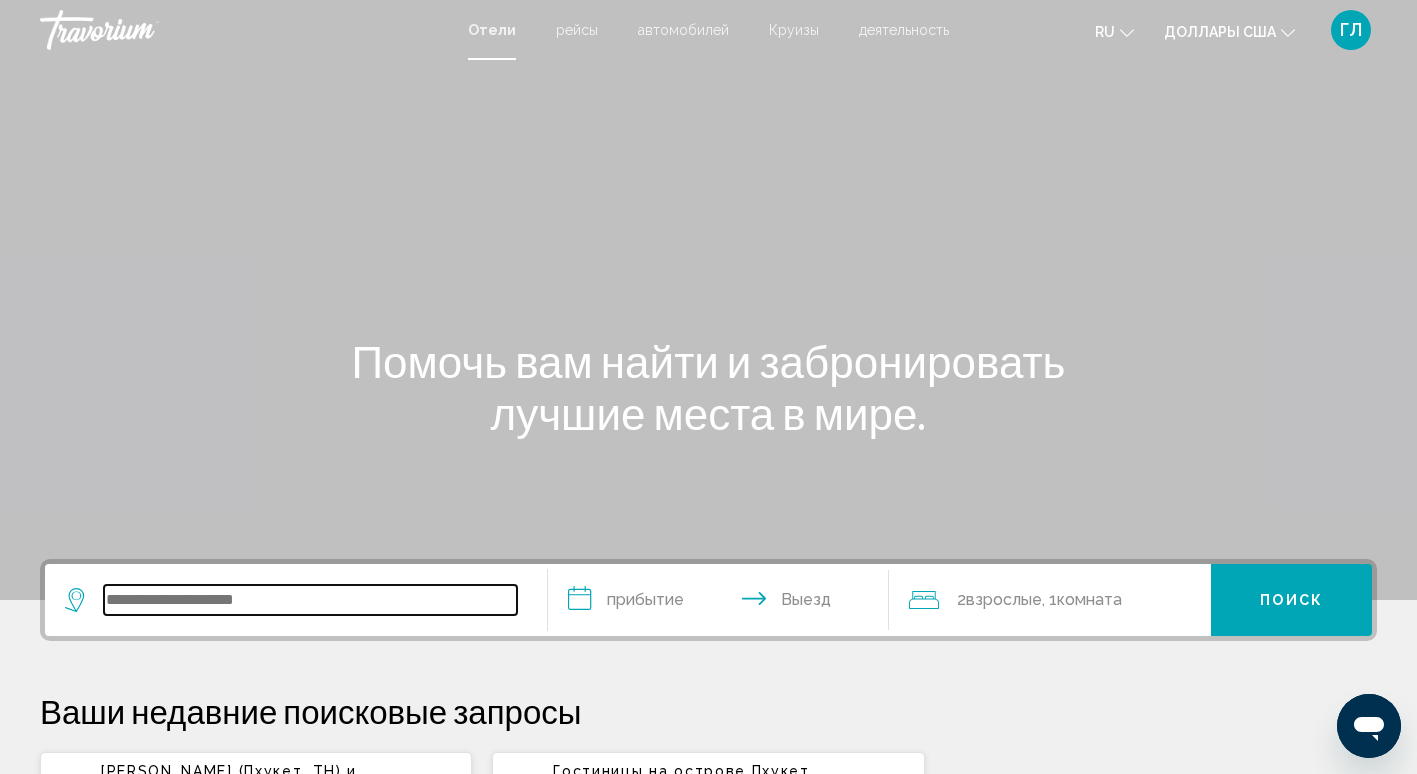 click at bounding box center [310, 600] 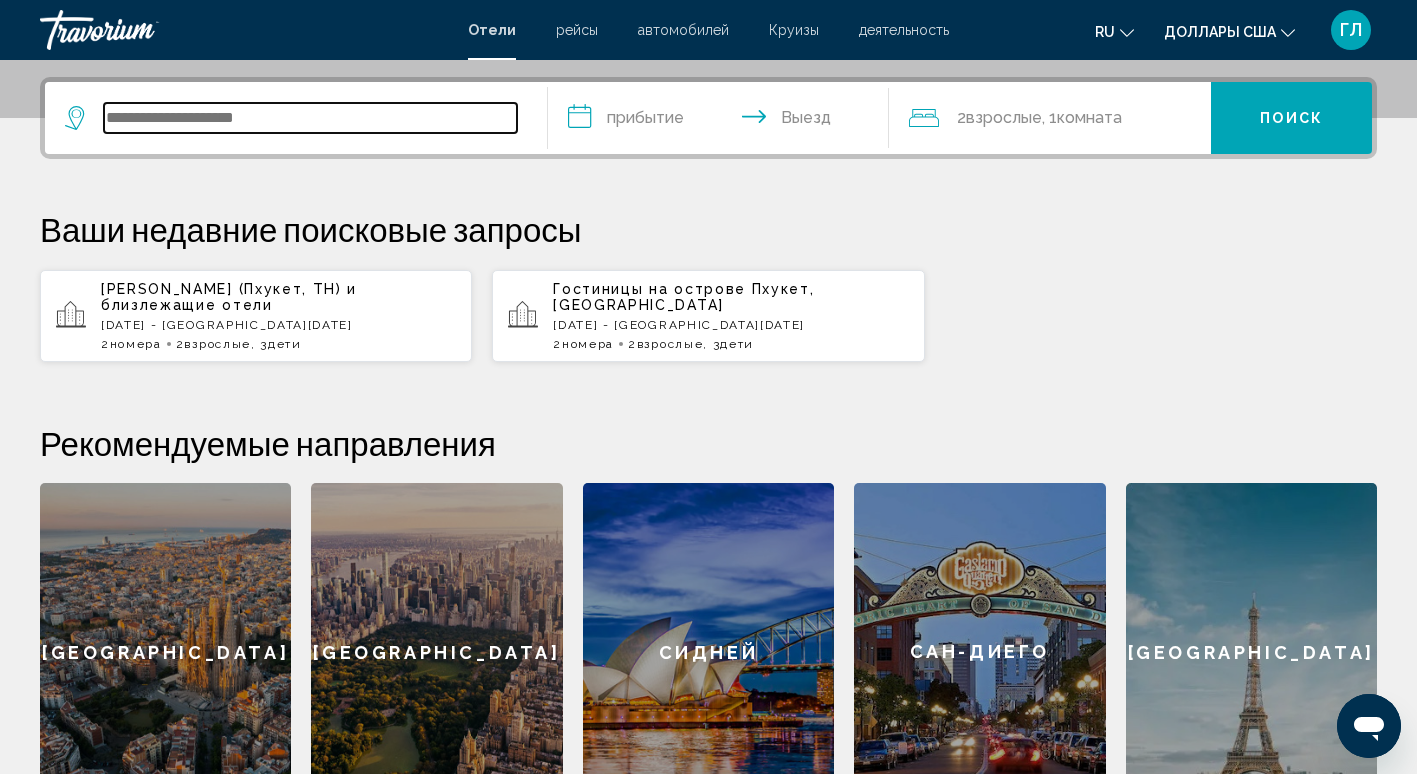 scroll, scrollTop: 494, scrollLeft: 0, axis: vertical 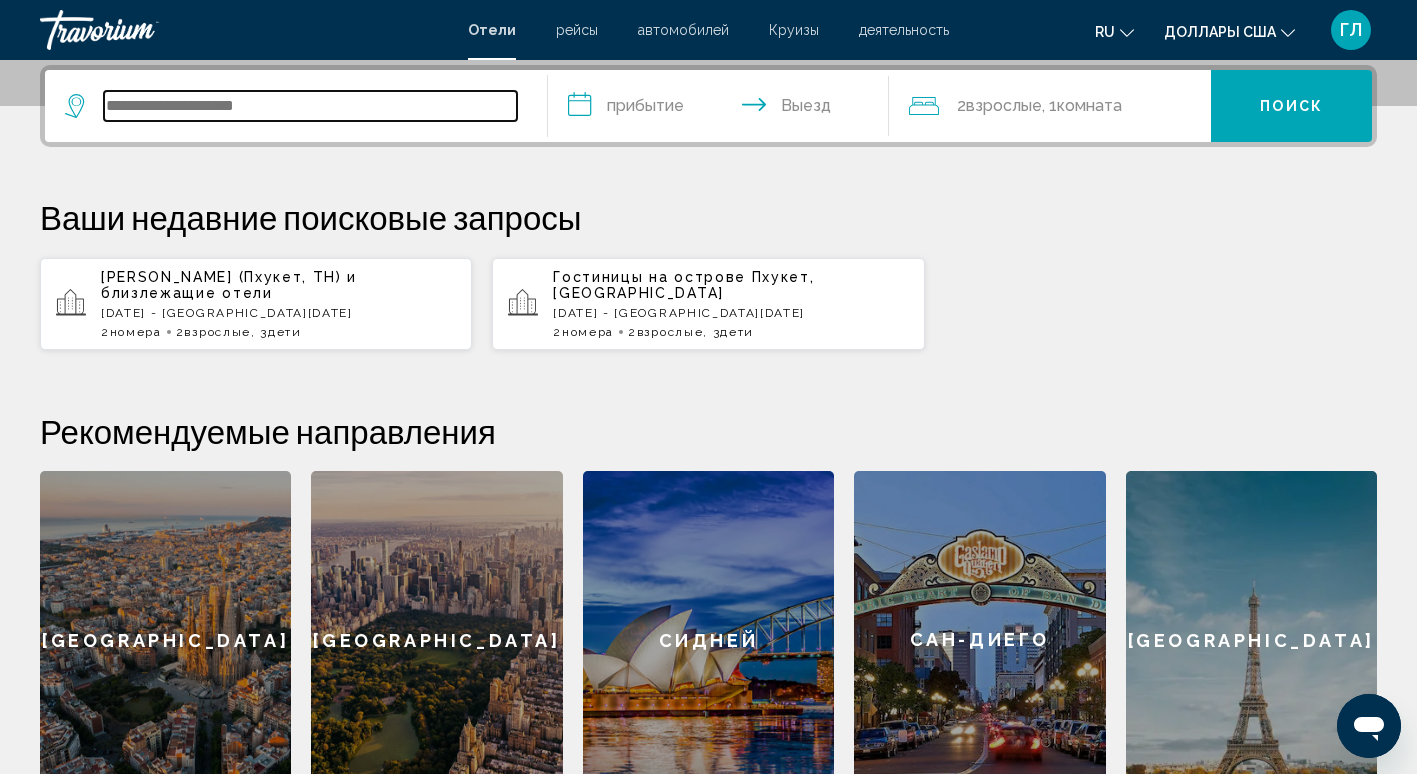 type on "*" 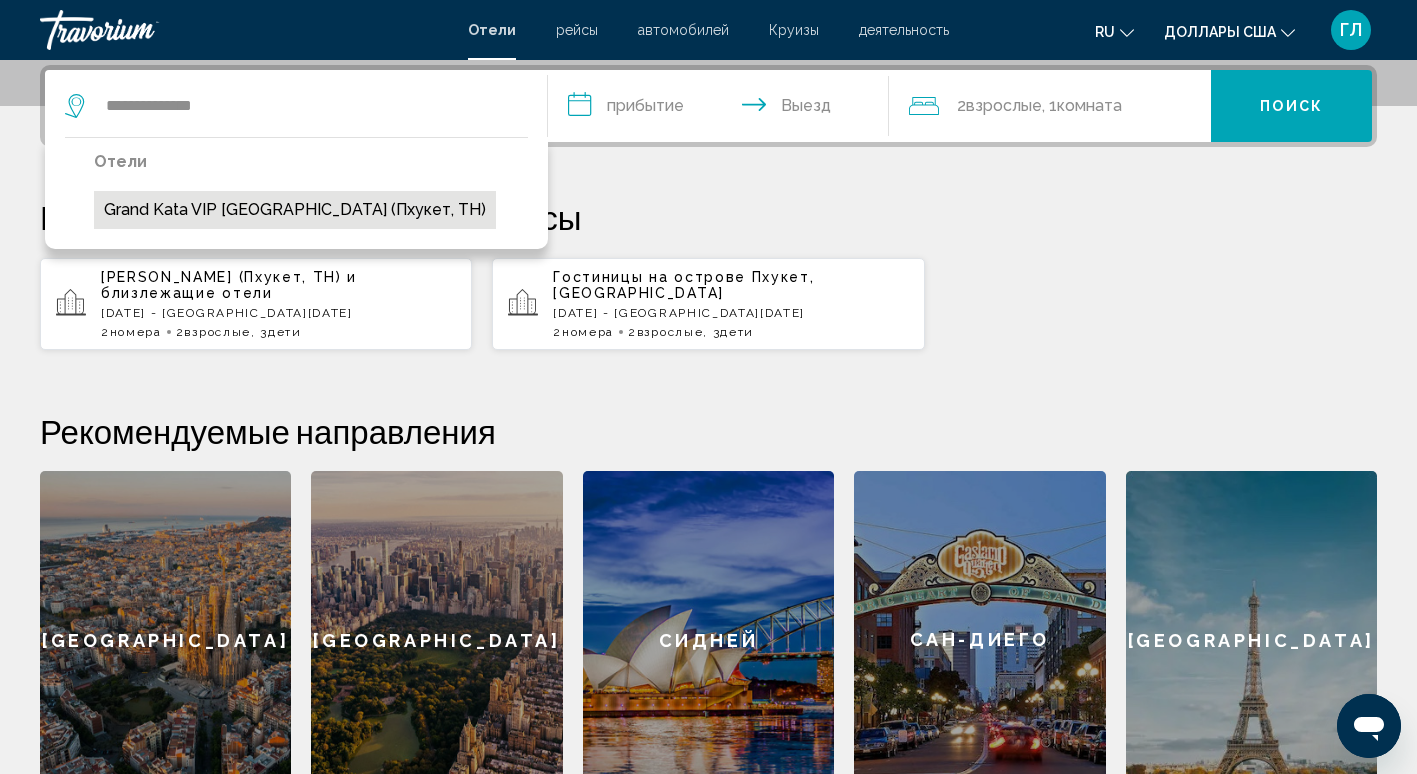 click on "Grand Kata VIP Kata Beach (Пхукет, TH)" at bounding box center [295, 210] 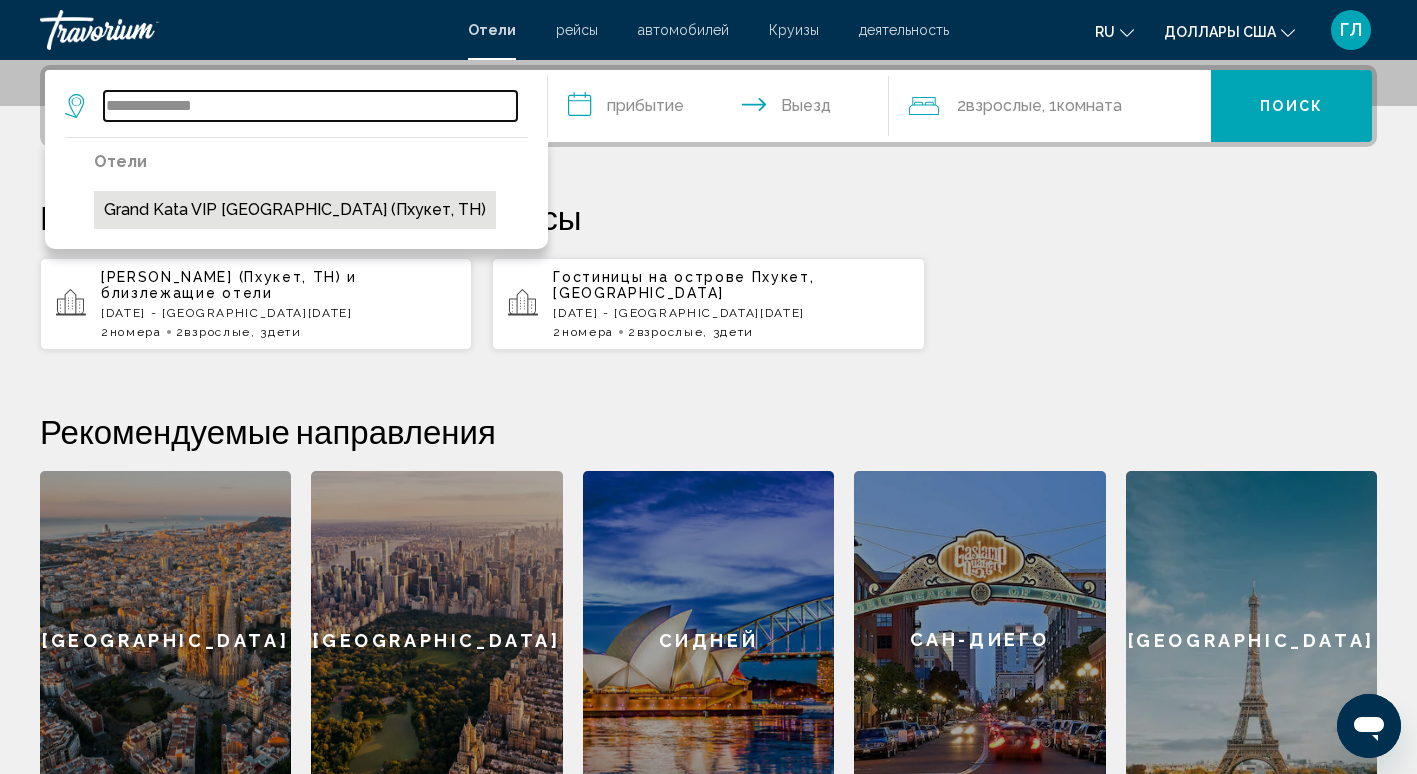 type on "**********" 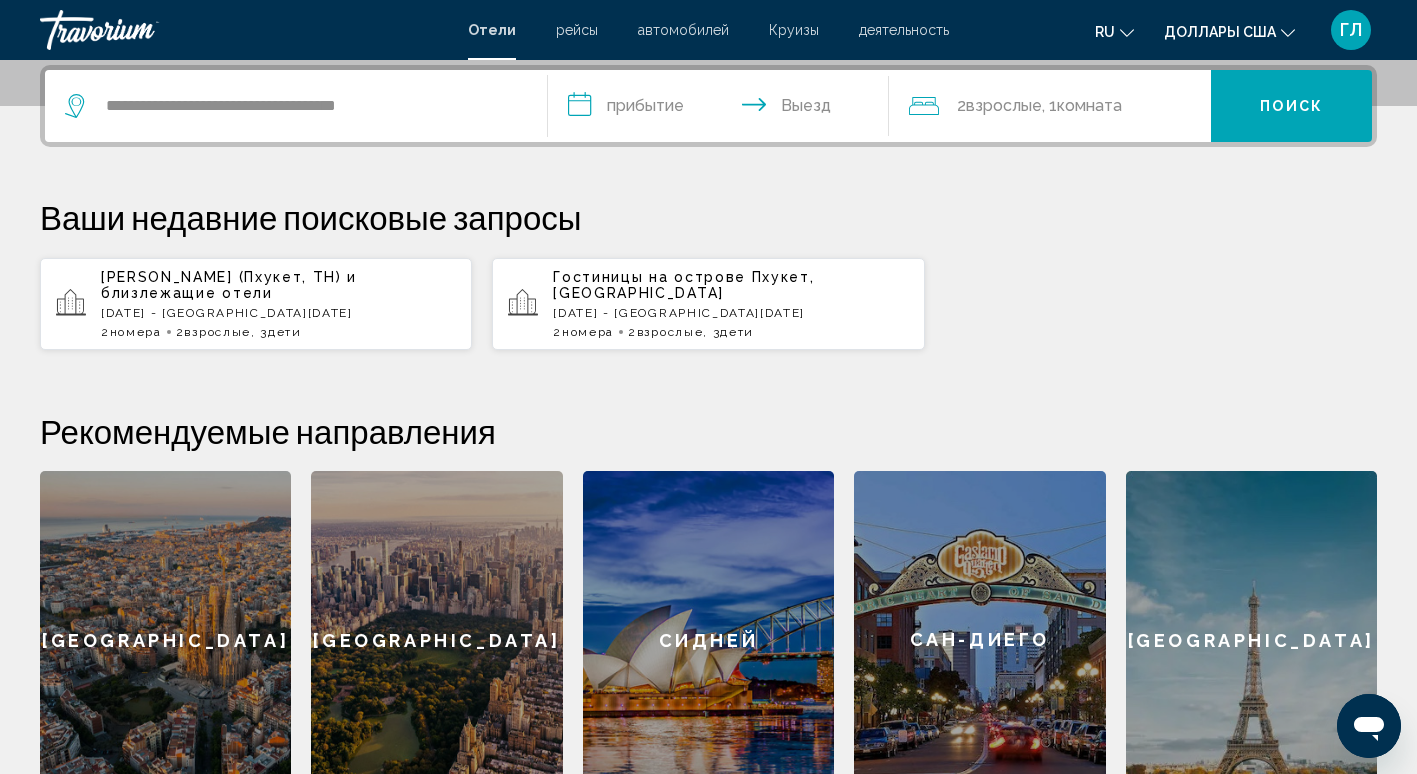 click on "**********" at bounding box center (723, 109) 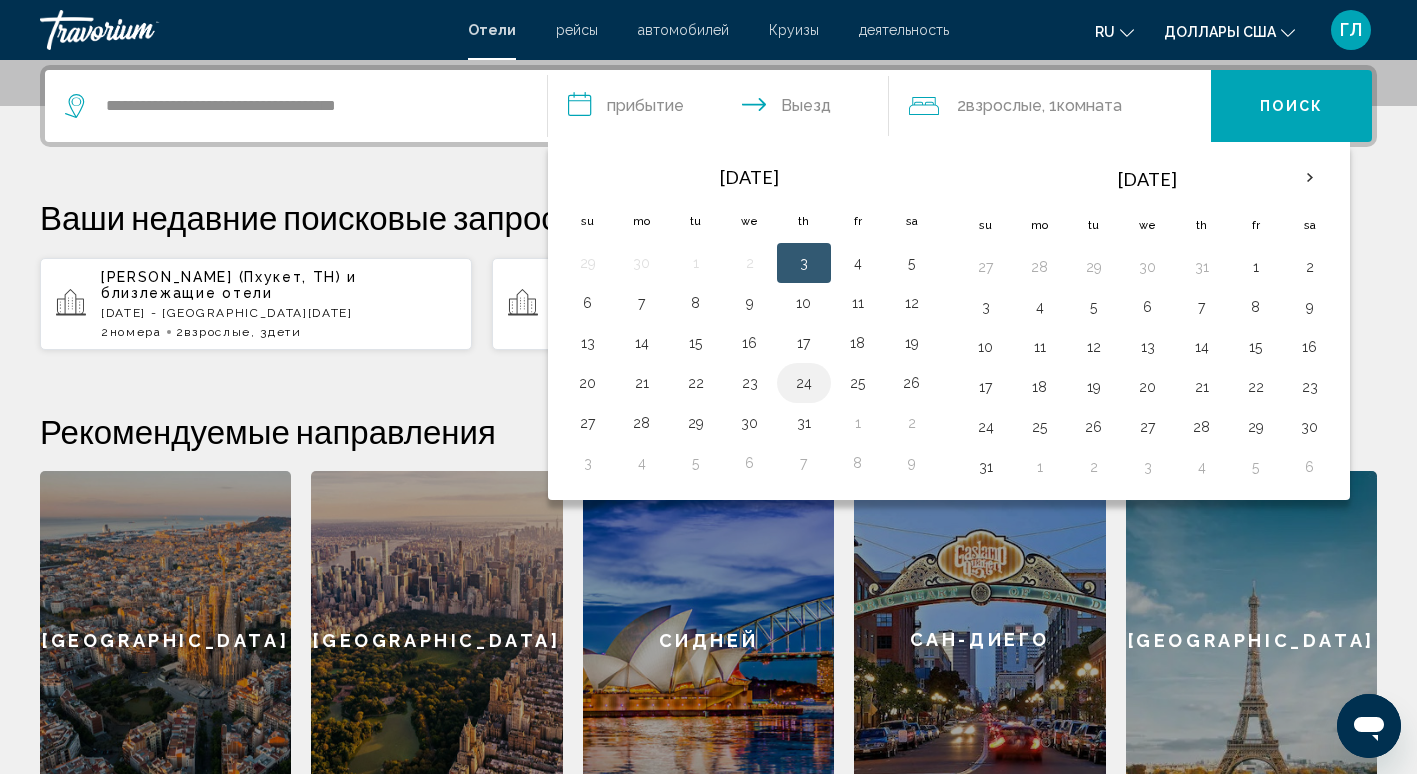 click on "24" at bounding box center [804, 383] 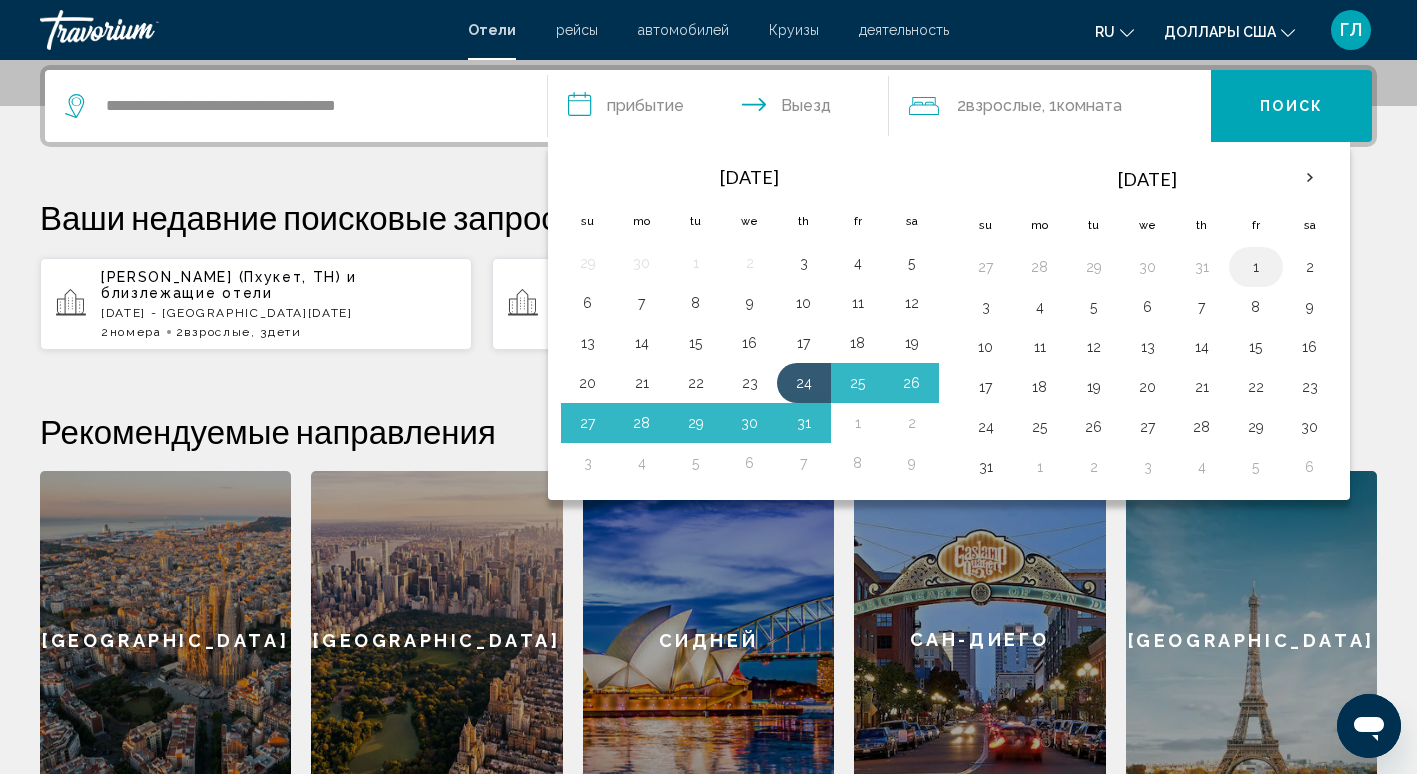 click on "1" at bounding box center [1256, 267] 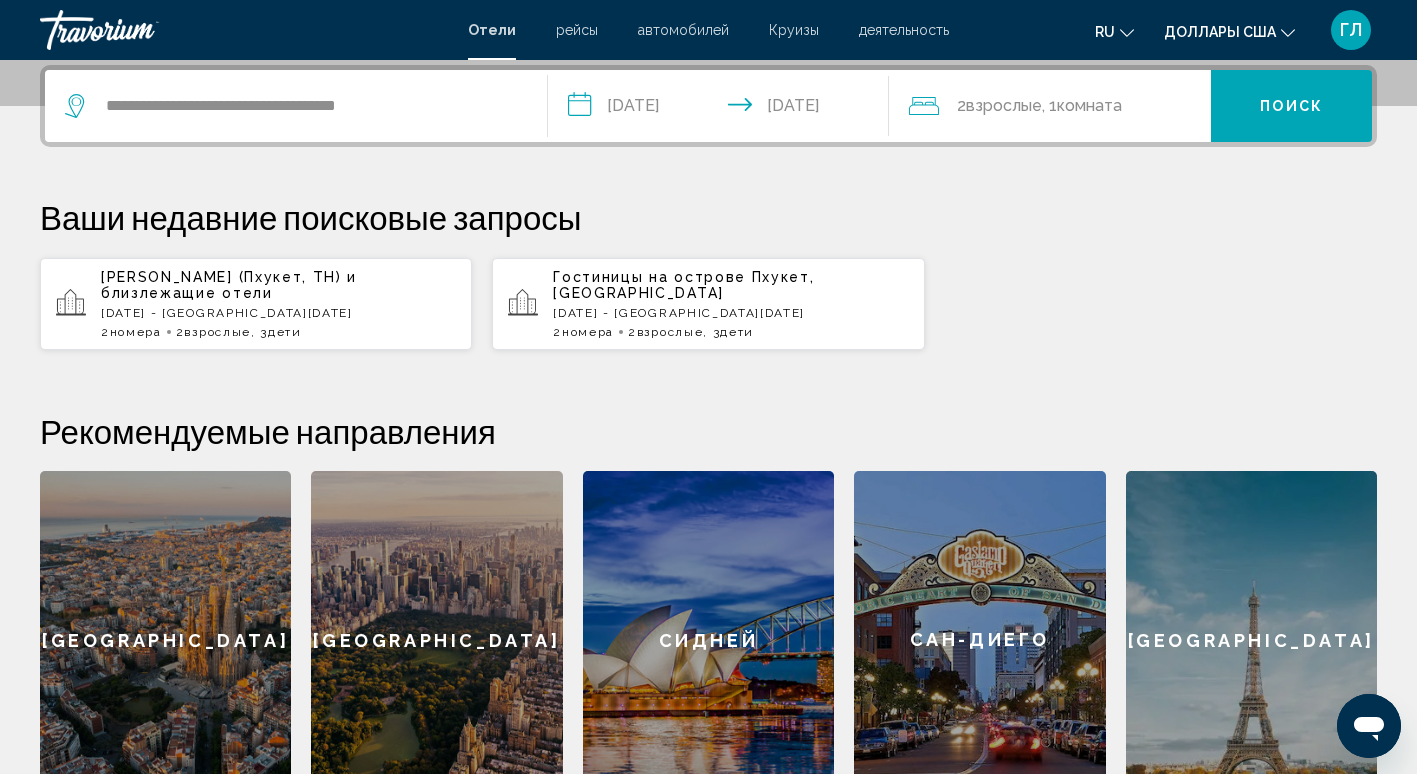 click on "Поиск" at bounding box center [1291, 106] 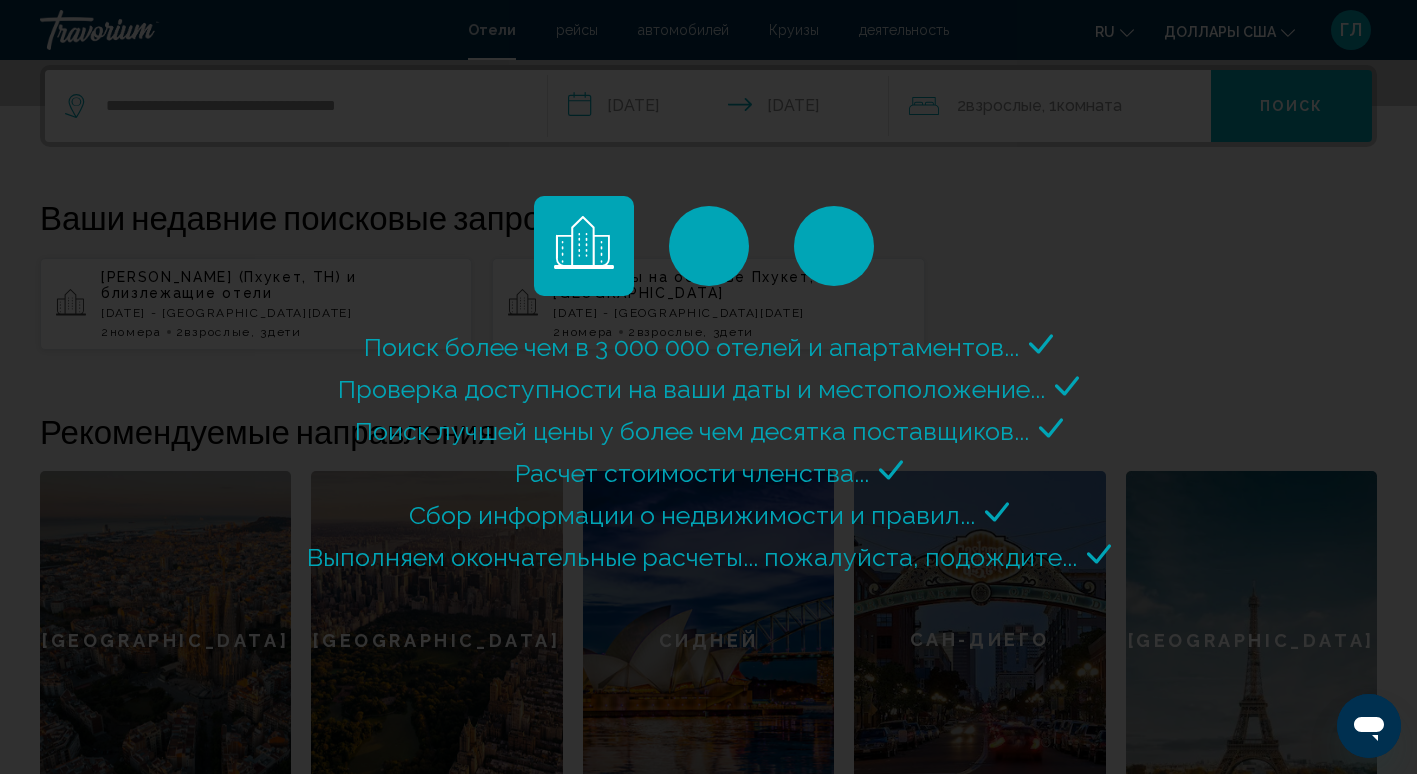 scroll, scrollTop: 0, scrollLeft: 0, axis: both 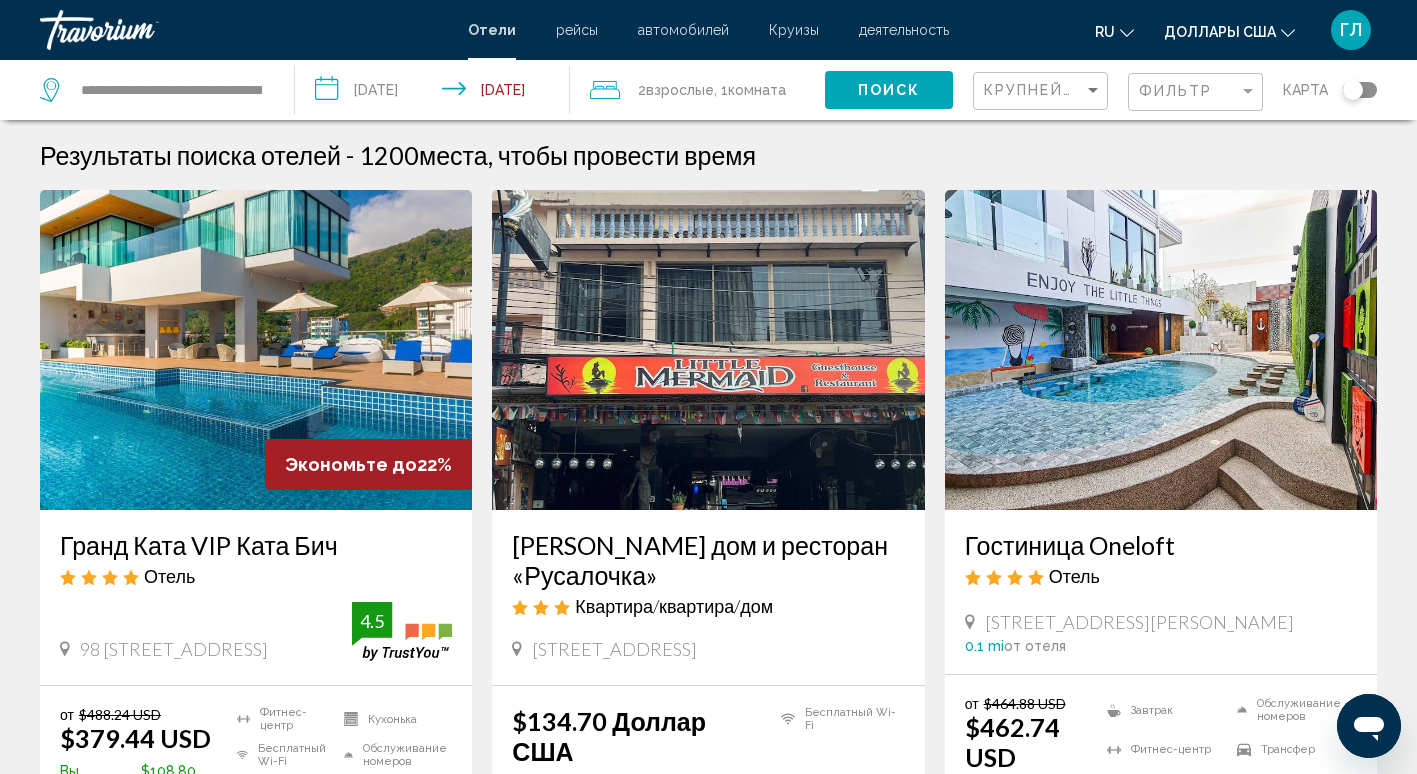 click on "Взрослые" 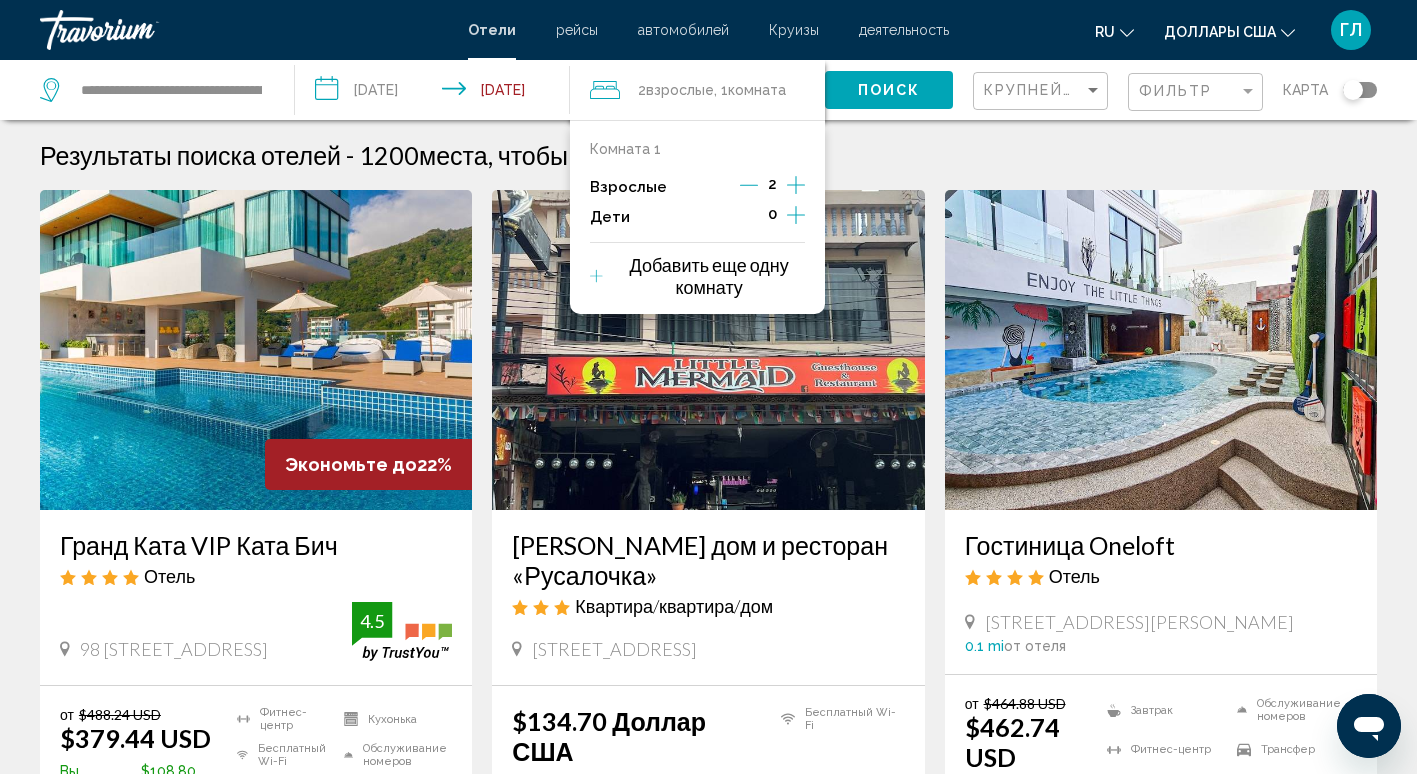 click 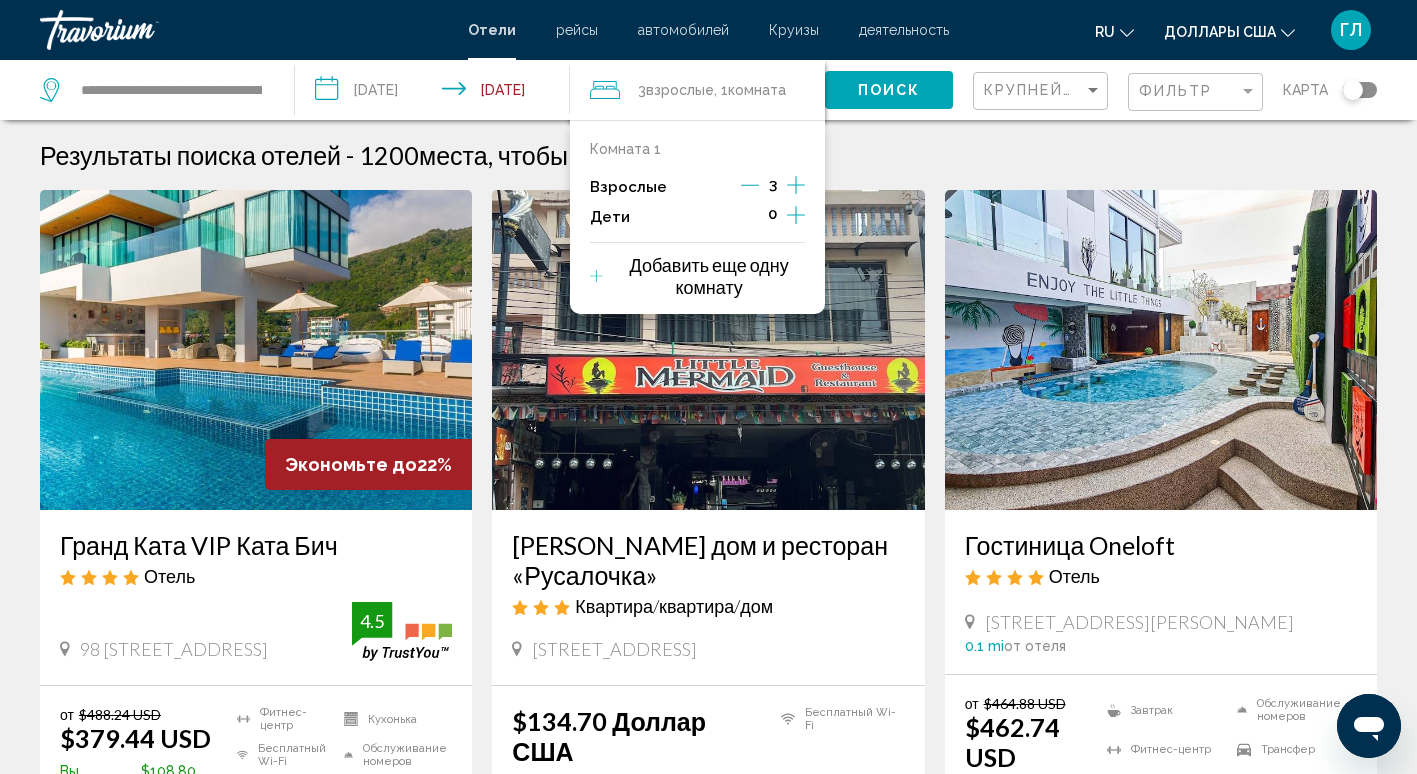 click 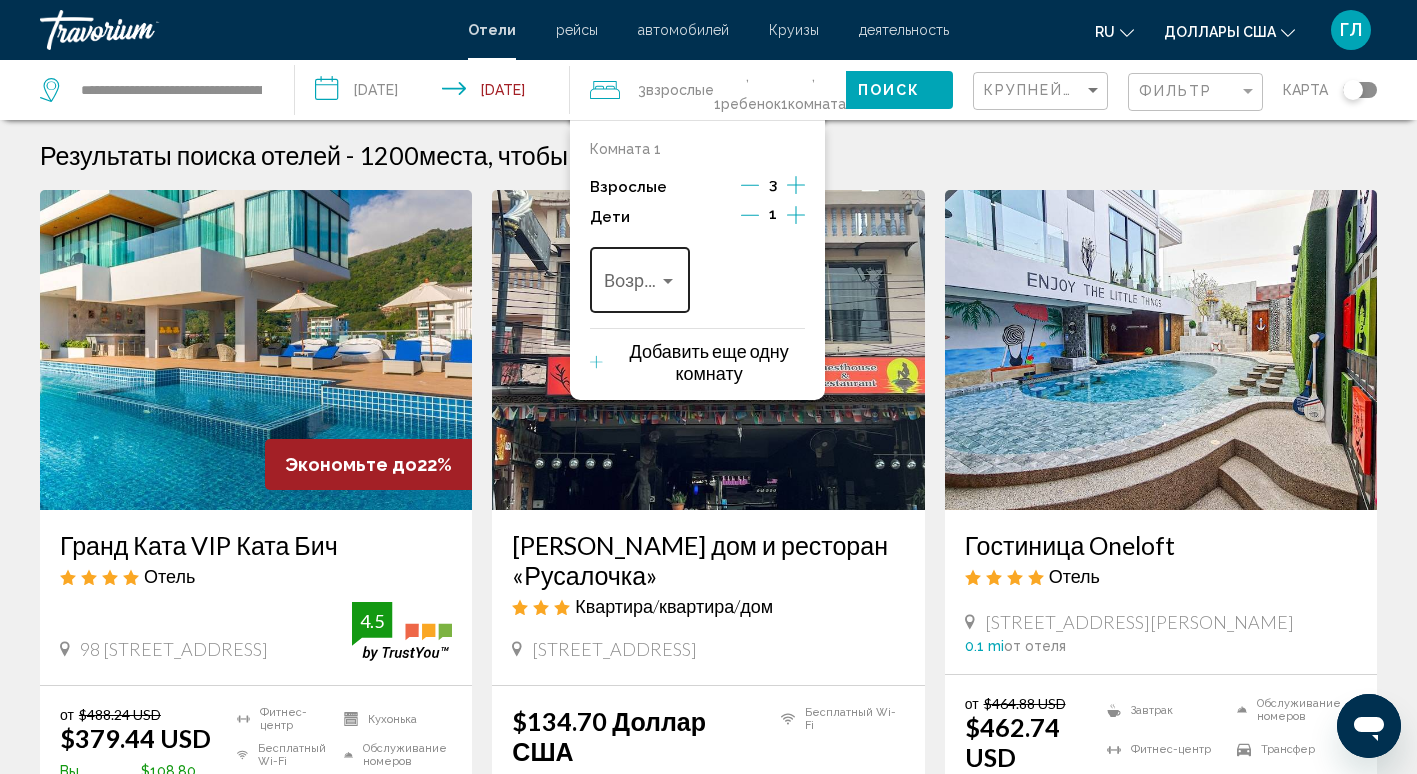 click on "Возраст" at bounding box center [640, 277] 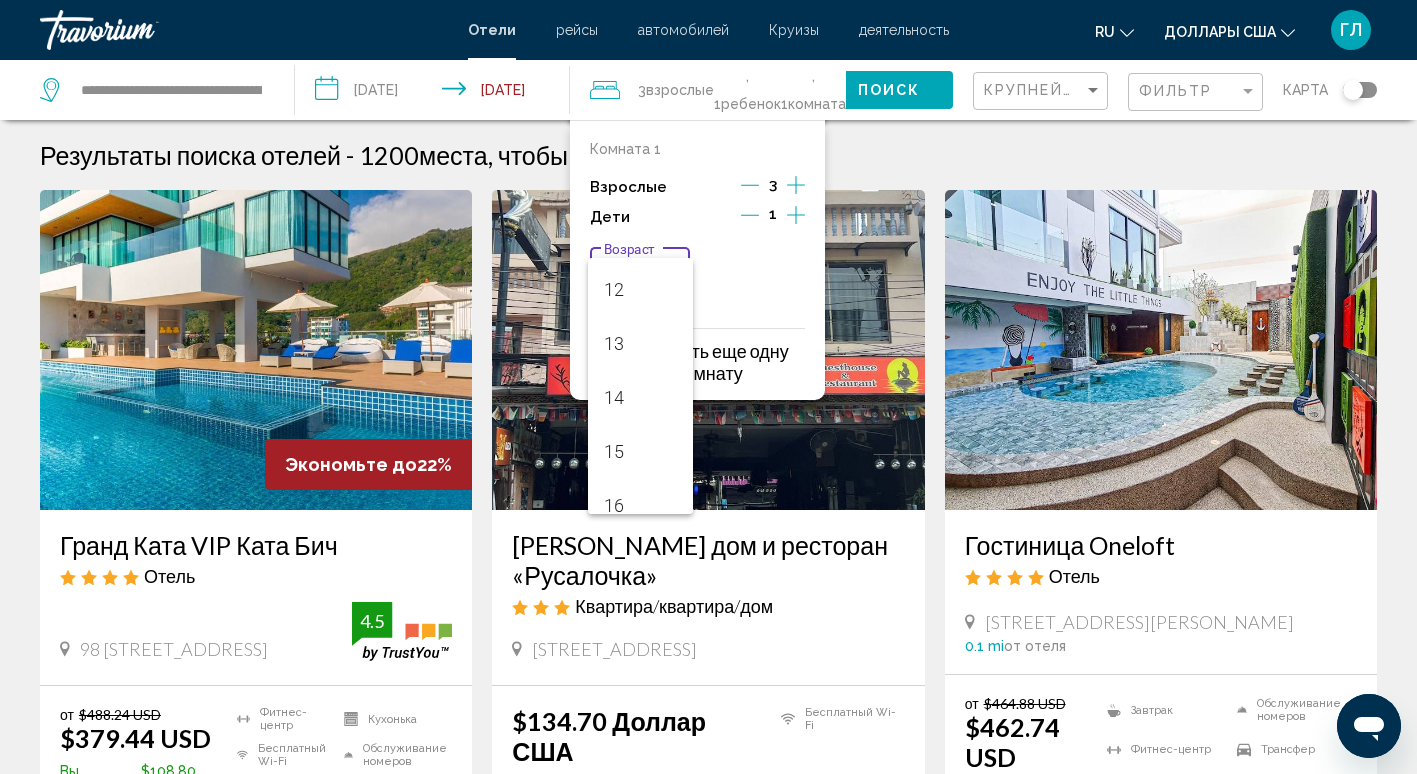 scroll, scrollTop: 700, scrollLeft: 0, axis: vertical 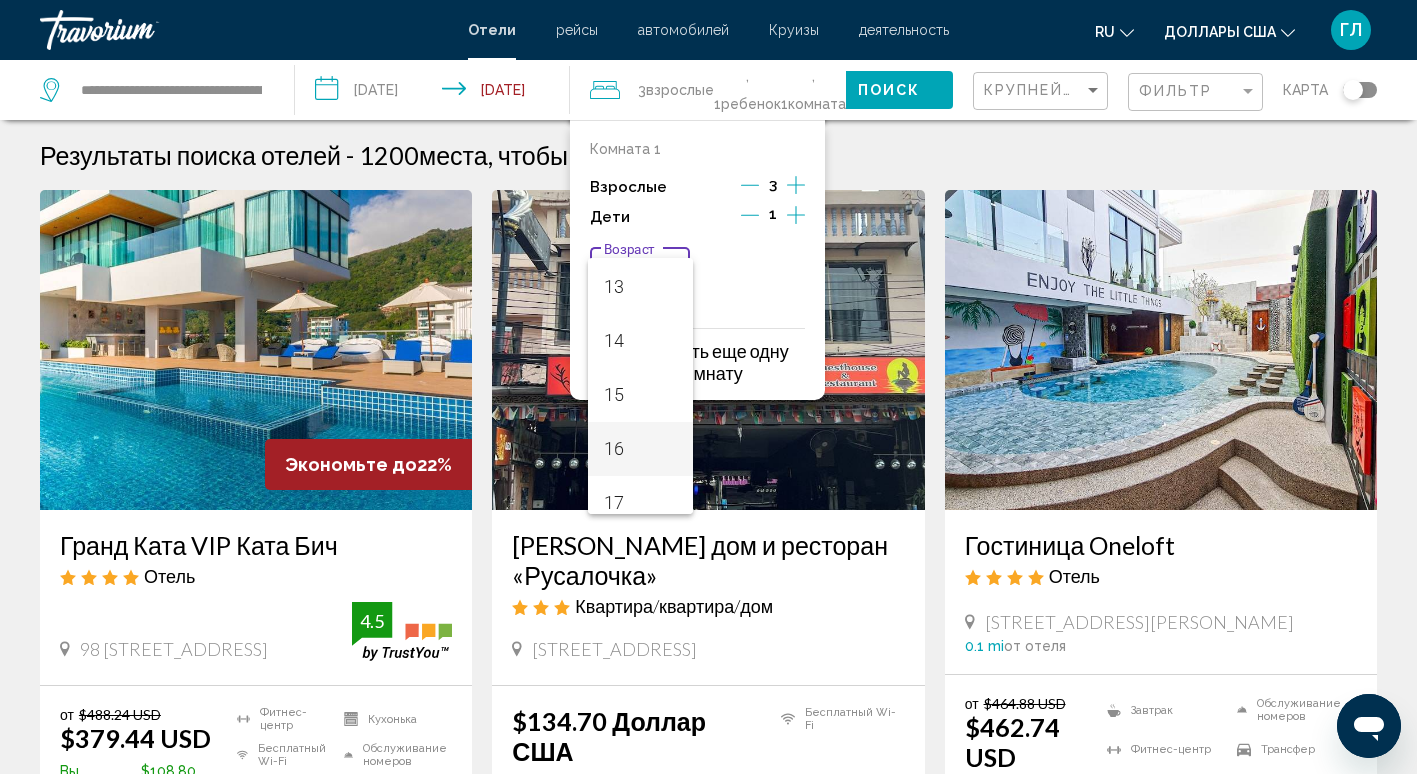 click on "16" at bounding box center [640, 449] 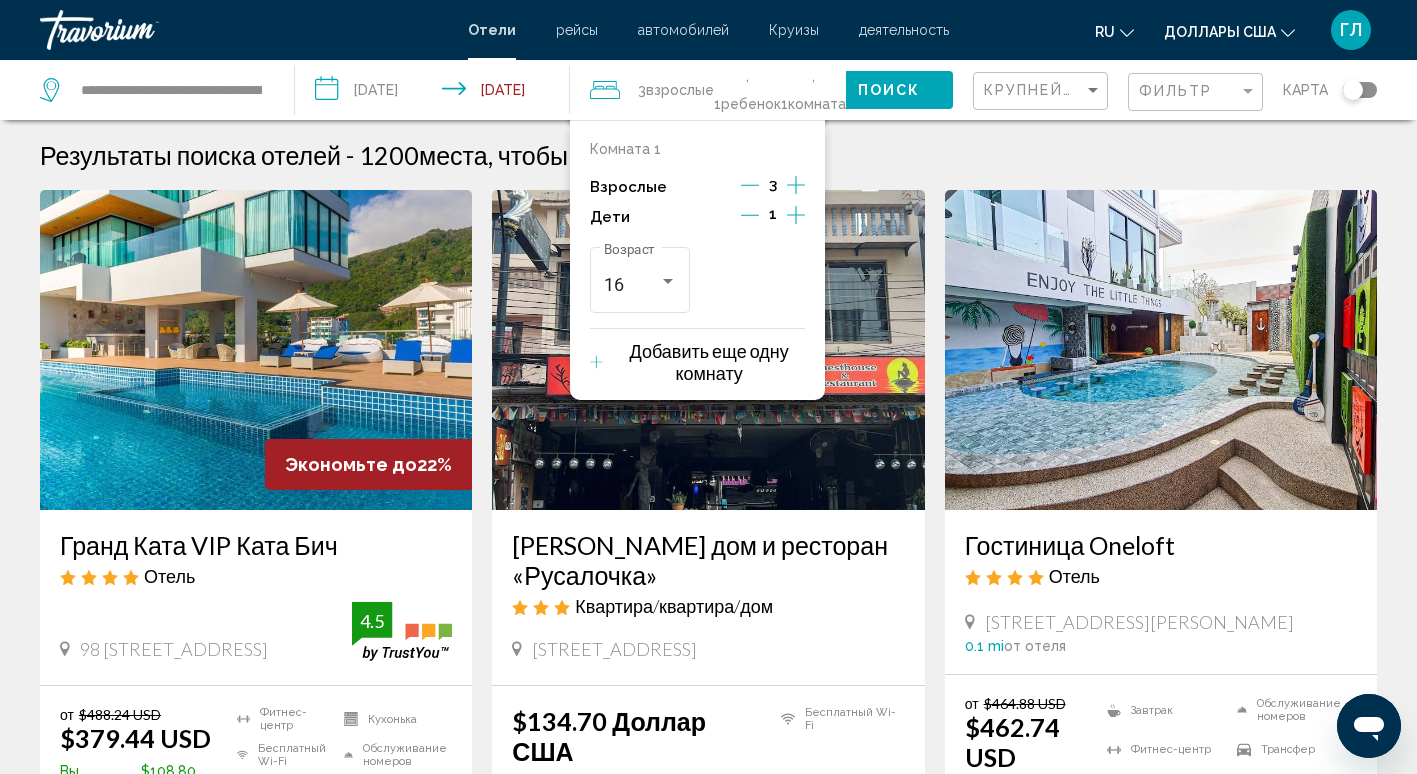click 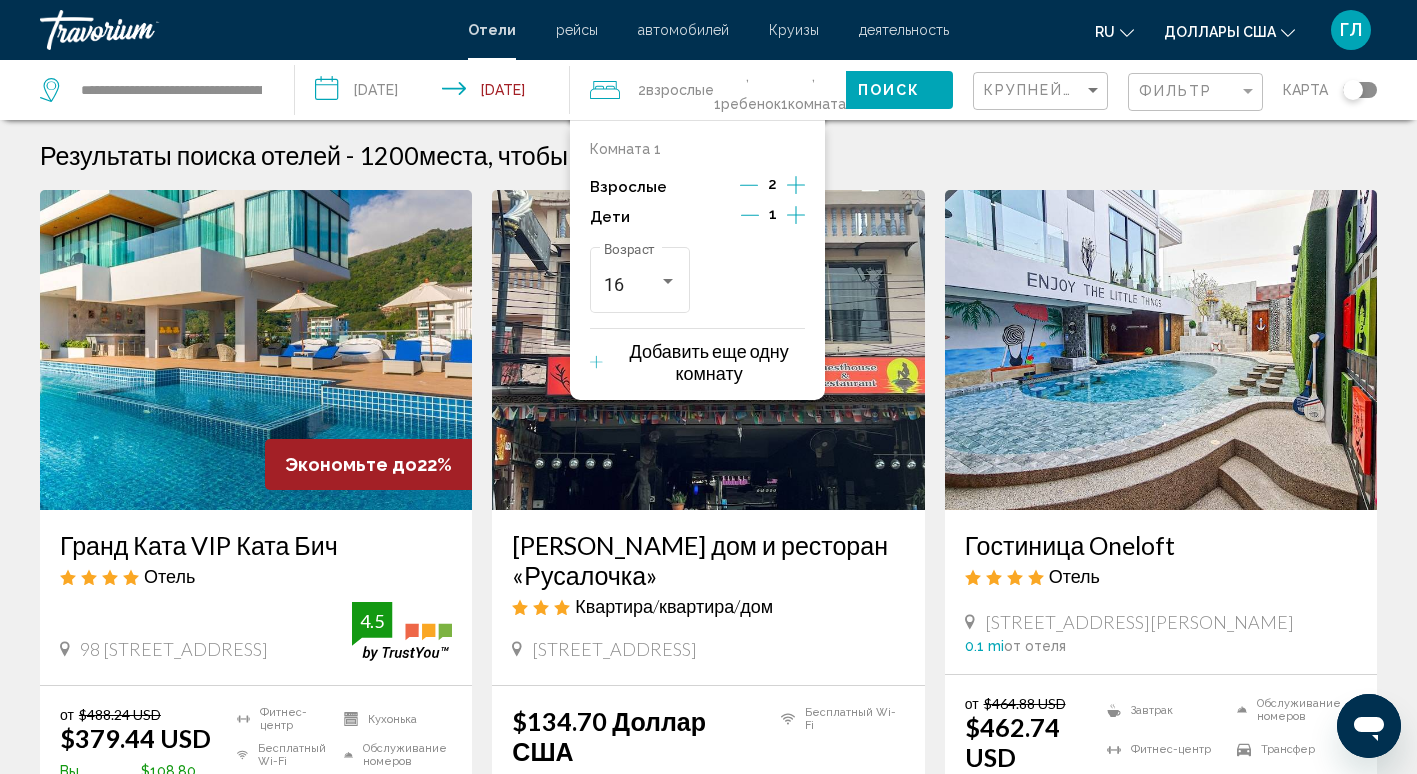 click 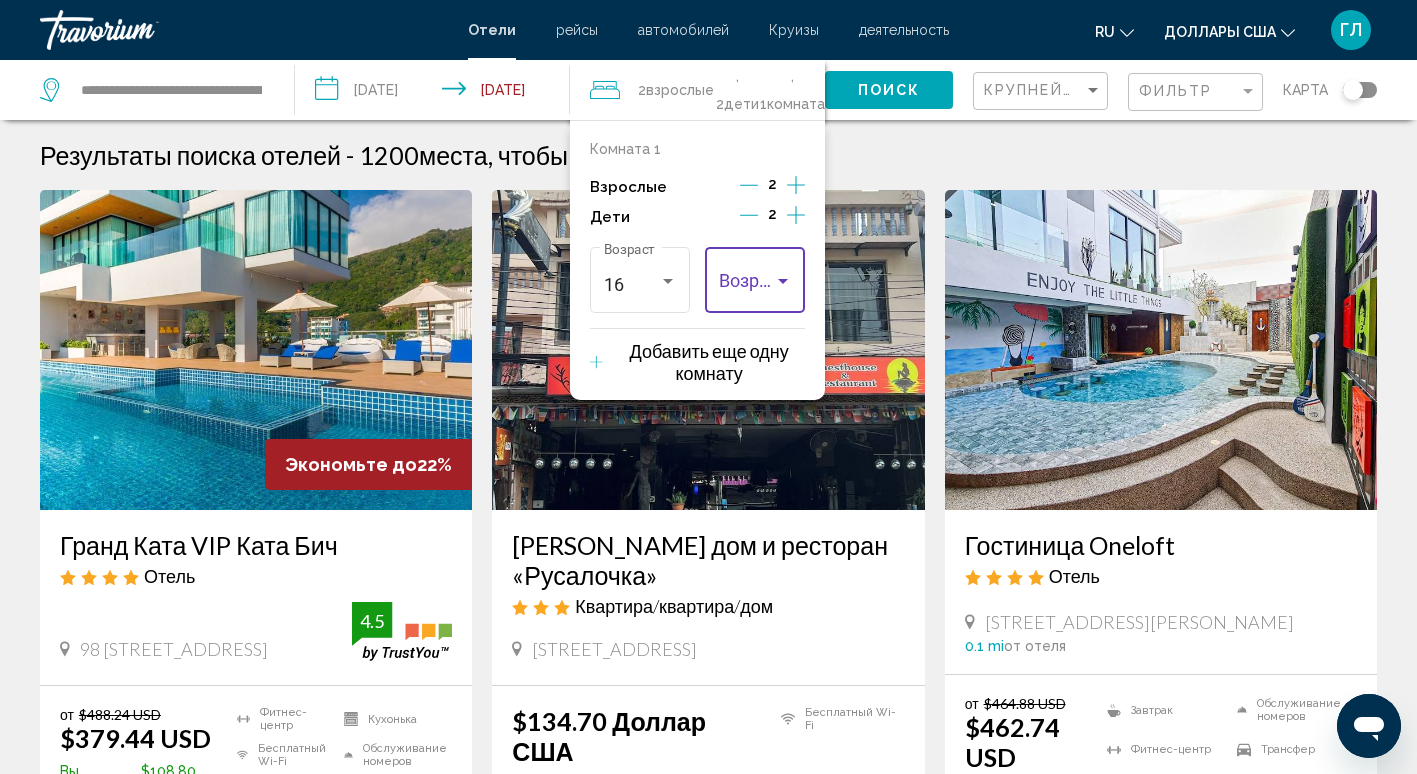 click at bounding box center [783, 281] 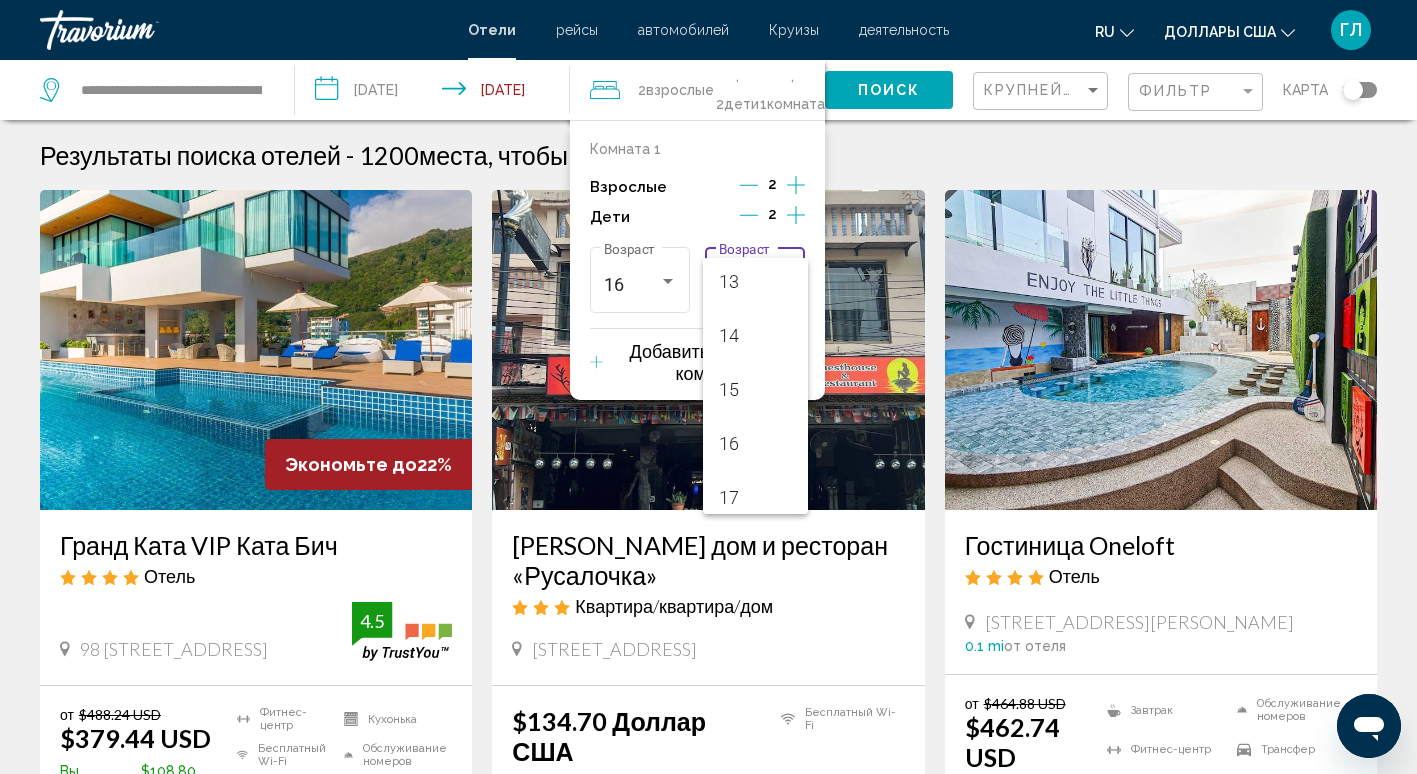 scroll, scrollTop: 716, scrollLeft: 0, axis: vertical 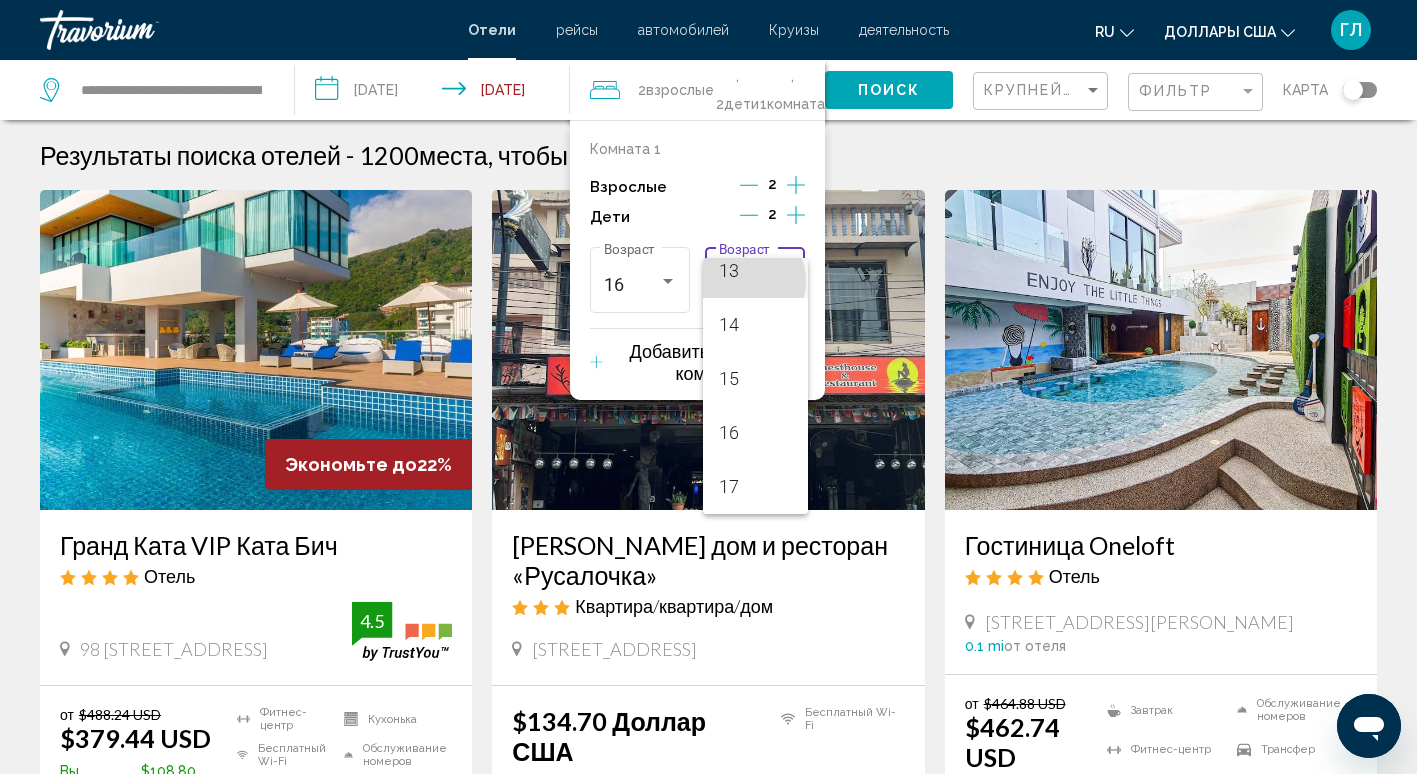 click on "13" at bounding box center (755, 271) 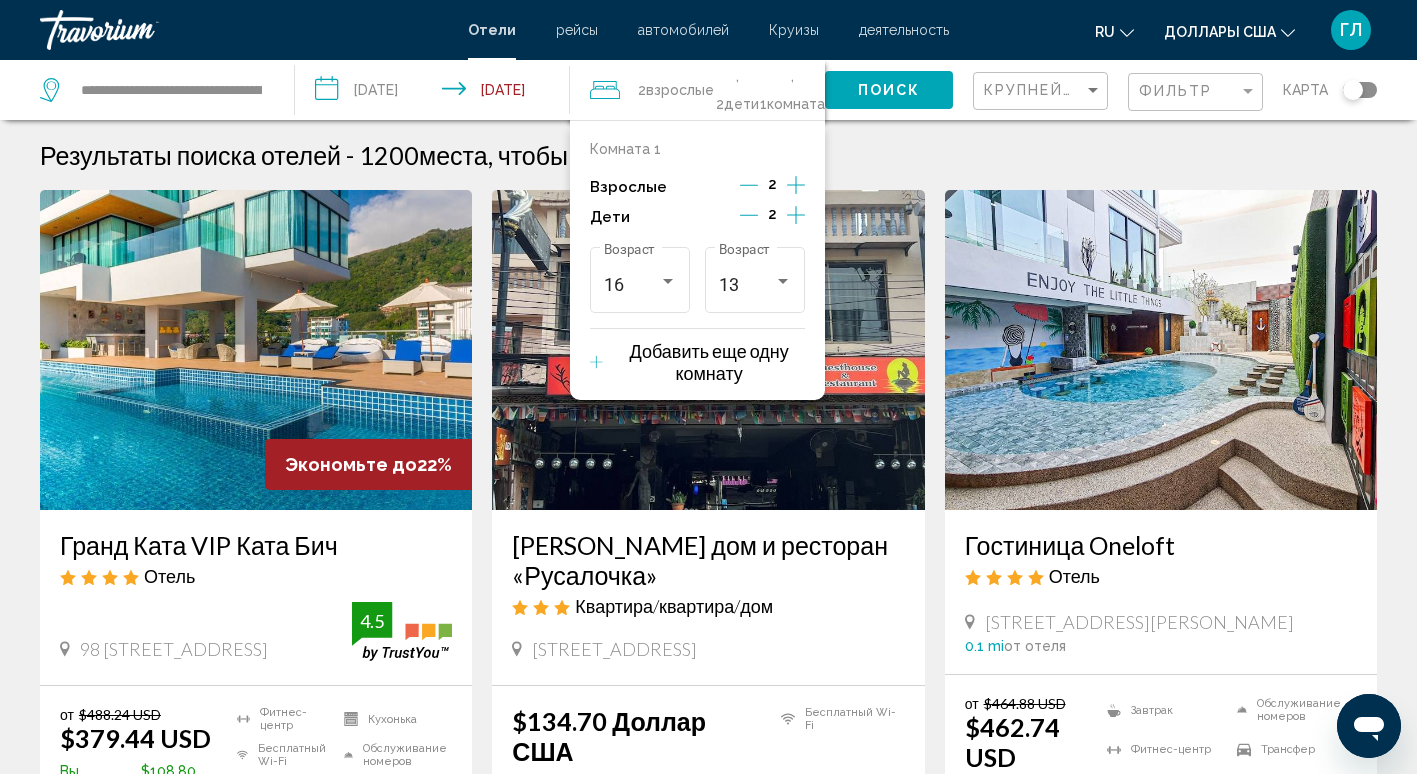 click 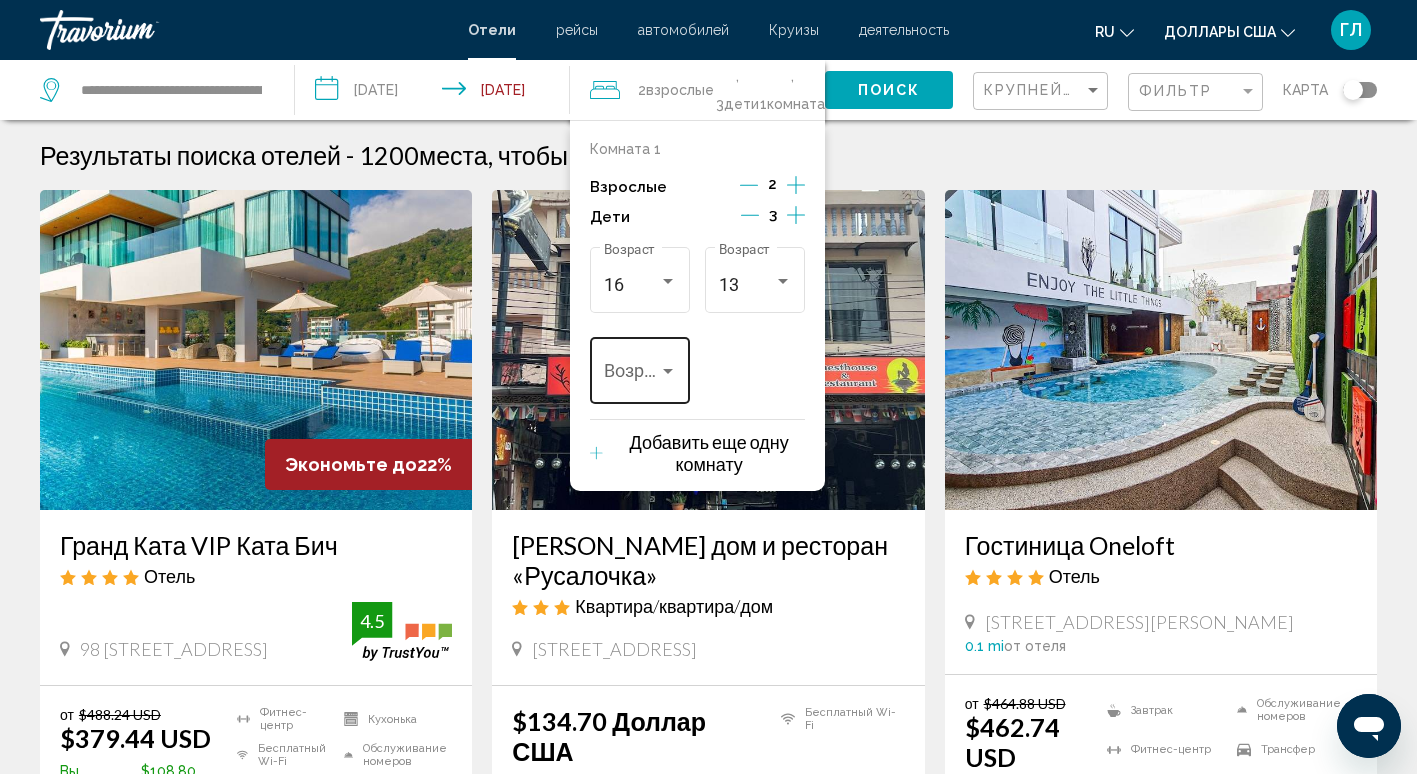 click on "Возраст" at bounding box center (640, 368) 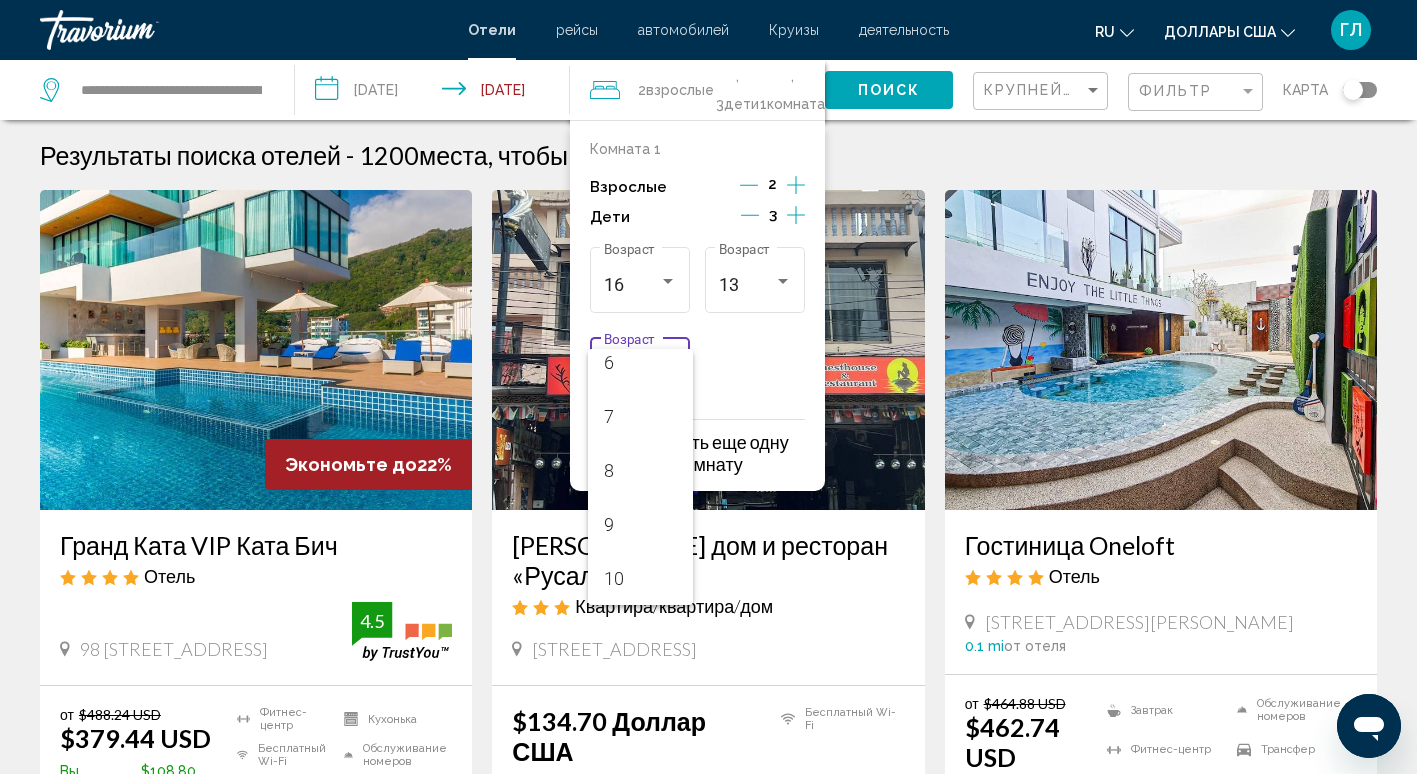 scroll, scrollTop: 200, scrollLeft: 0, axis: vertical 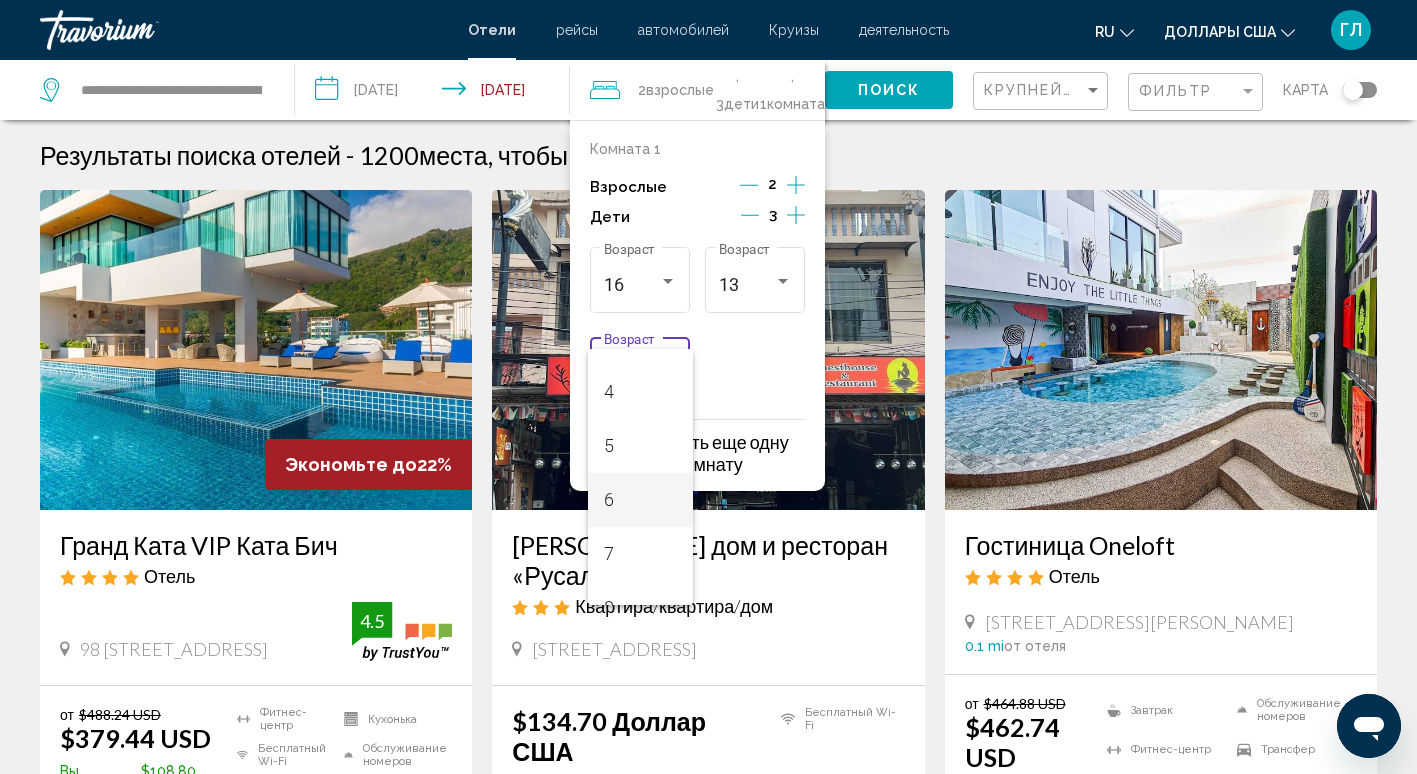 click on "6" at bounding box center [640, 500] 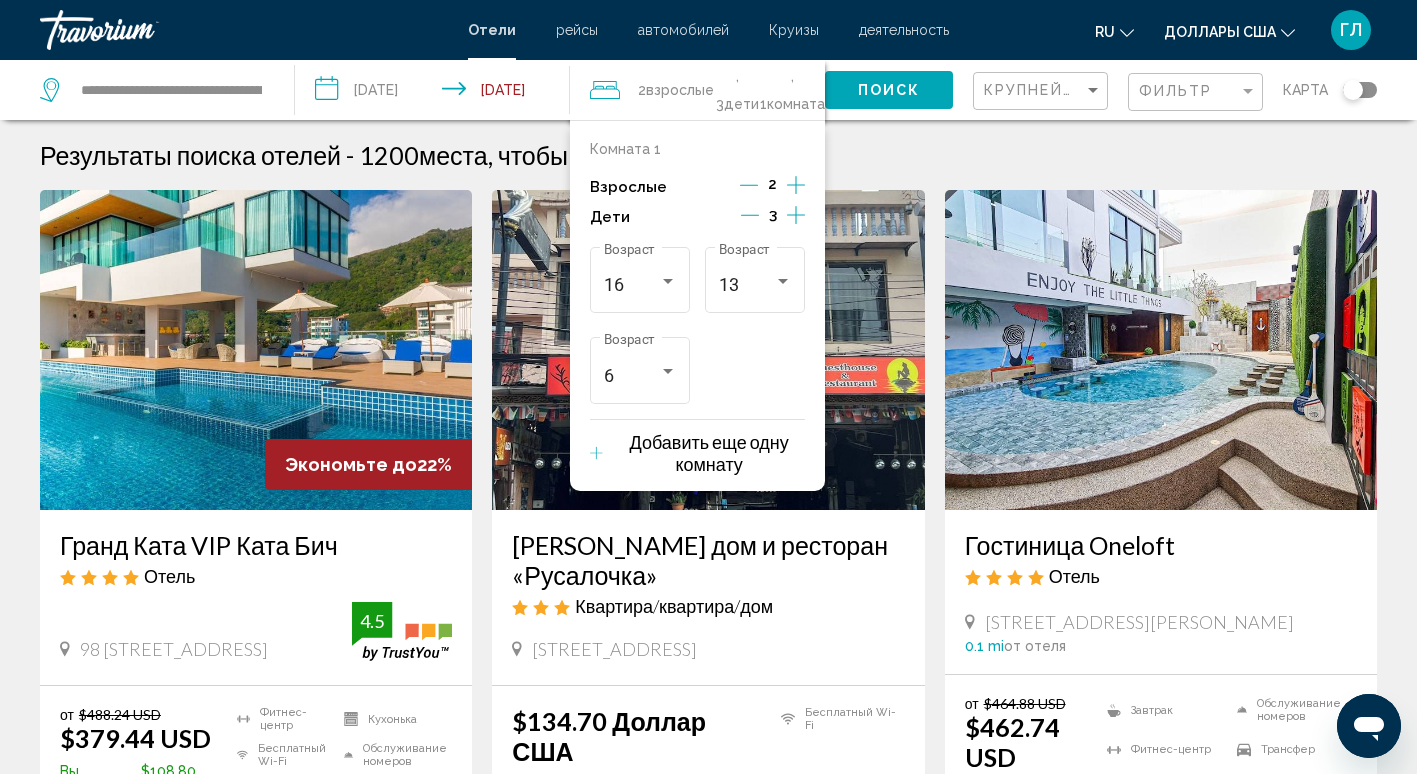 click on "Поиск" 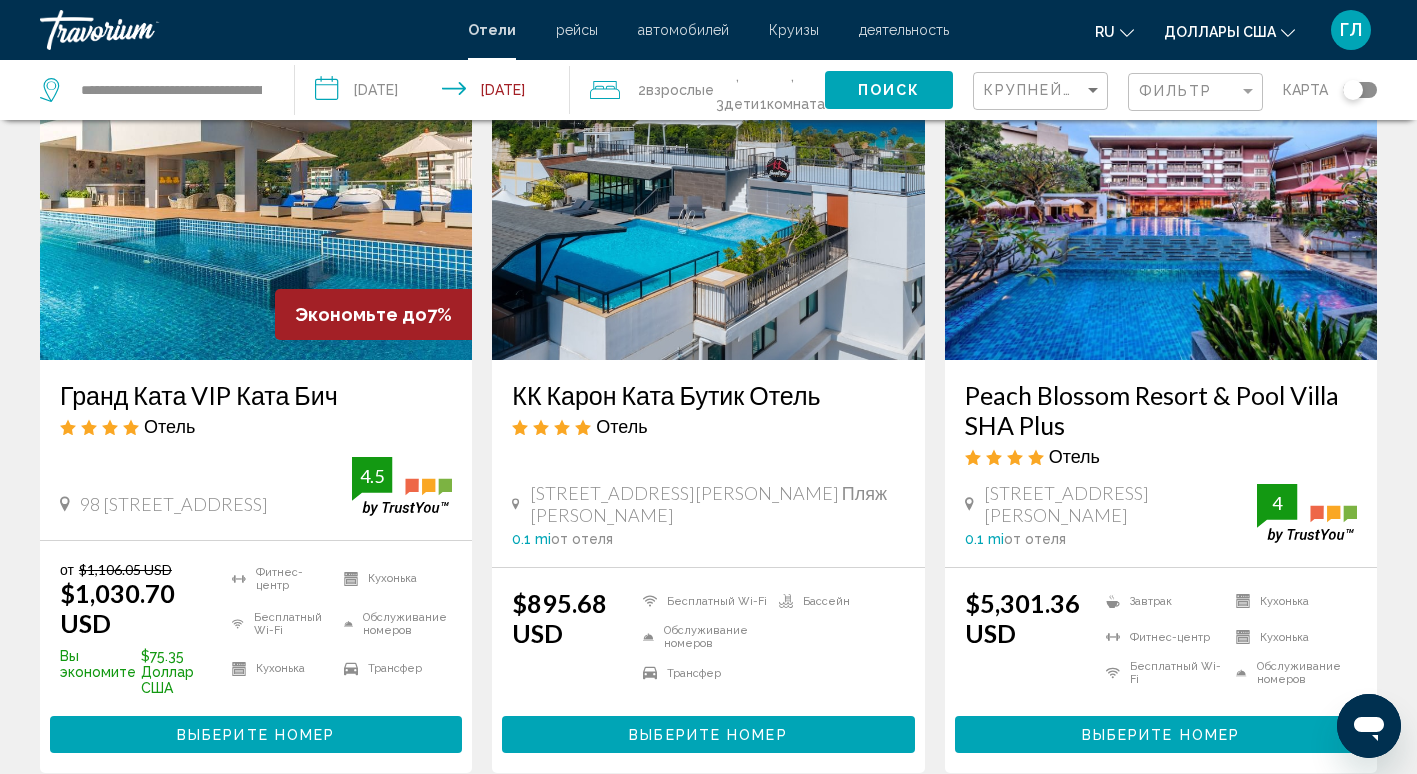 scroll, scrollTop: 200, scrollLeft: 0, axis: vertical 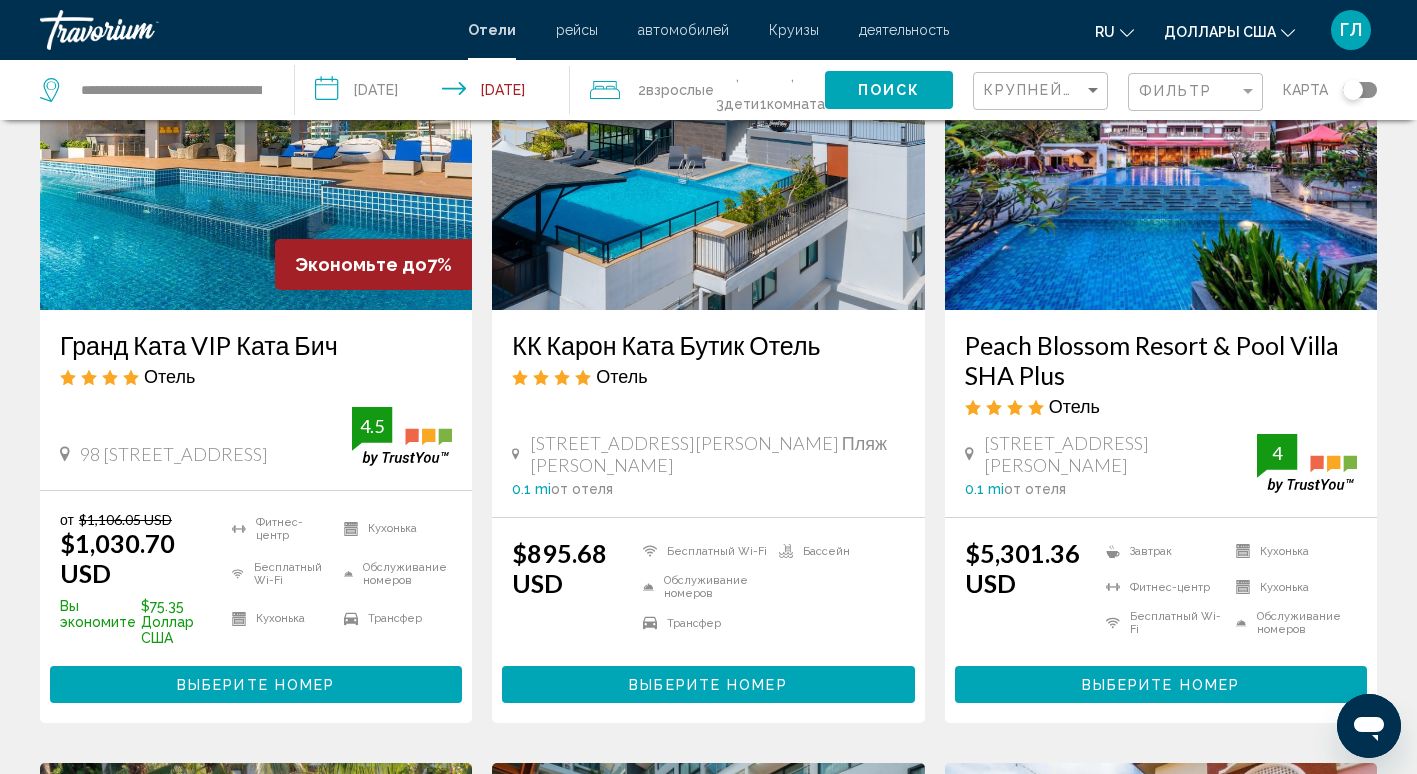 click on "Выберите номер" at bounding box center (256, 685) 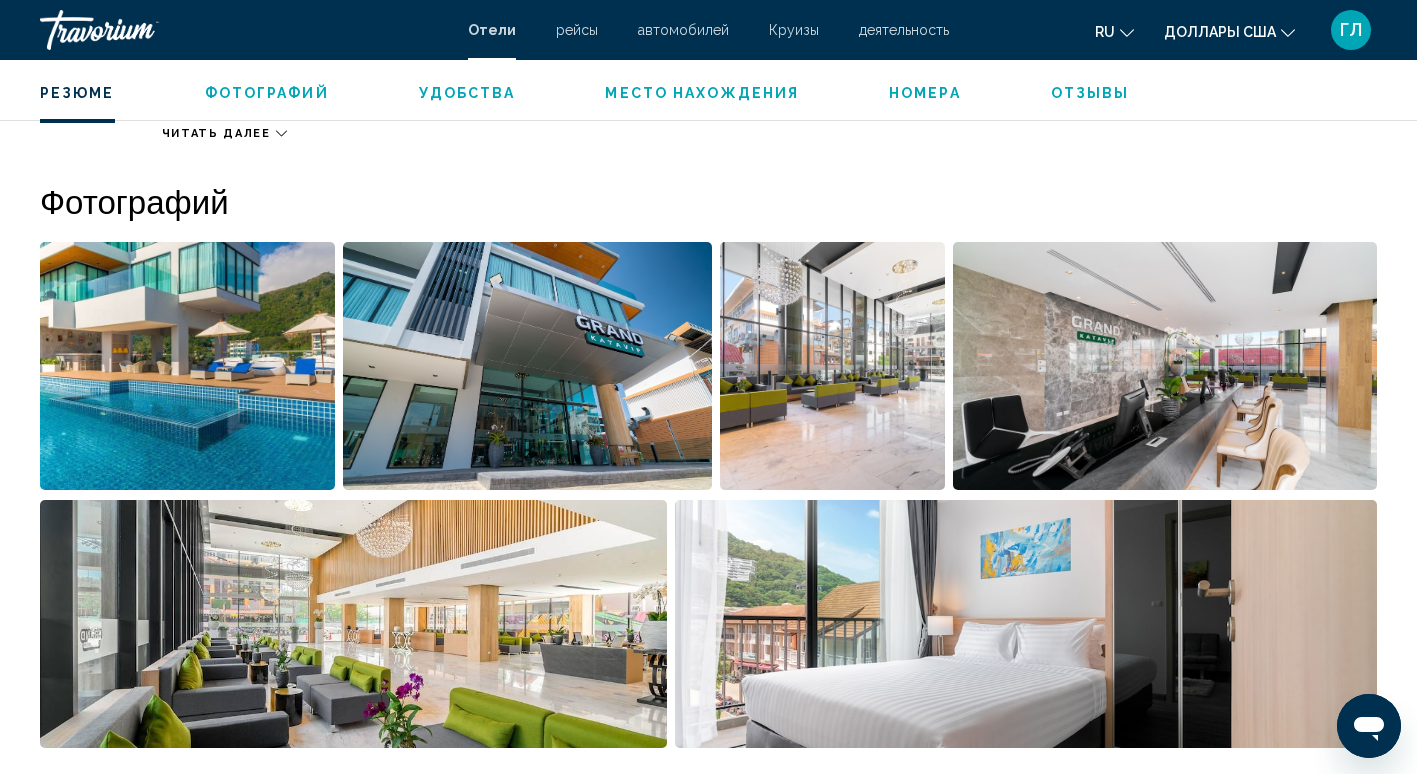 scroll, scrollTop: 900, scrollLeft: 0, axis: vertical 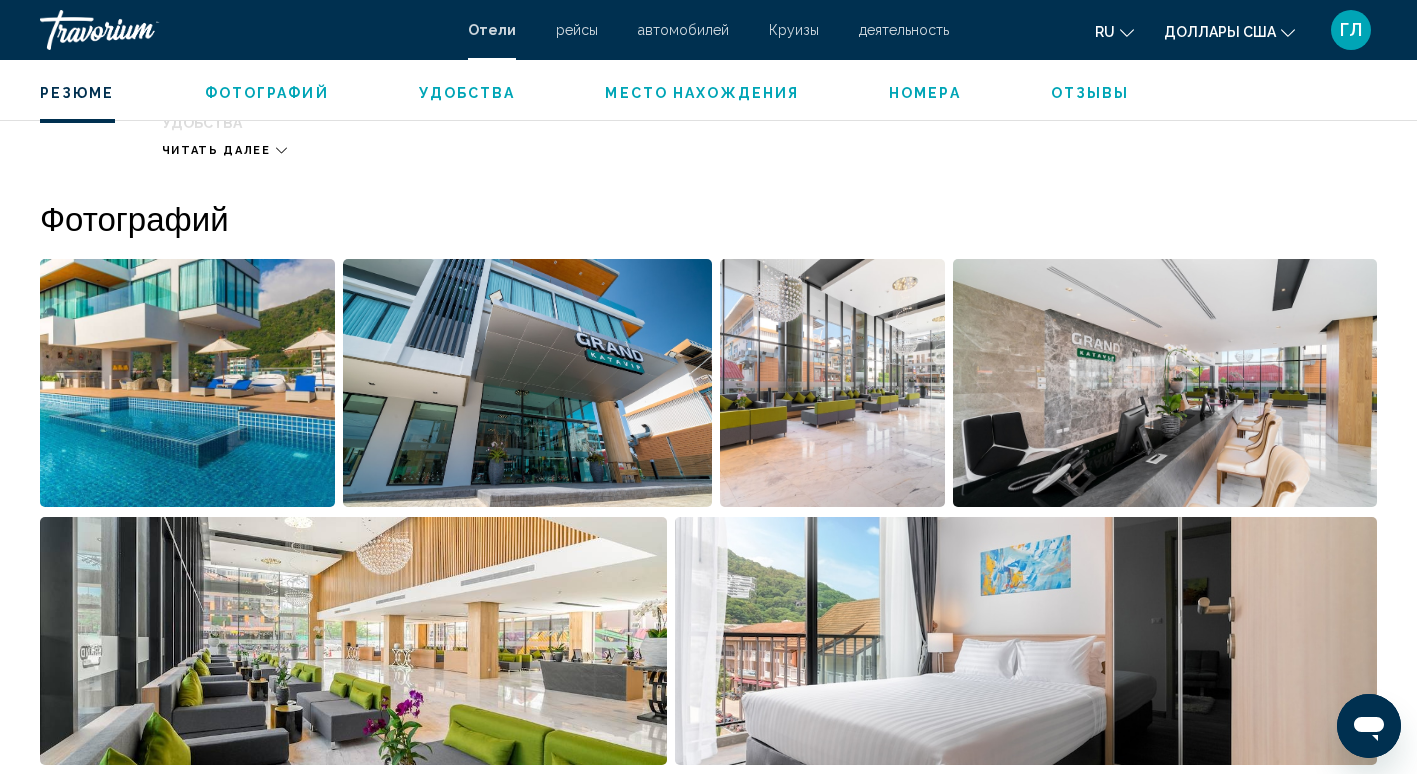 click at bounding box center (187, 383) 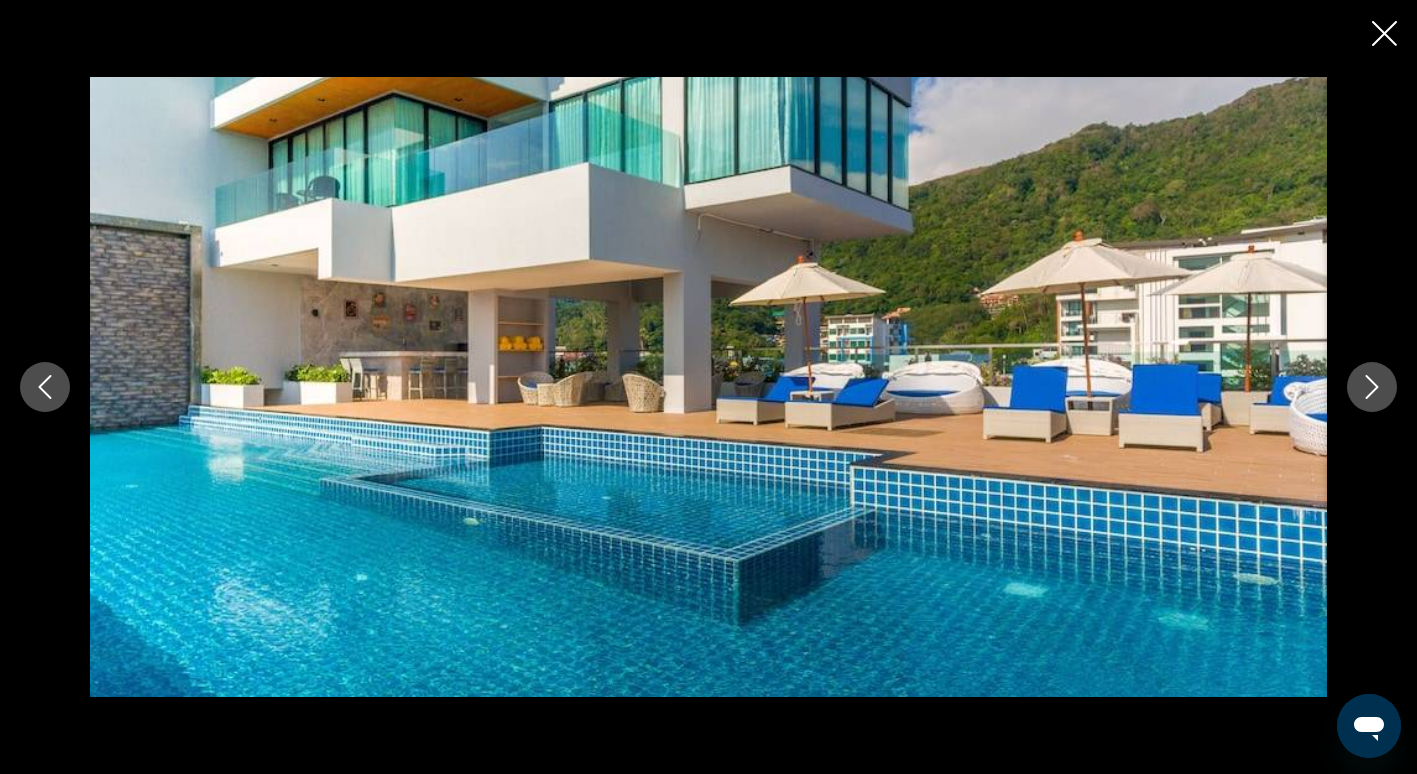 click 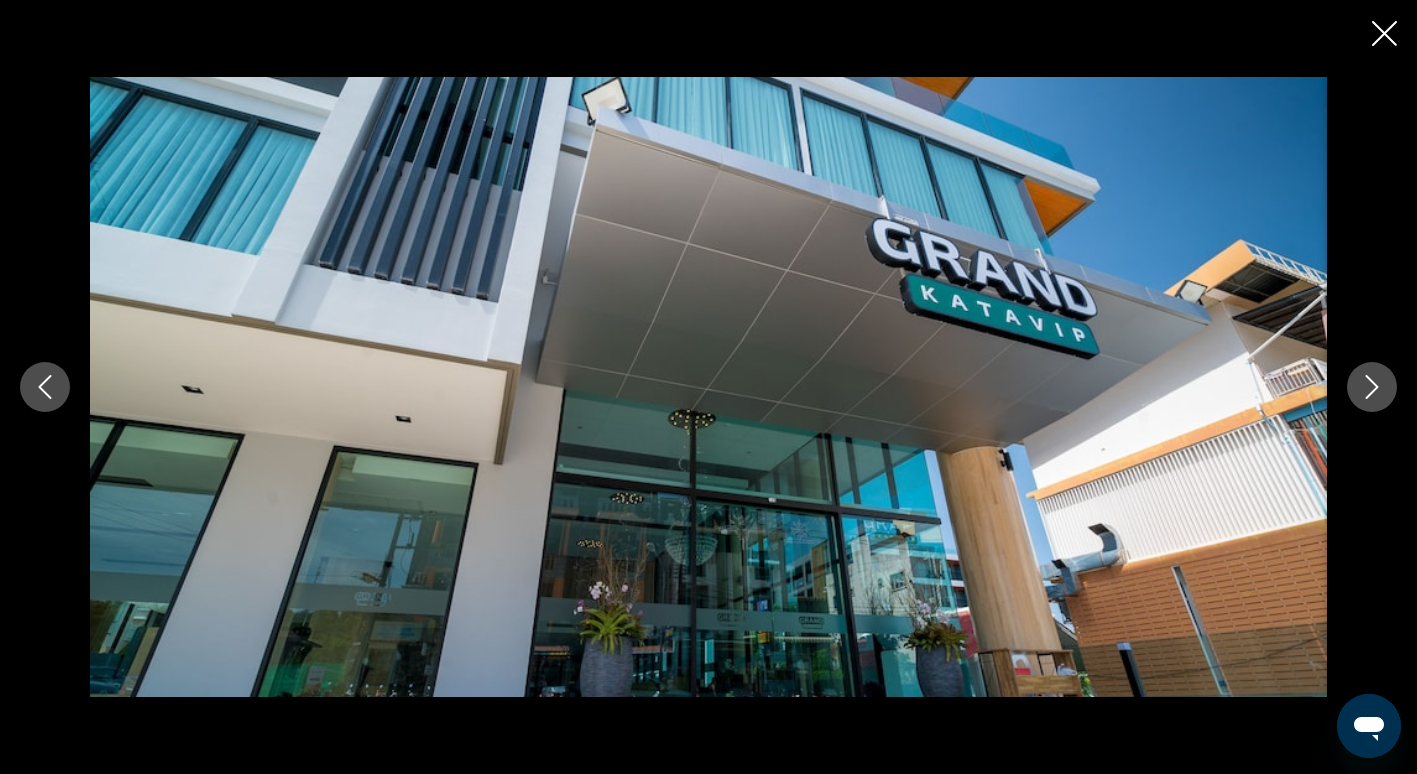 click 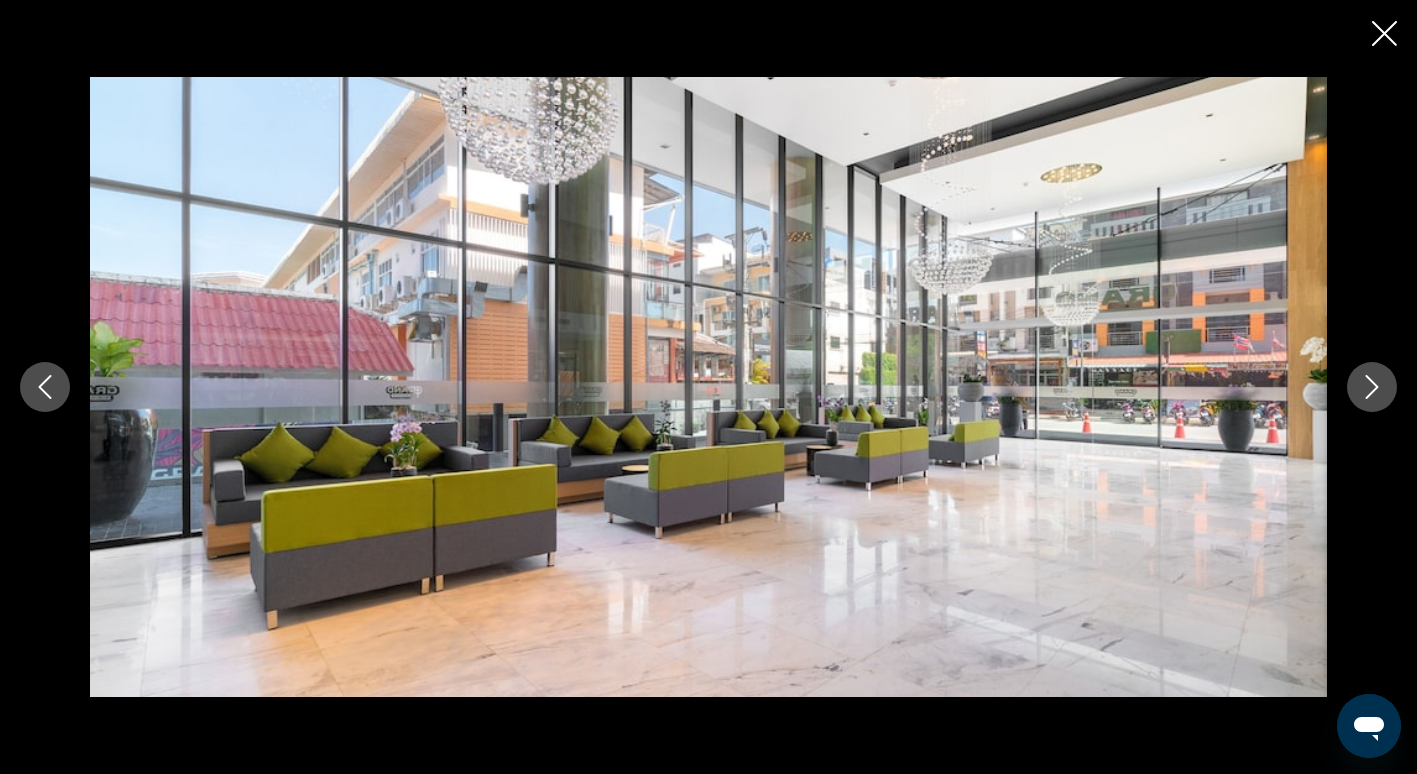 click 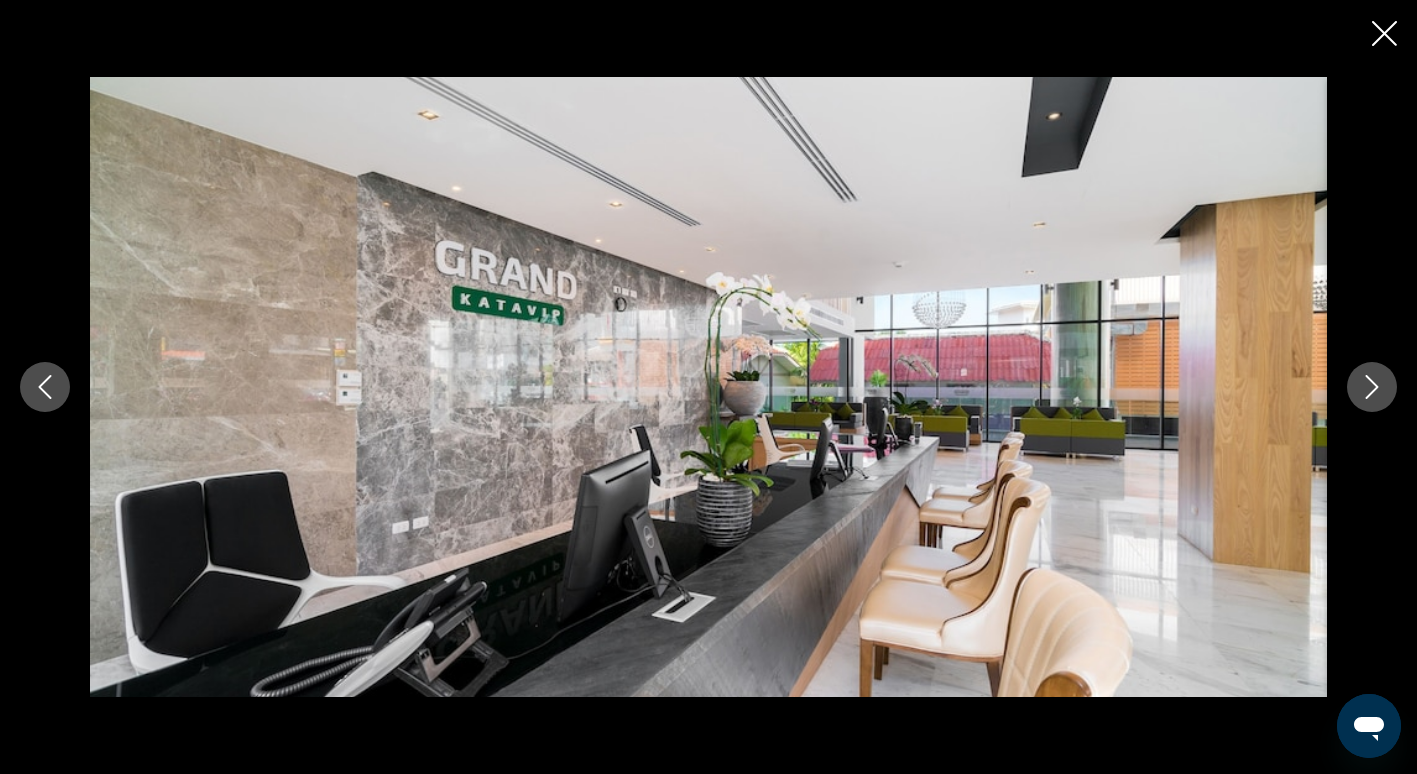 click 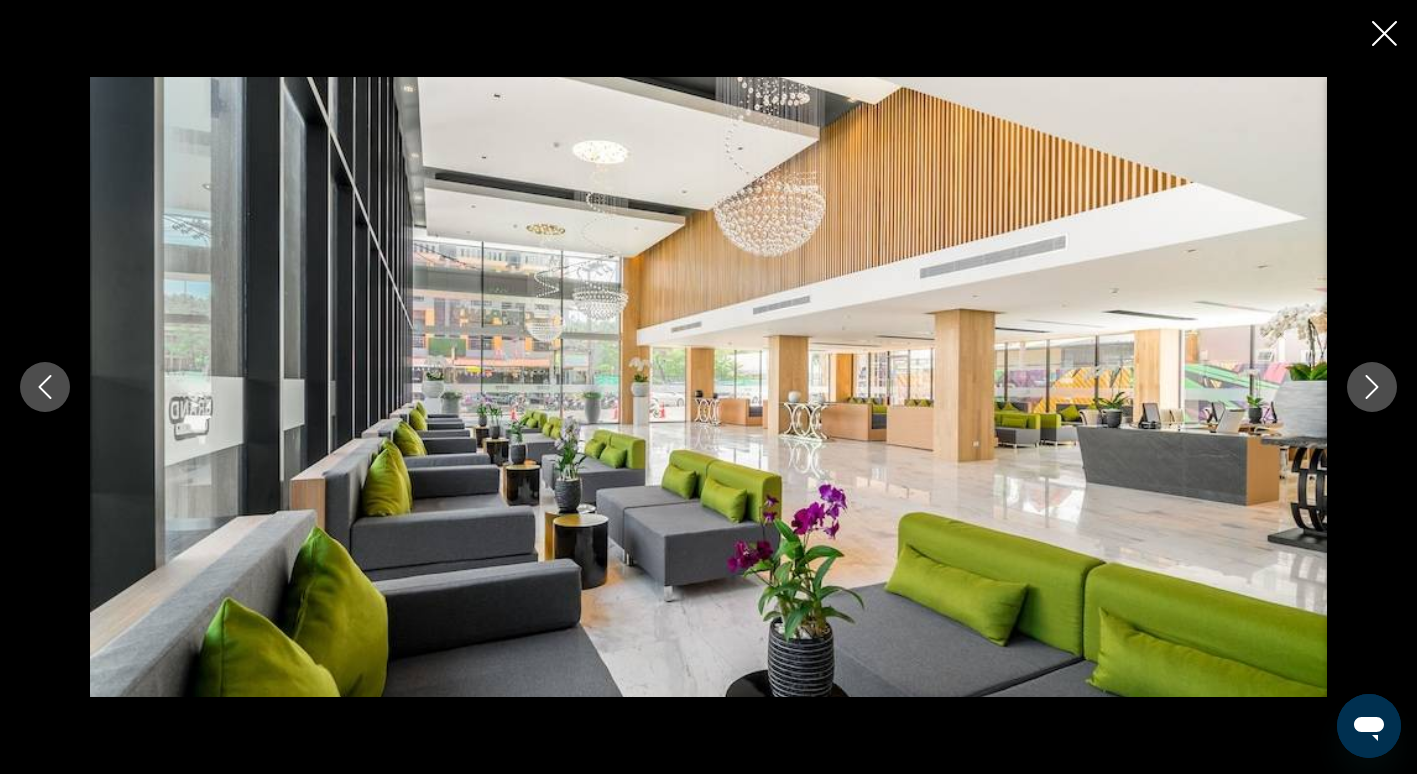 click 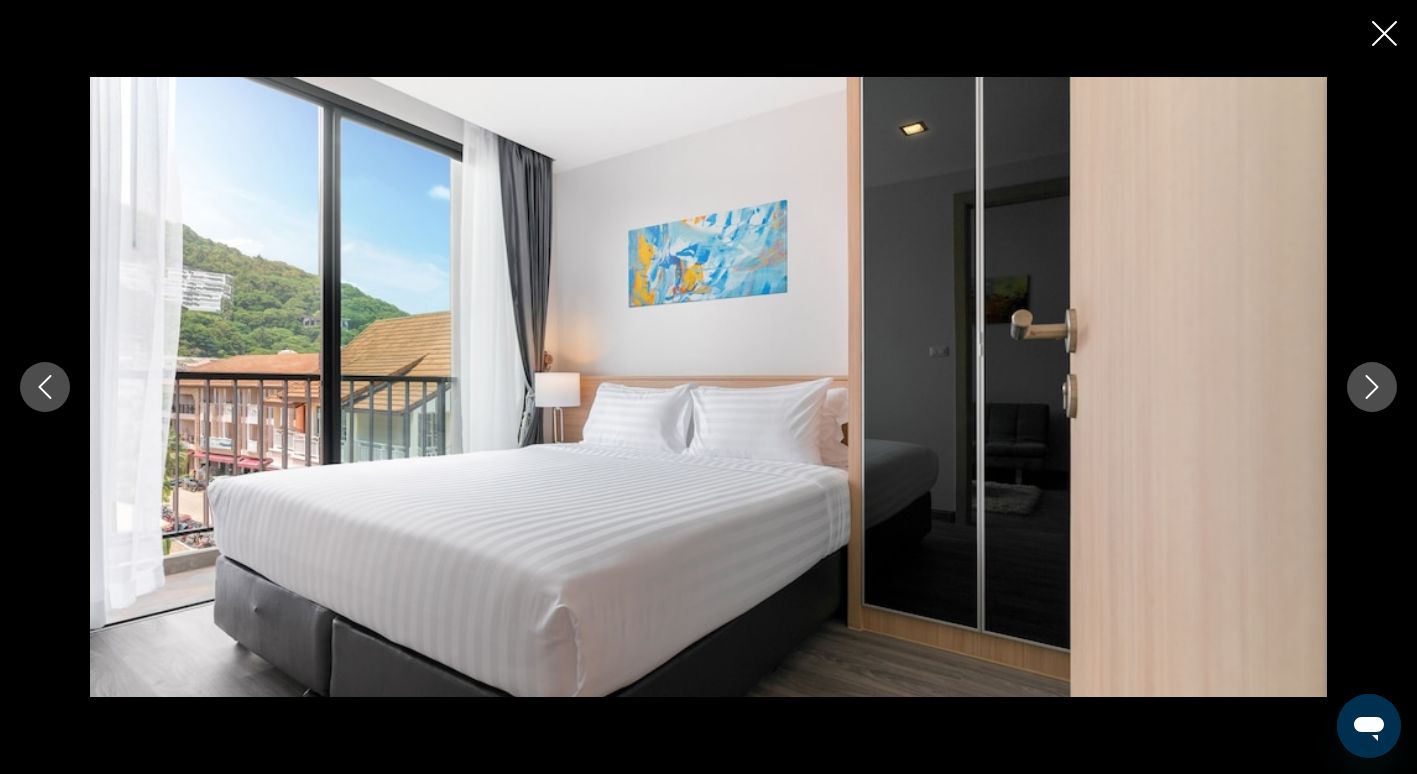 click 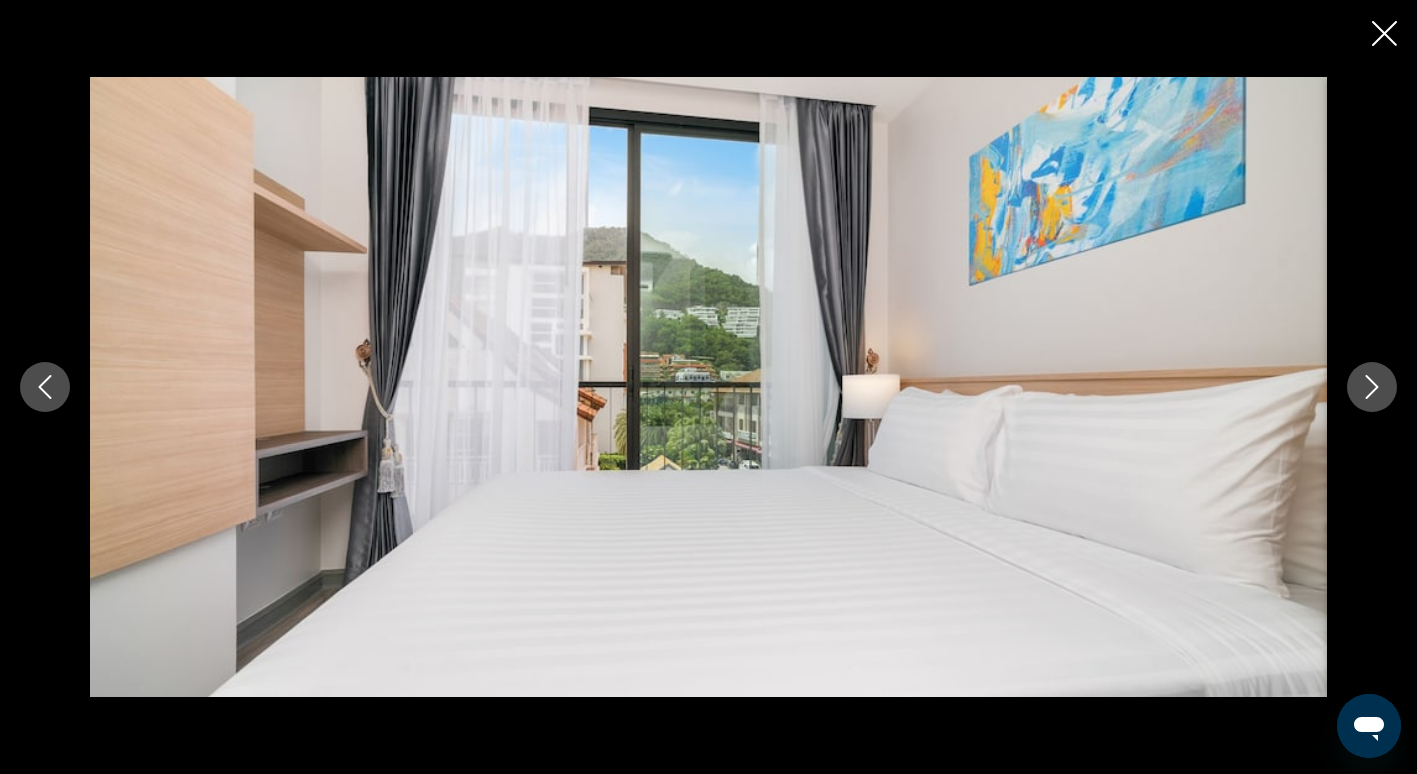 click 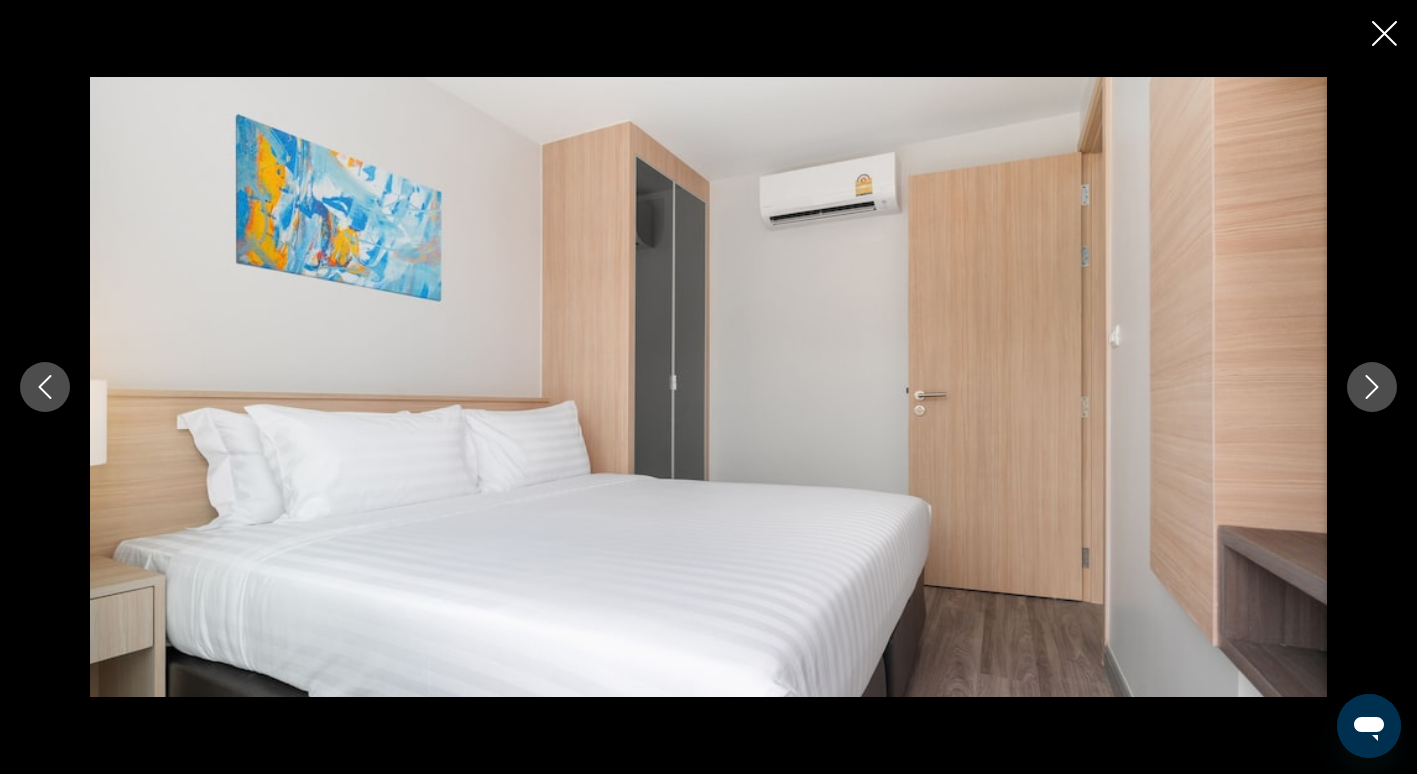 click 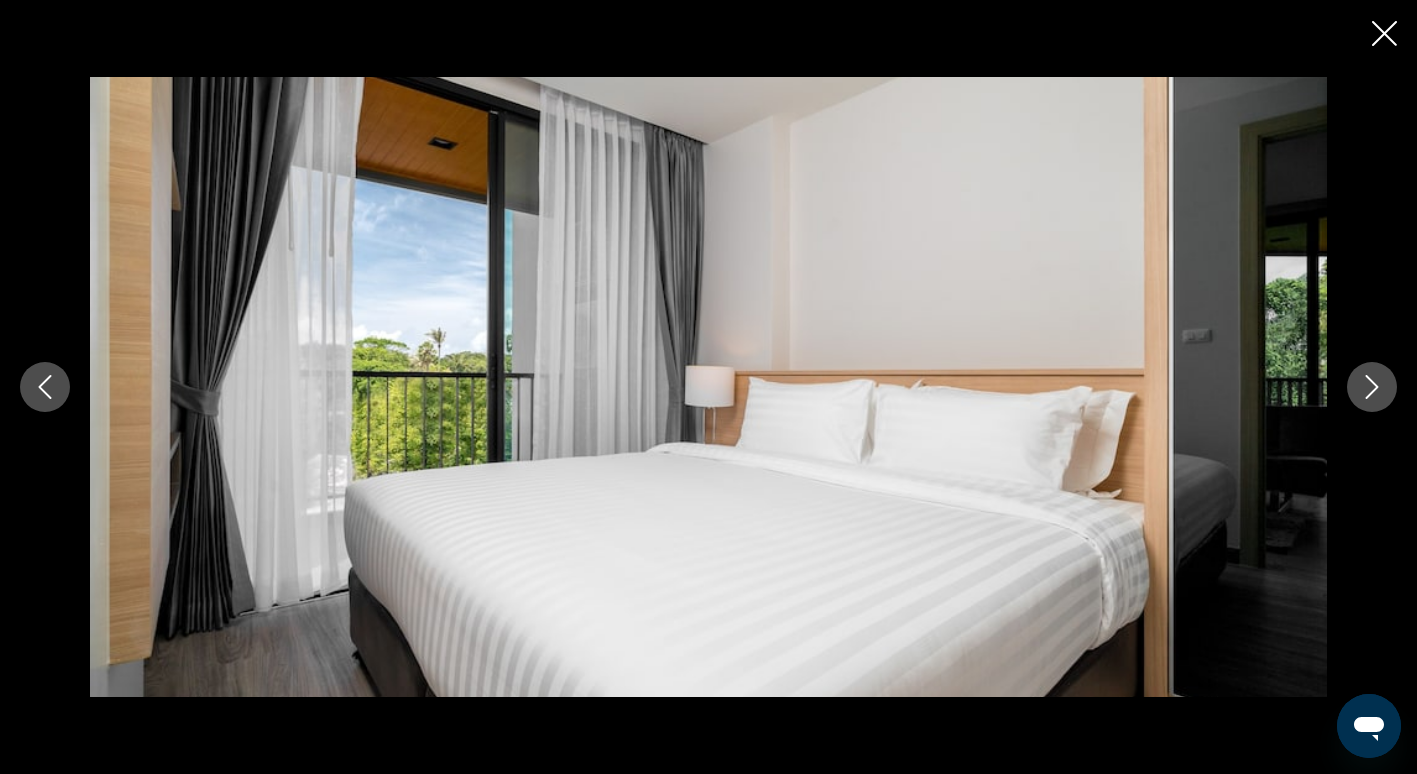 click 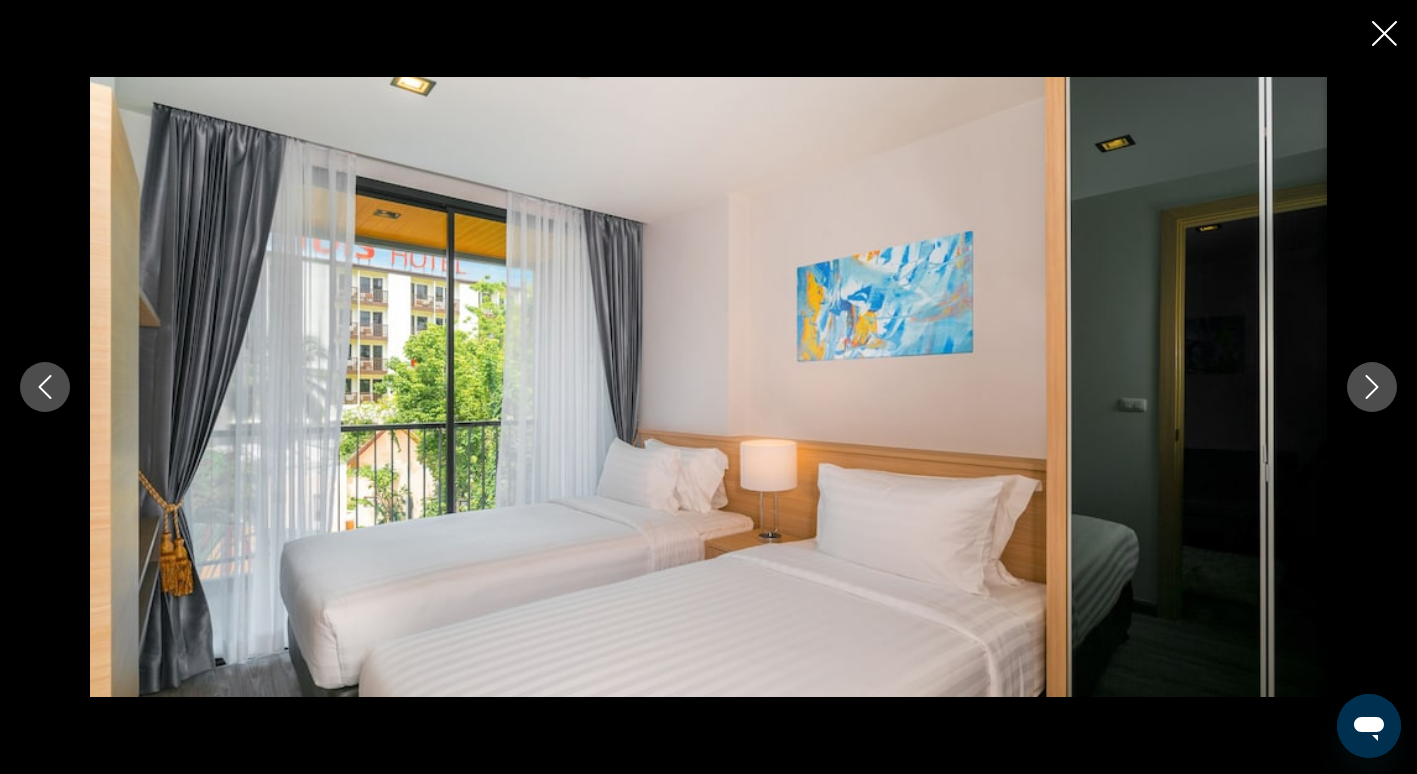 click 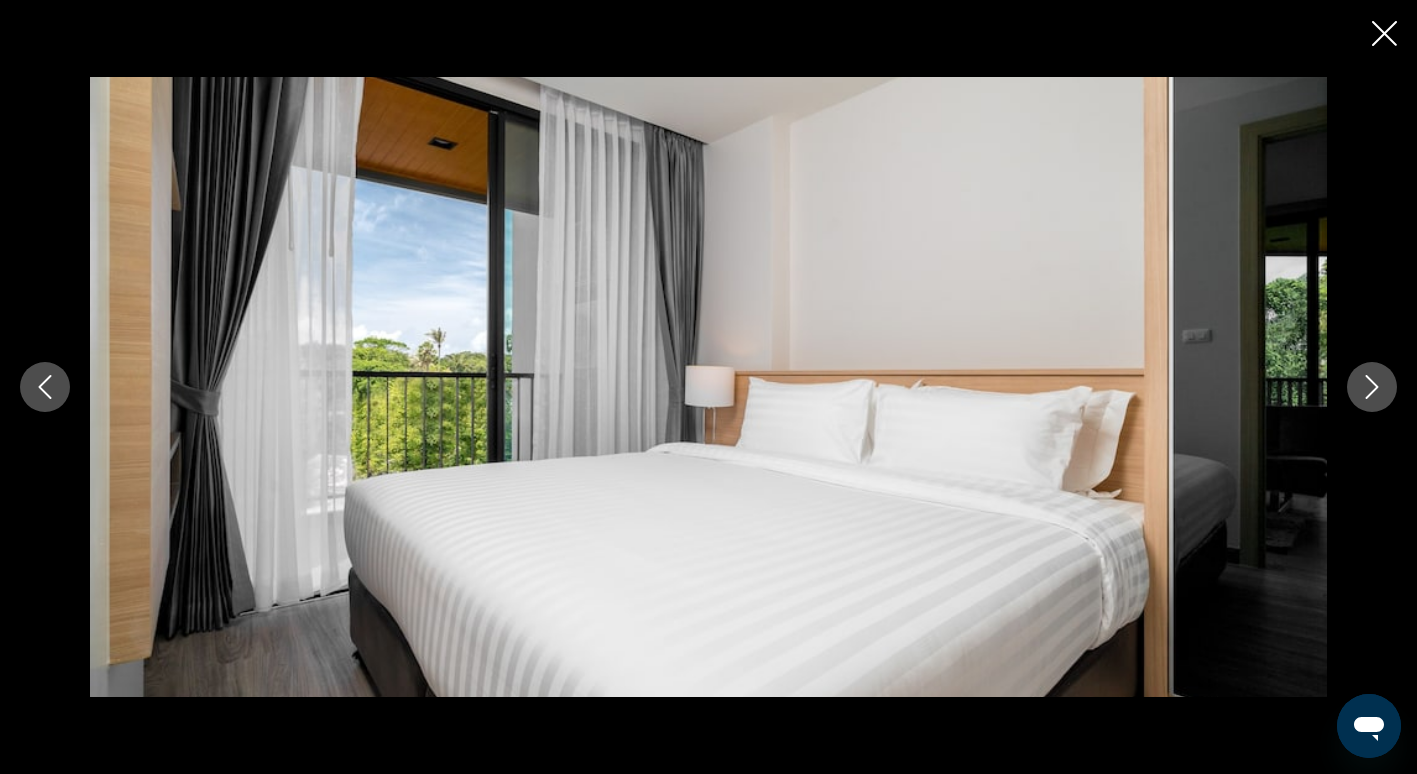 click 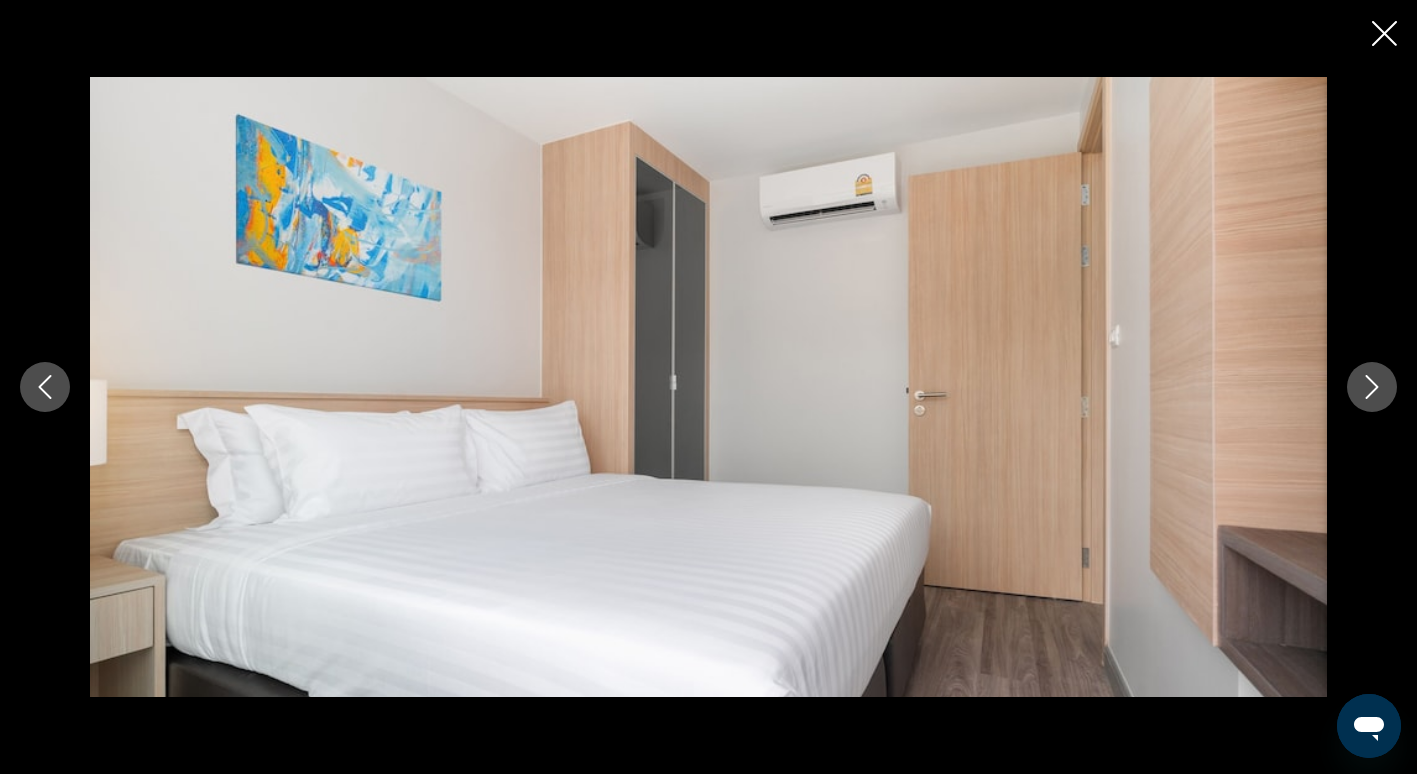 click 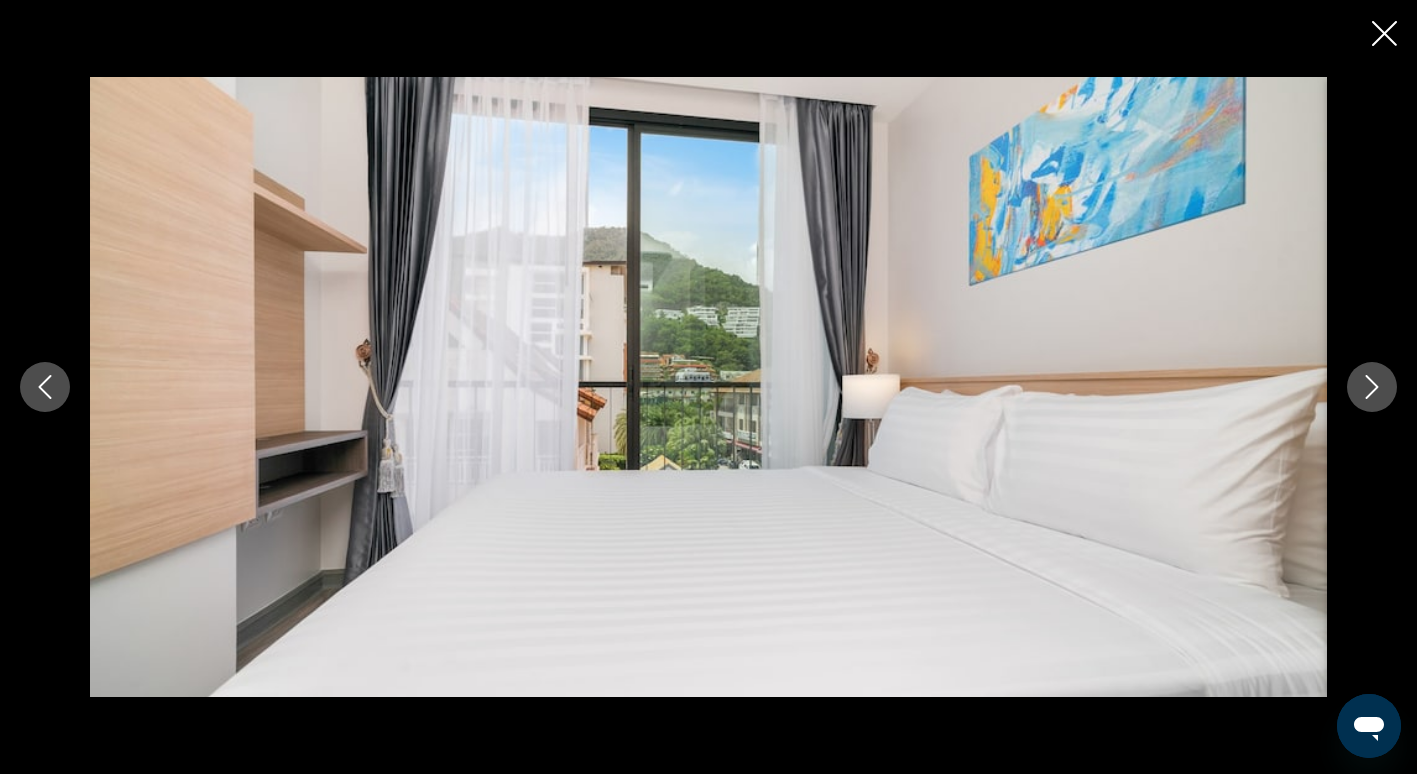click 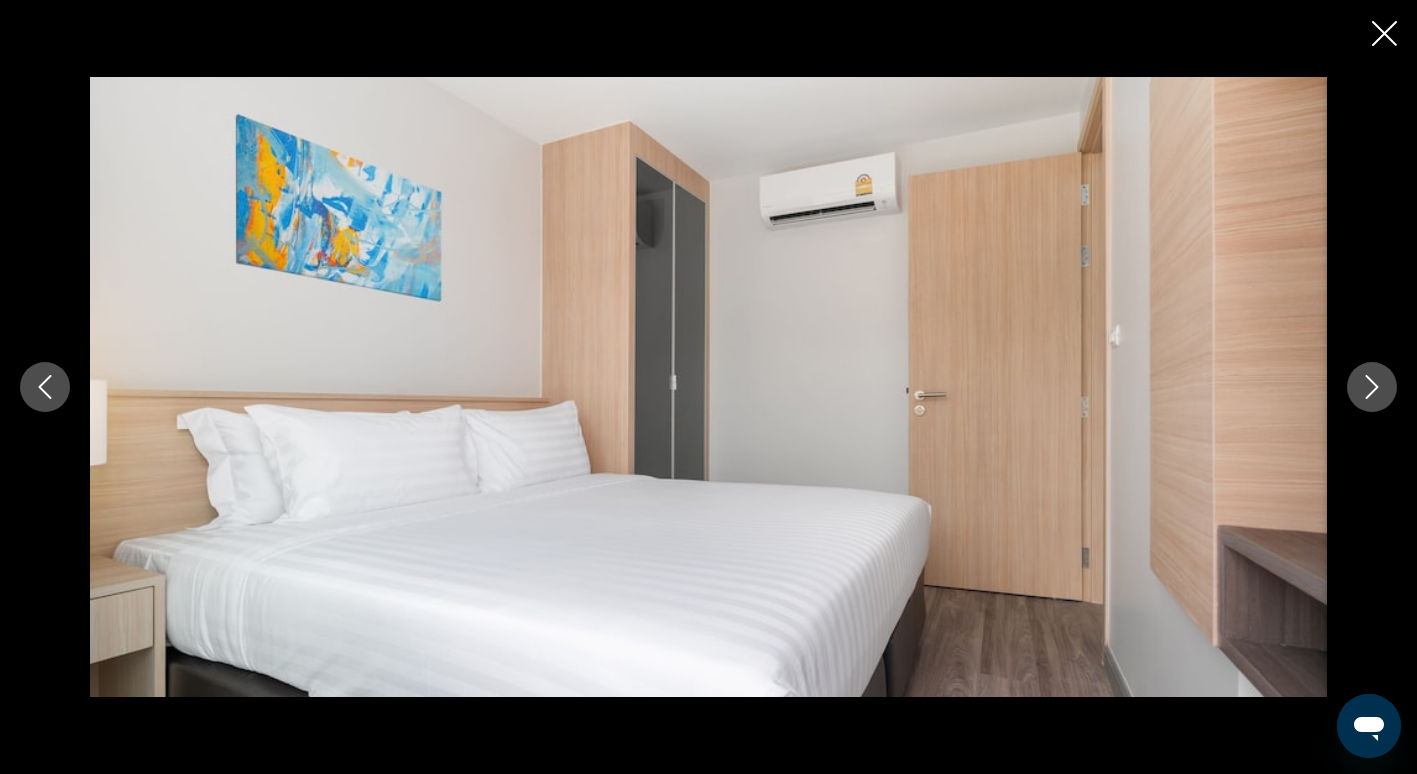 click 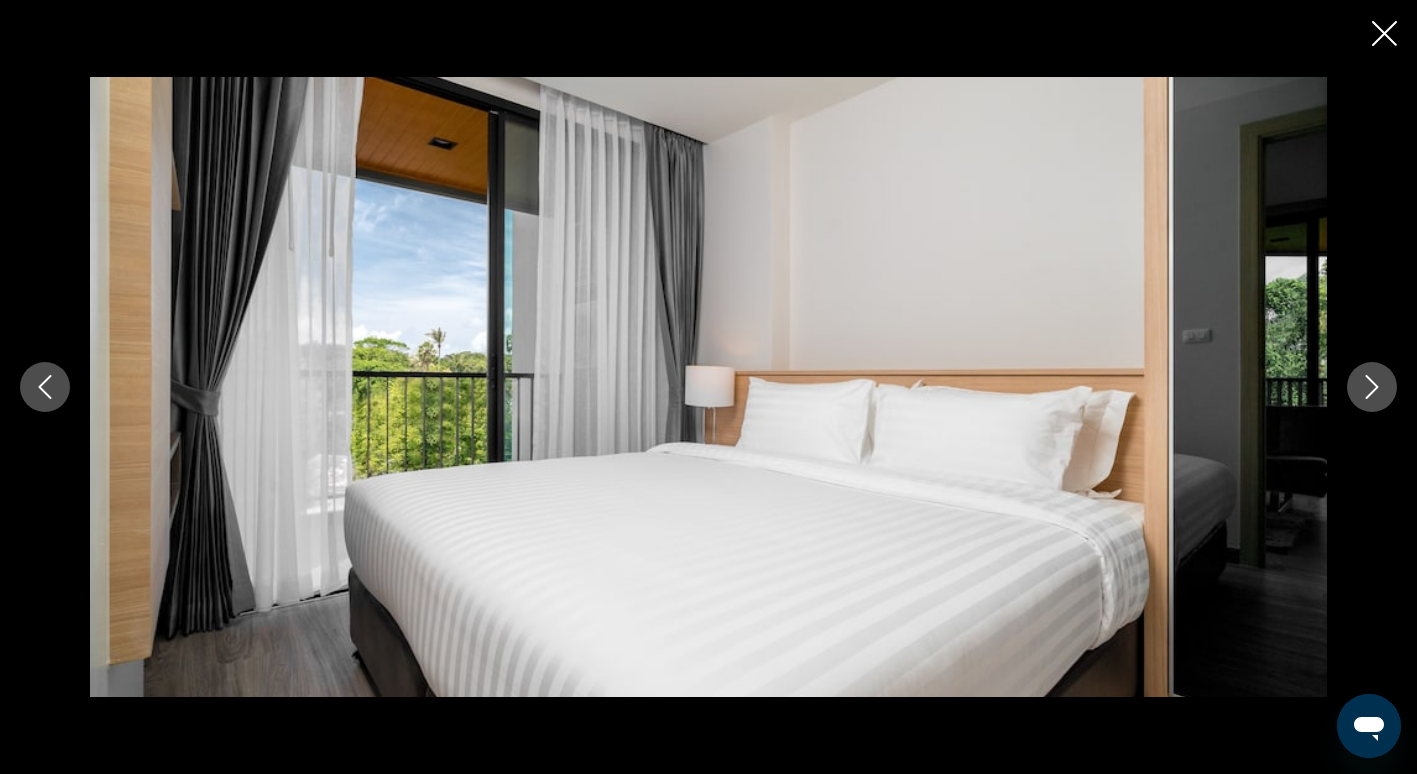 click 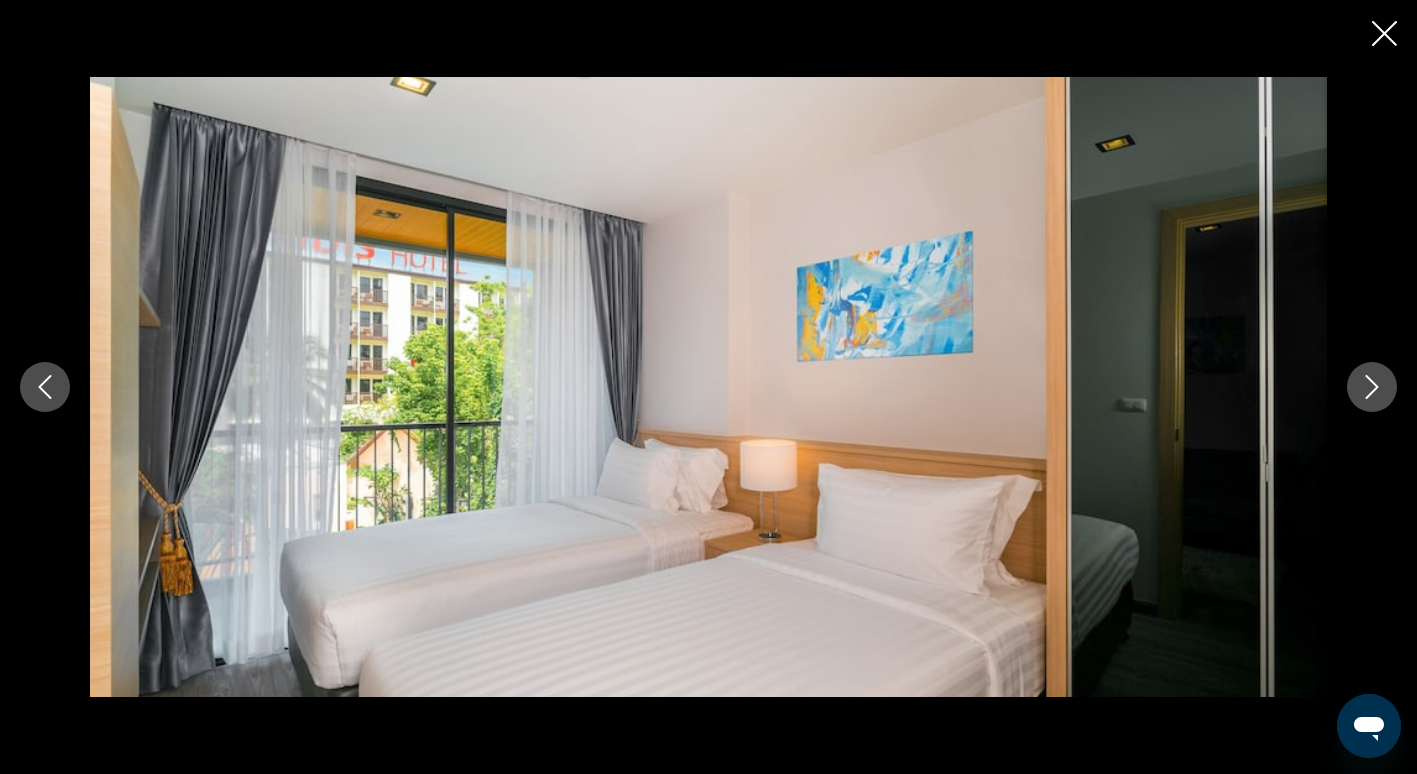 click 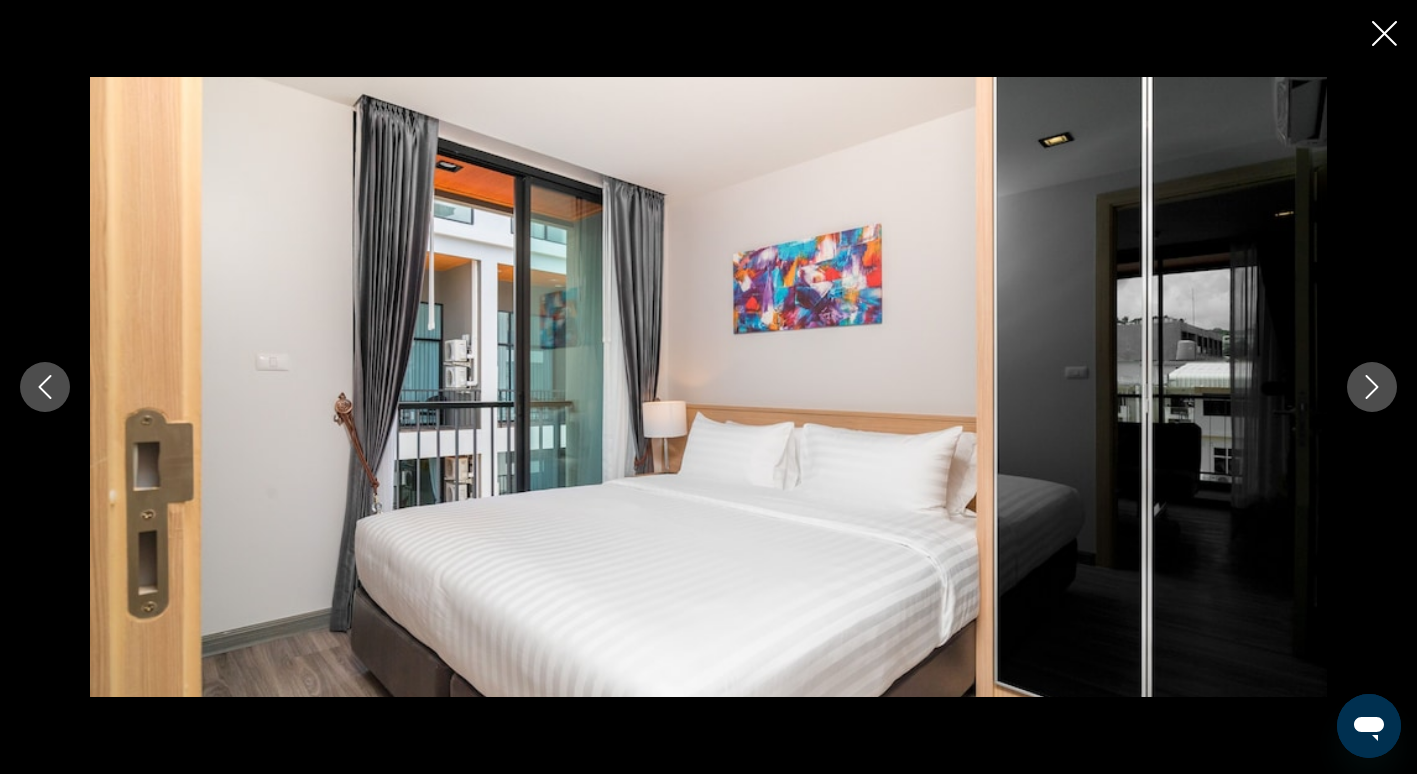 click 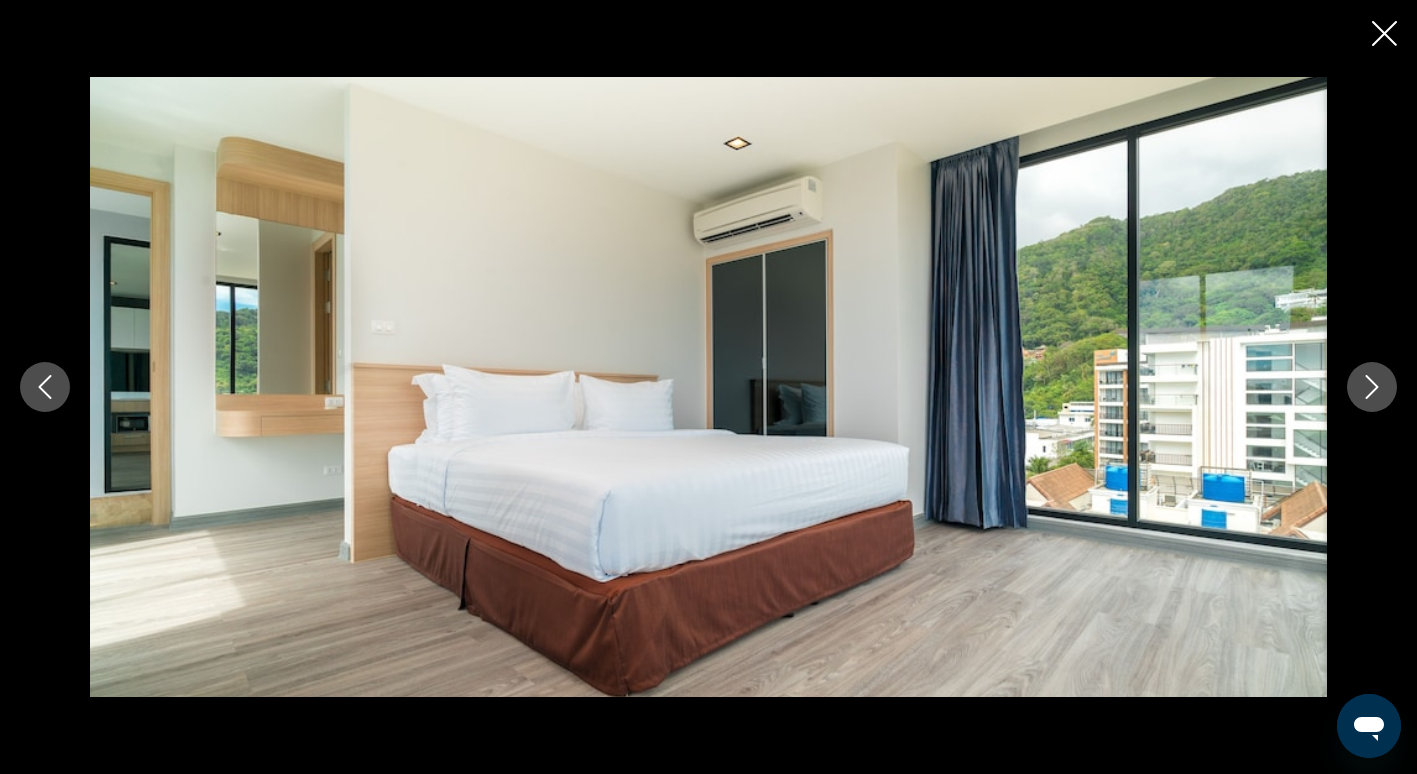 click 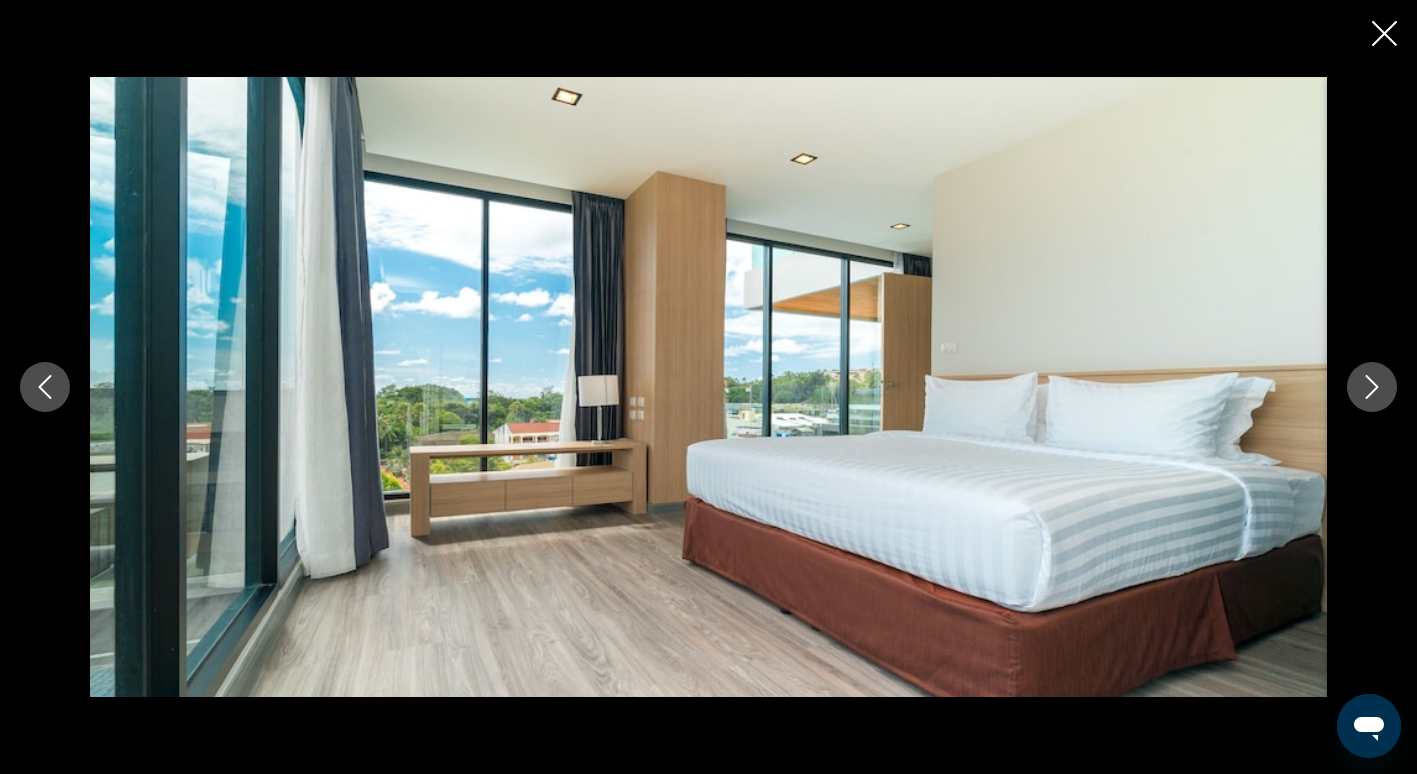 click 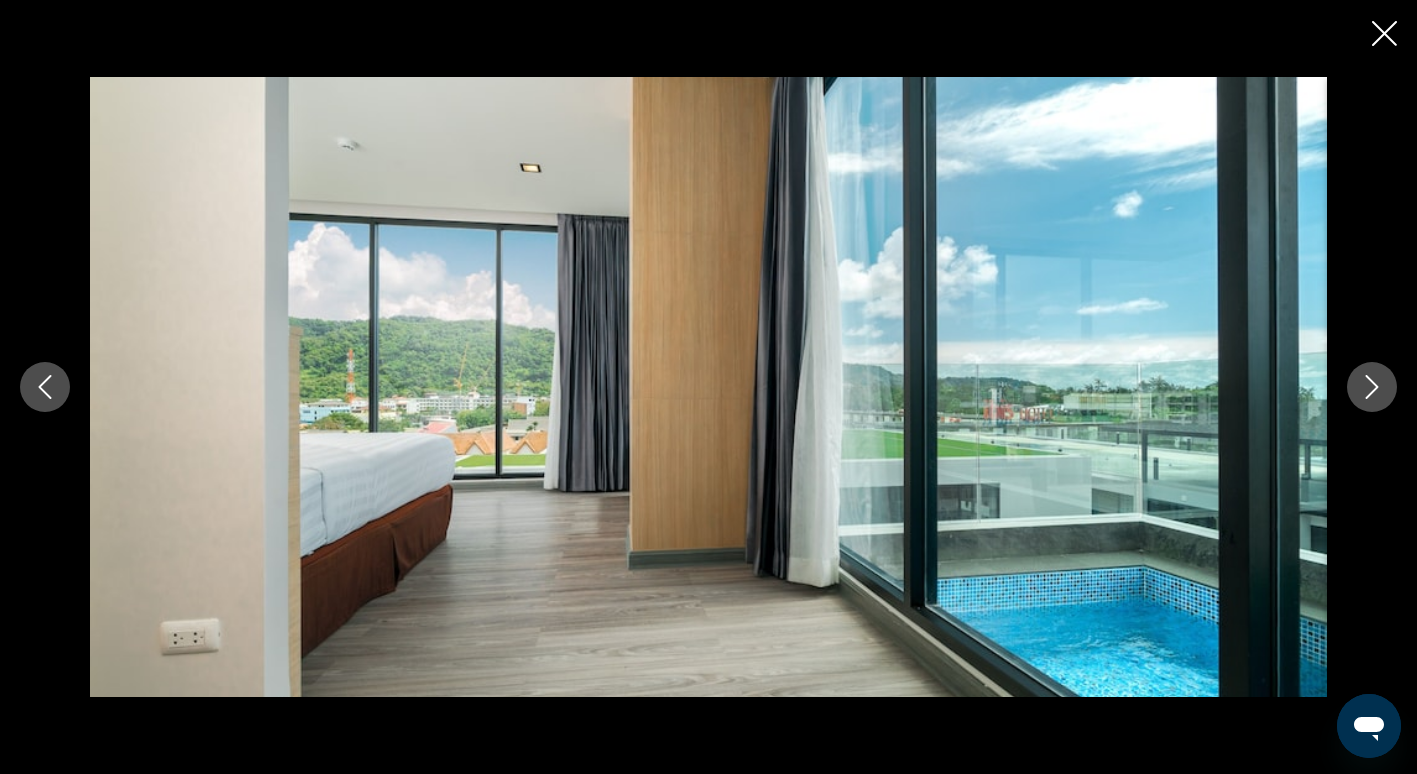 click 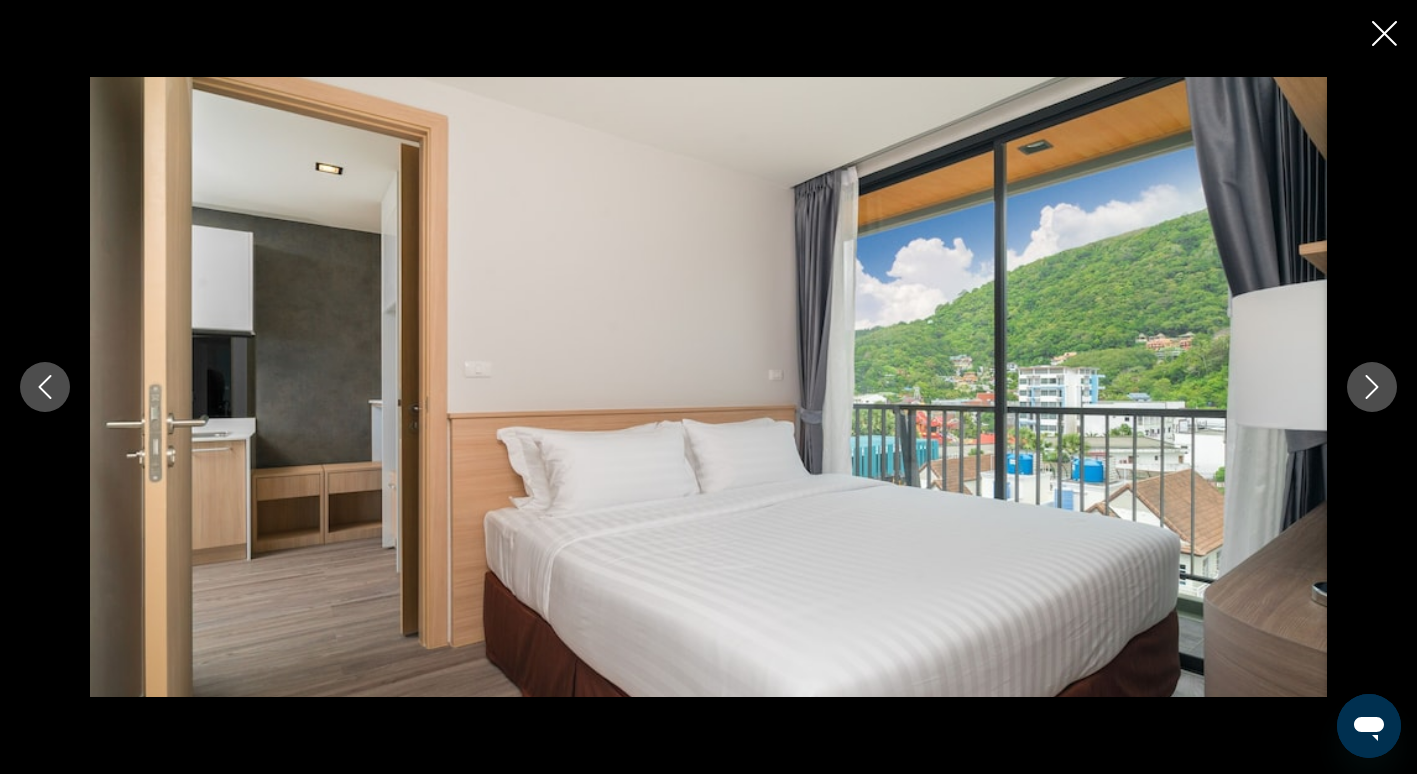 click 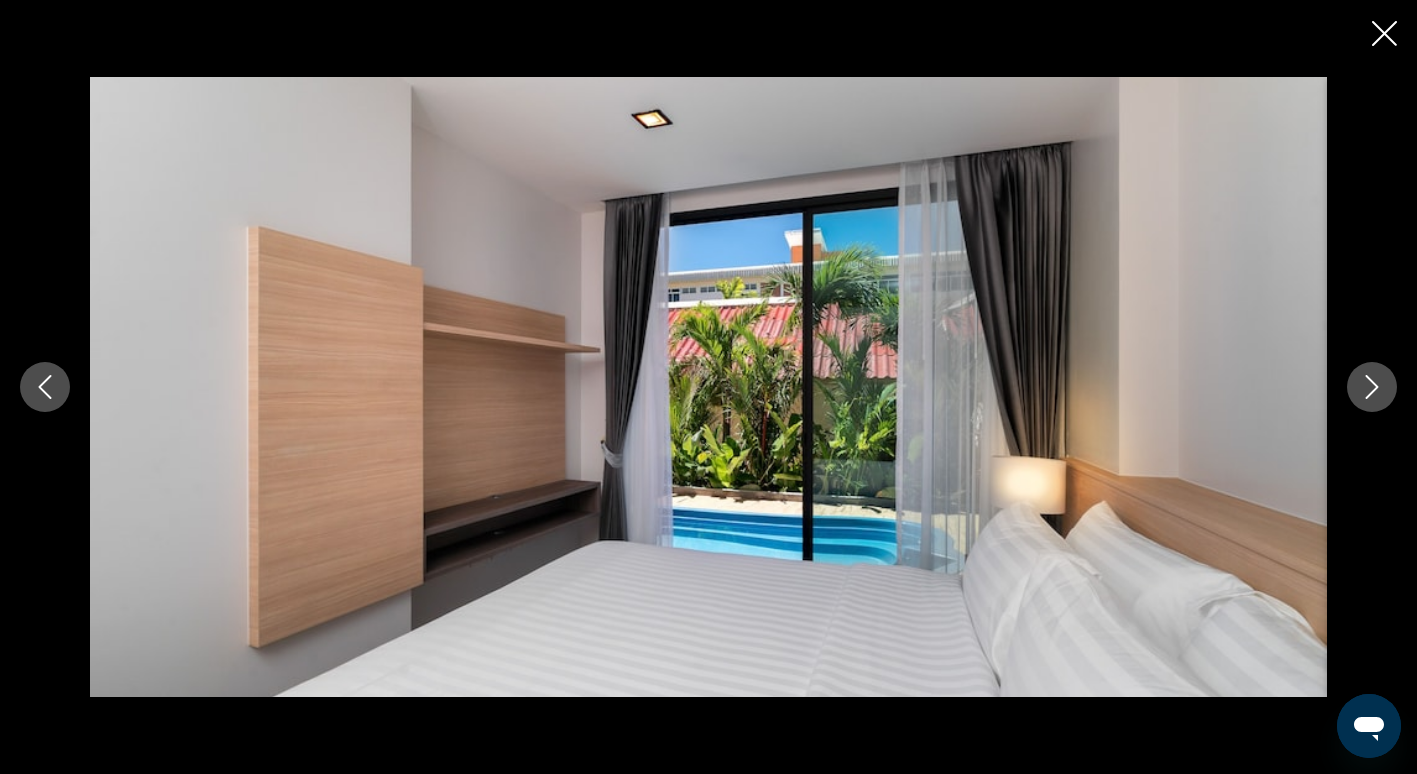 click 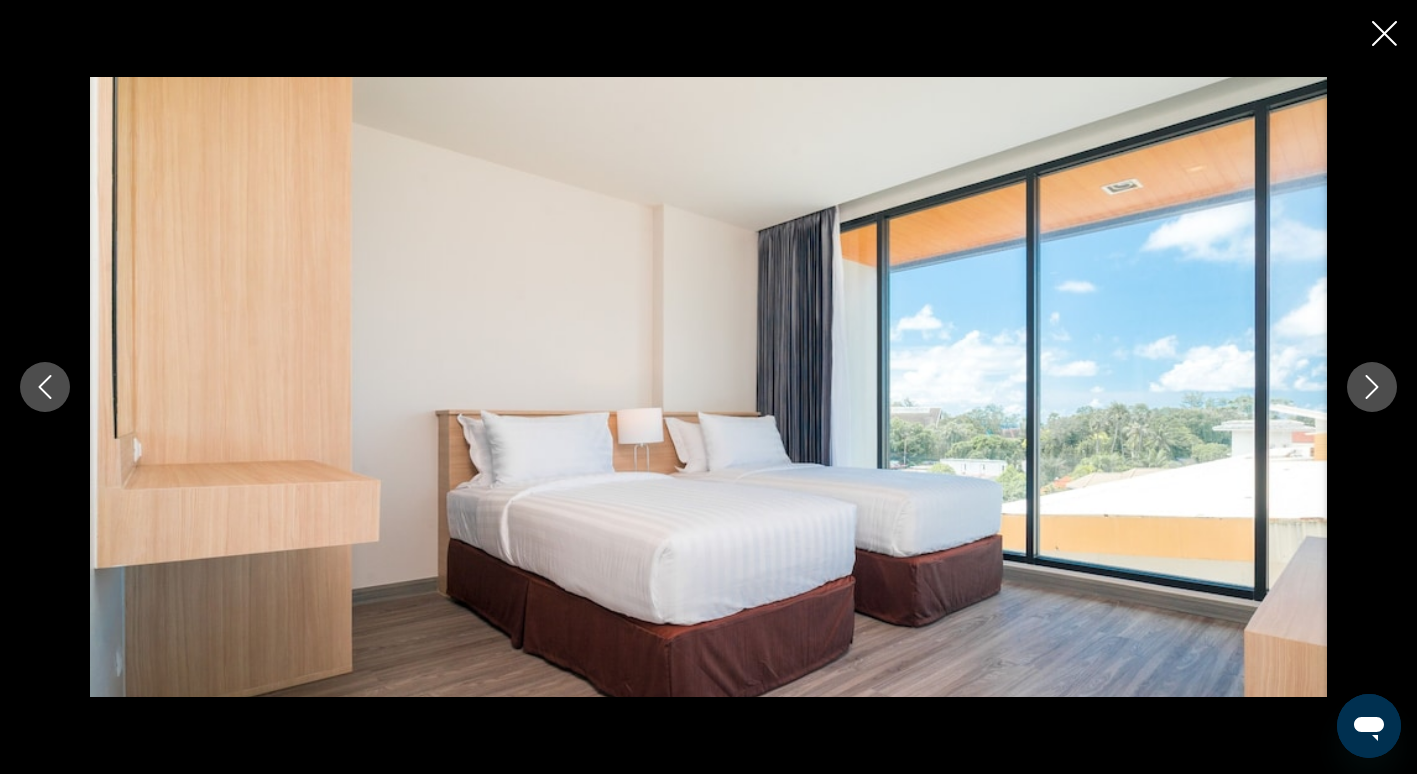 click 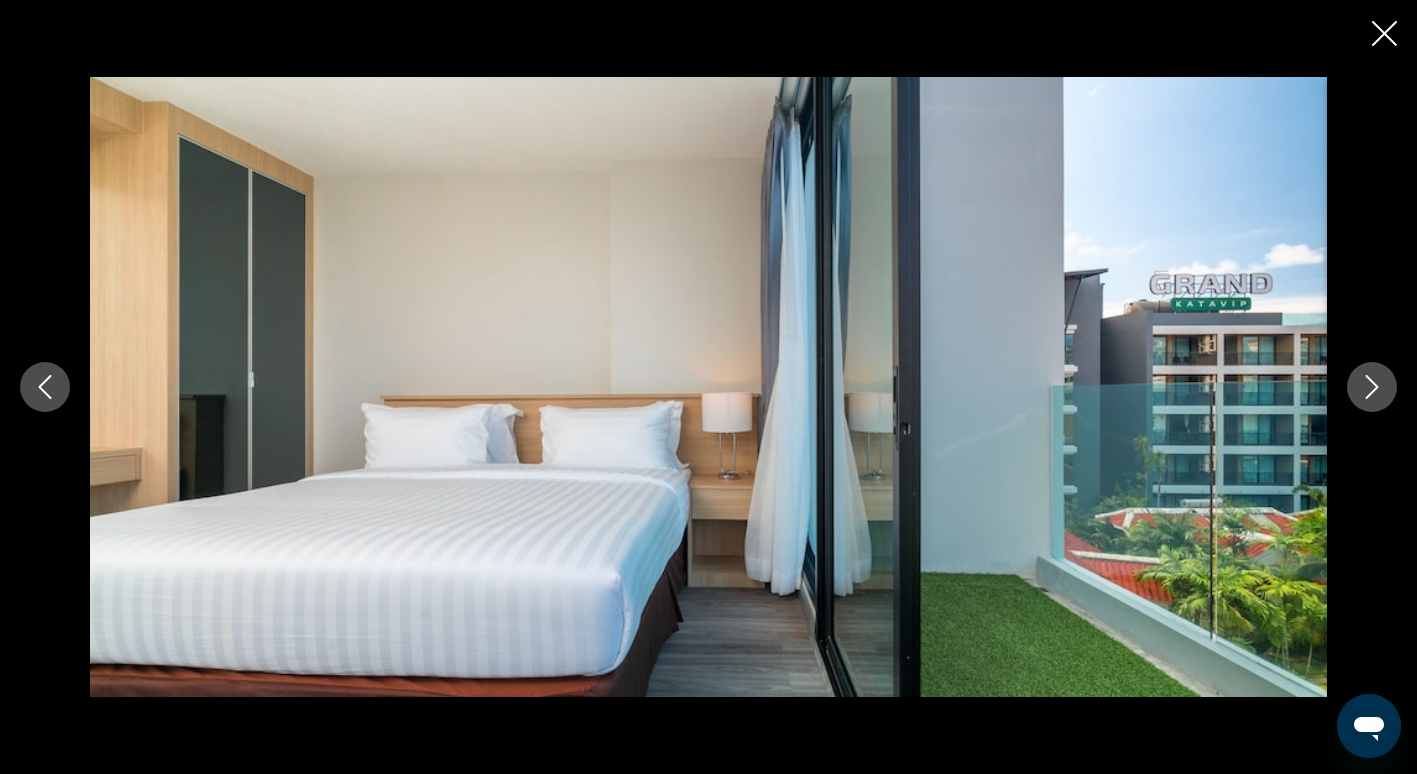 click 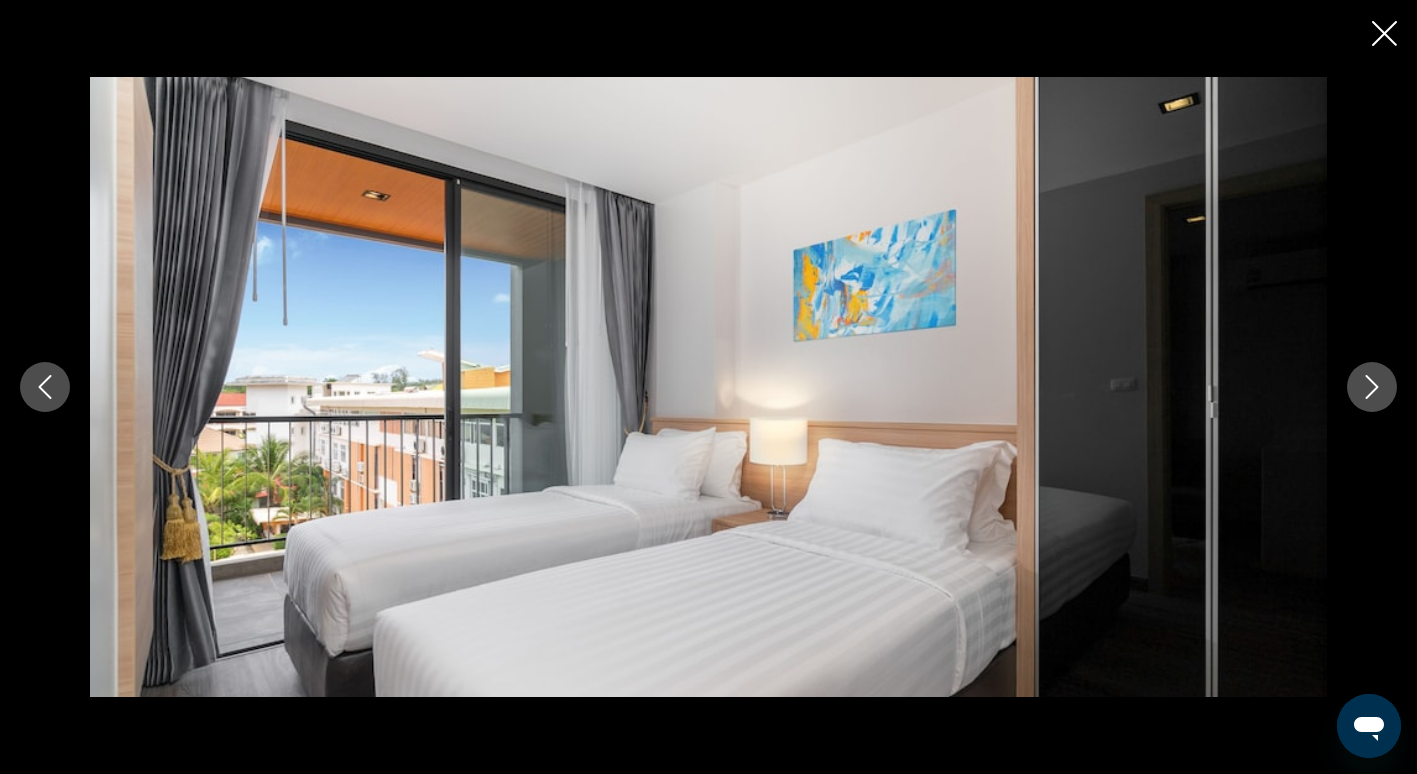 click 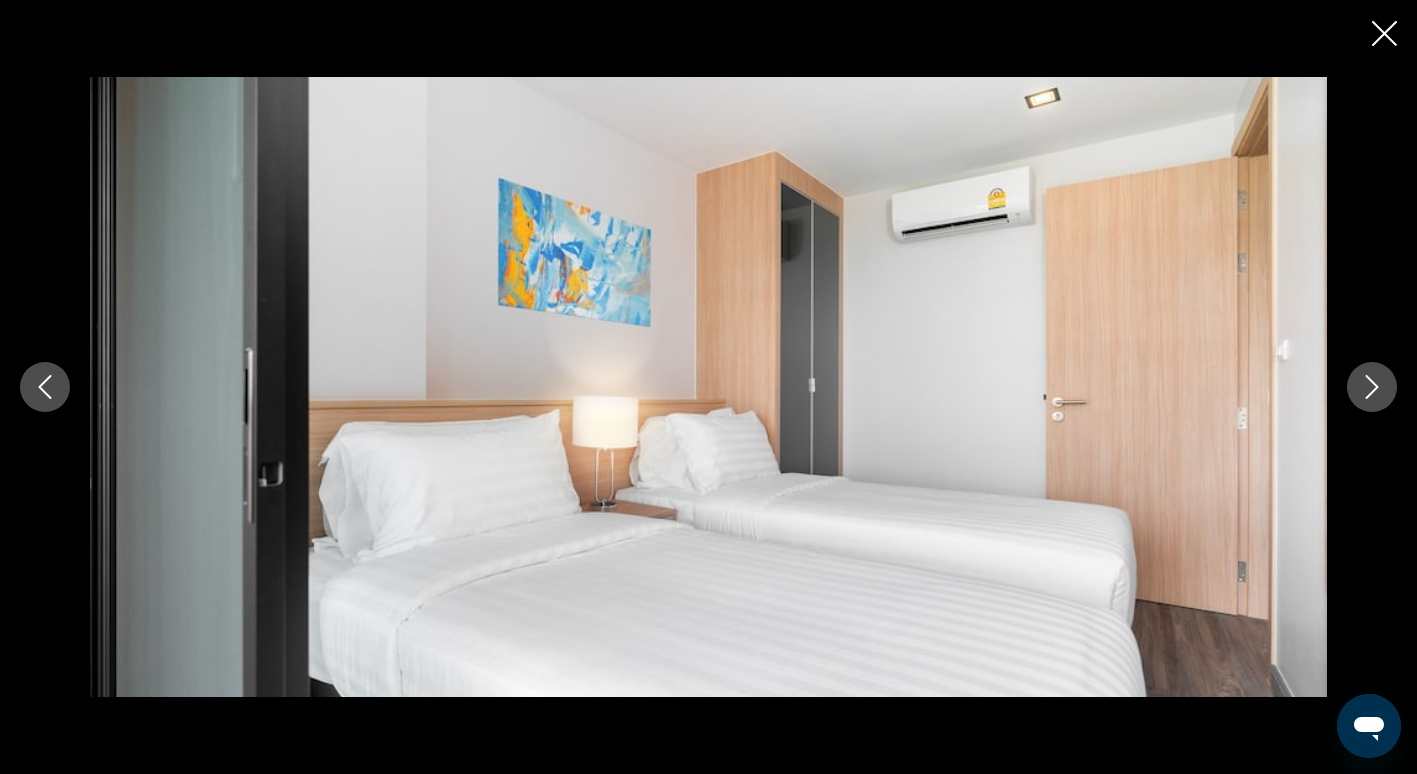 click 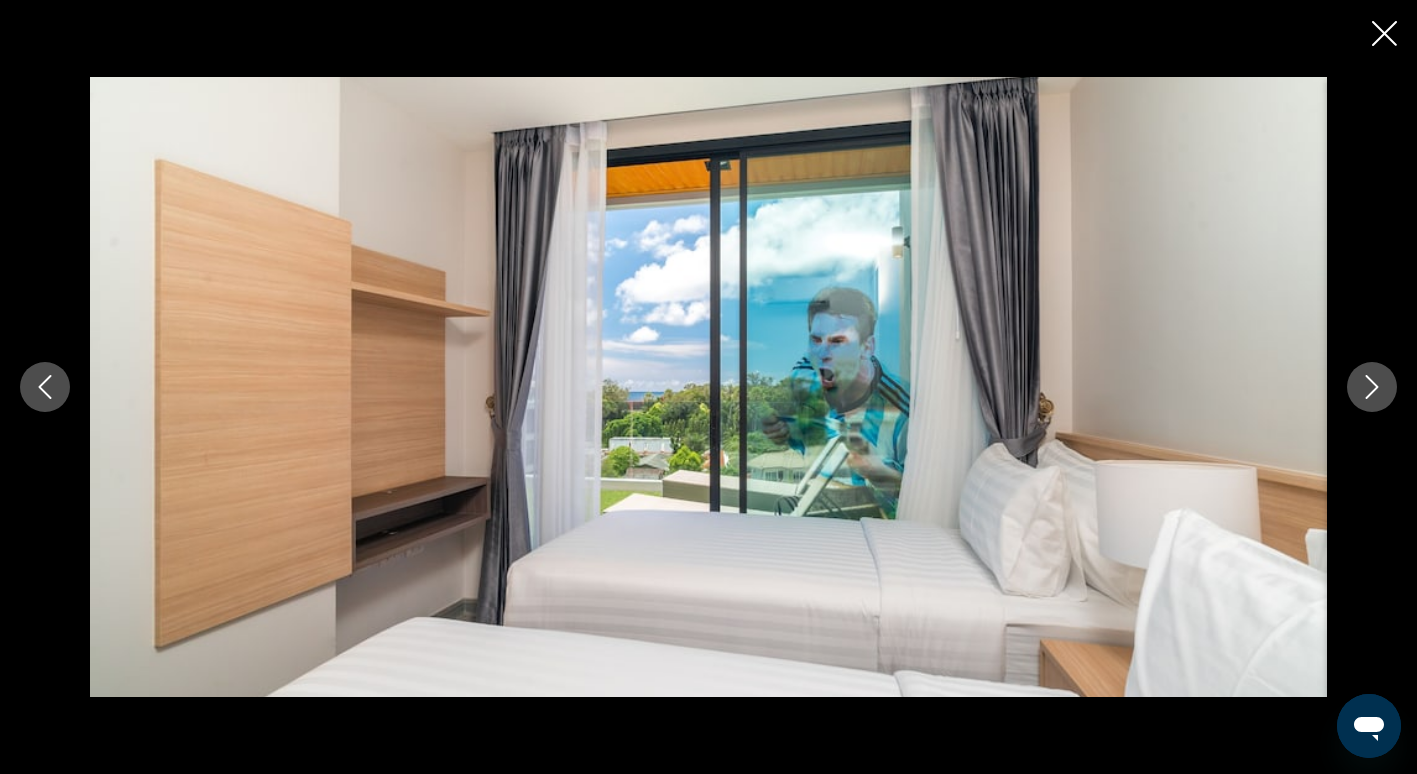 click 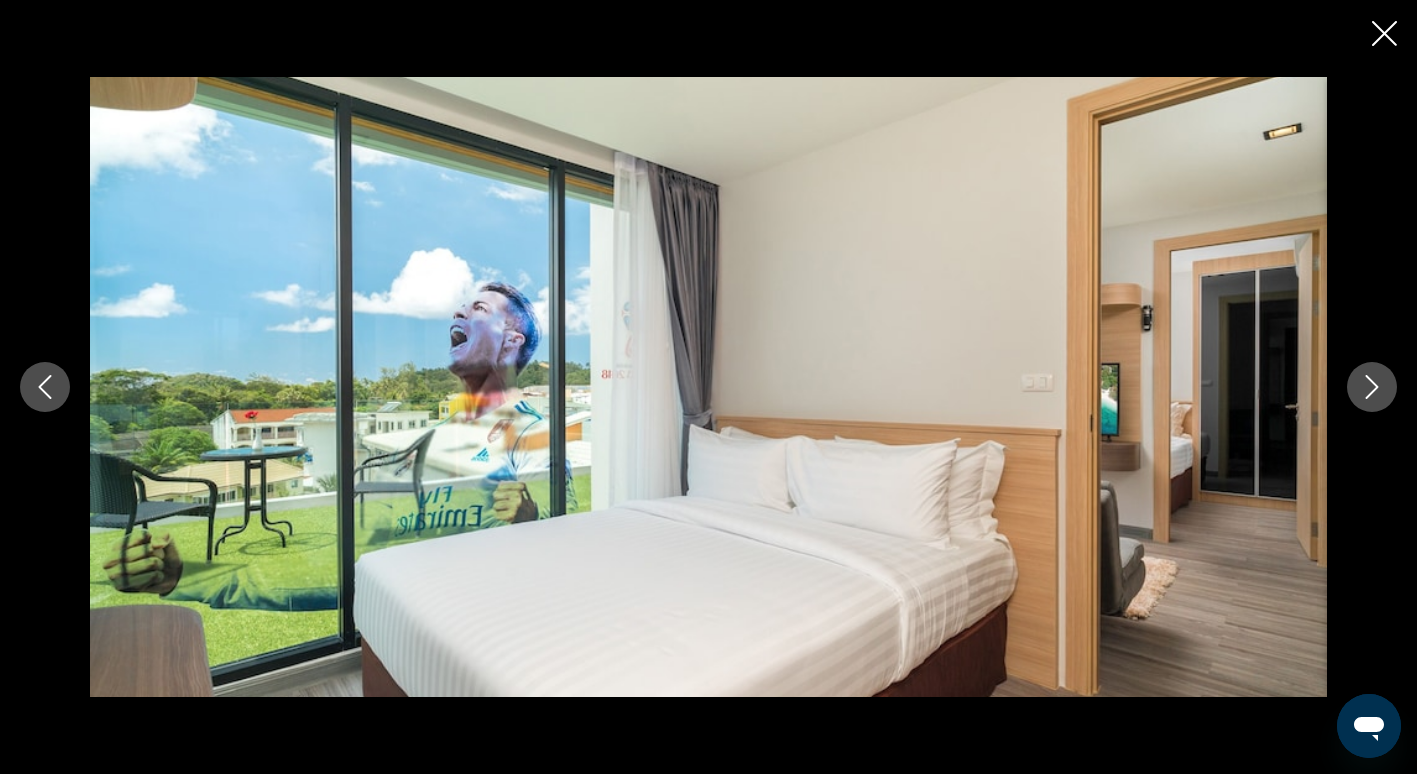click 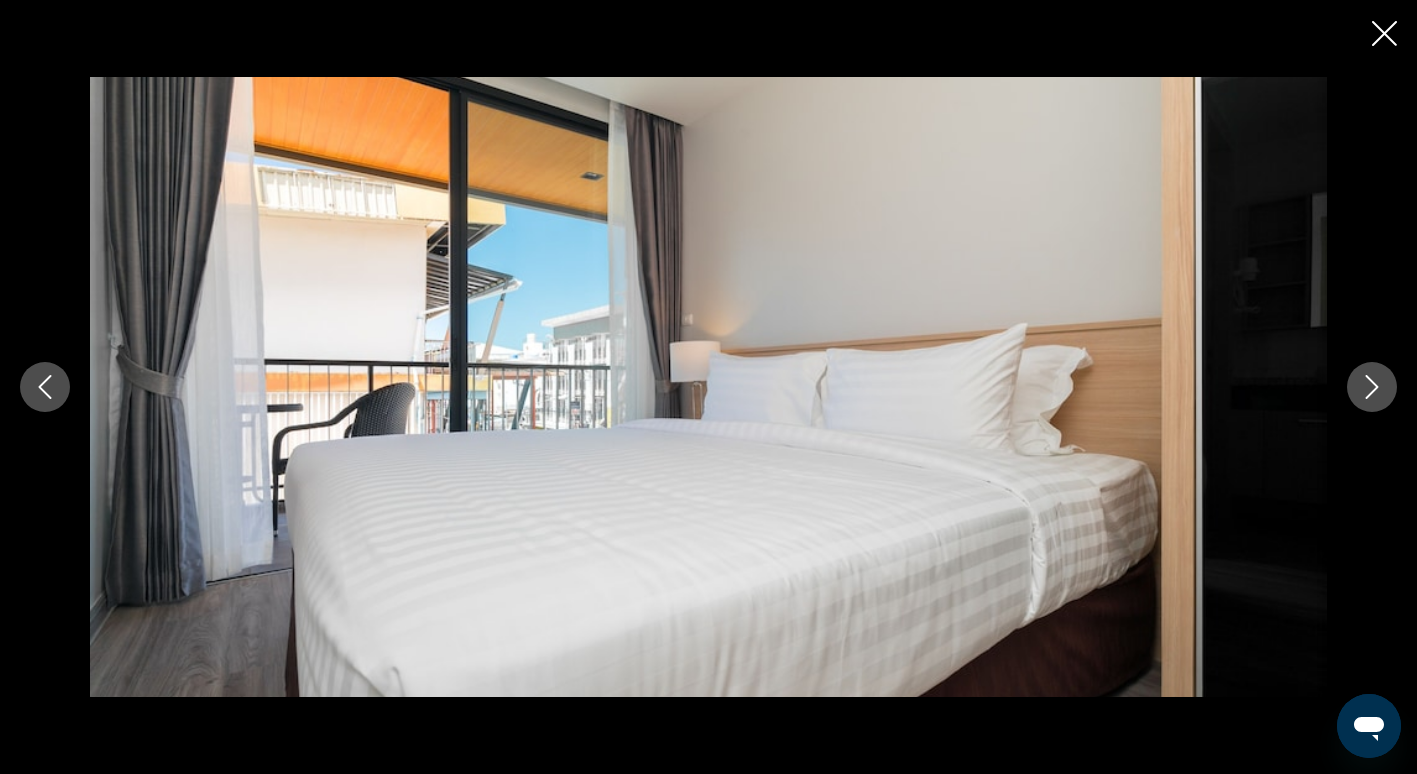 click 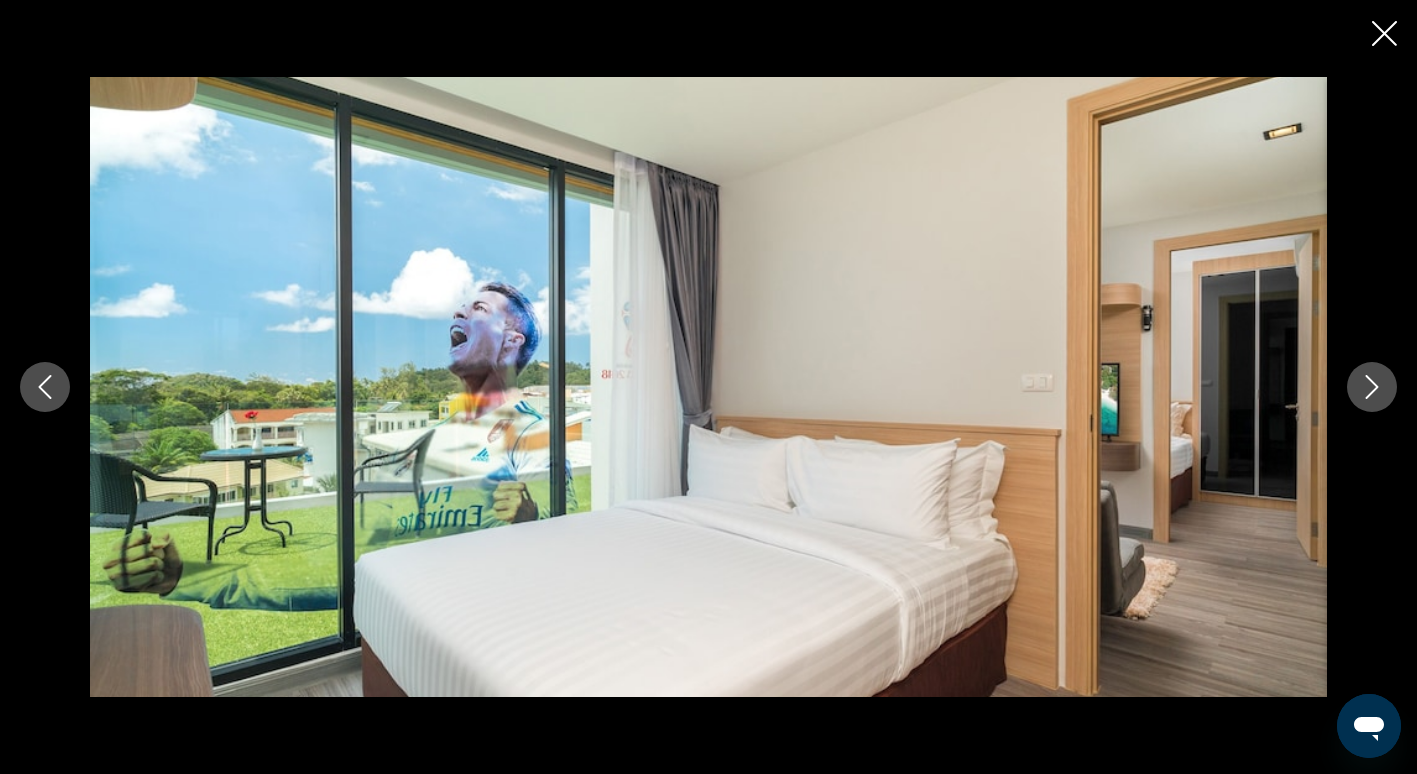 click 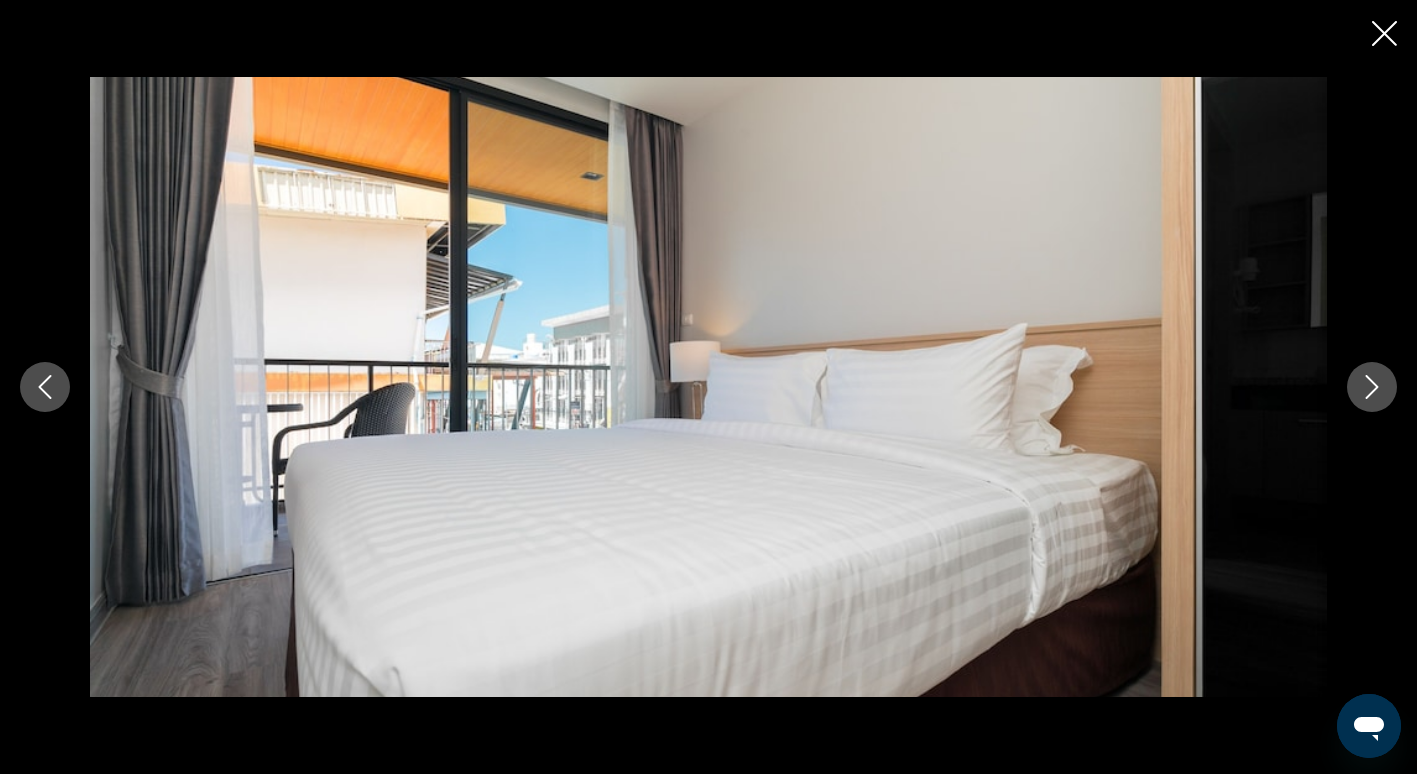 click 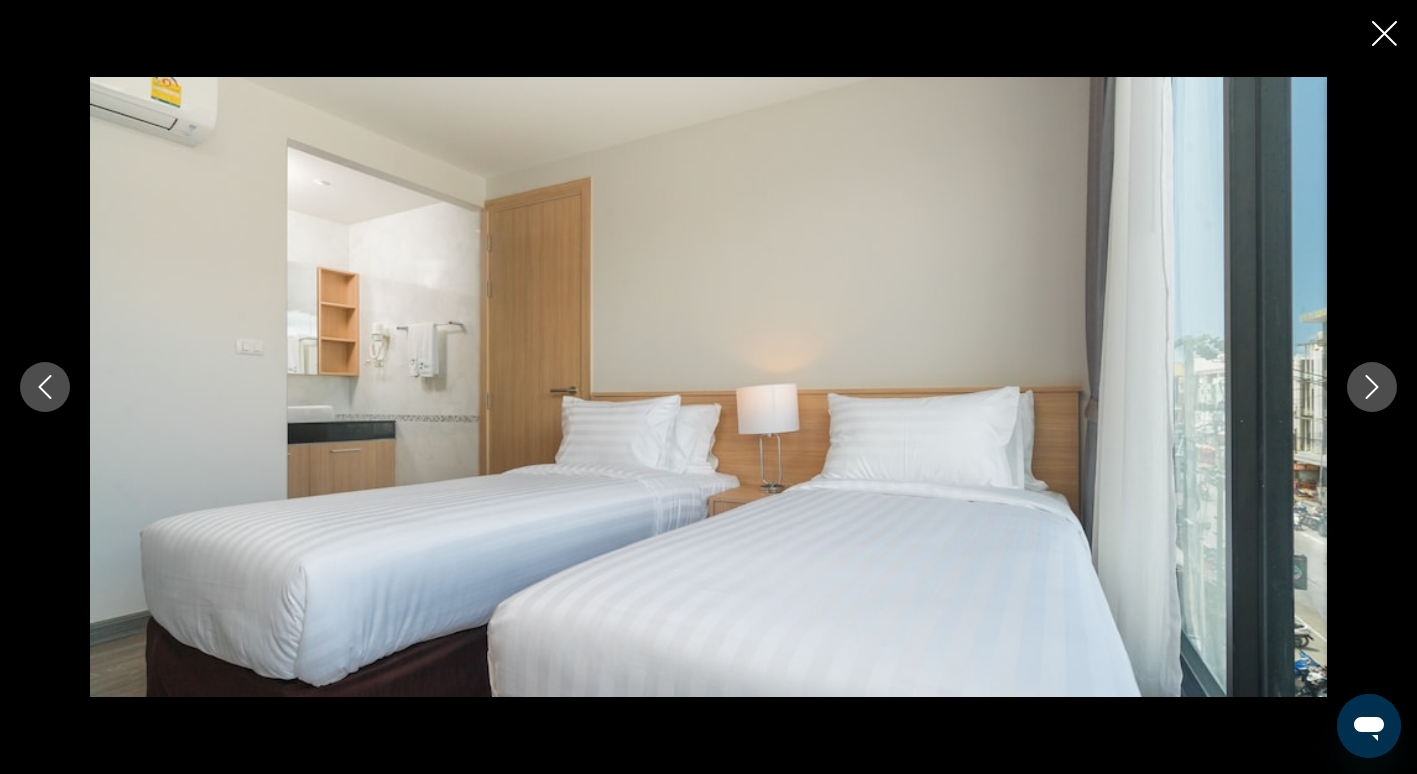 click 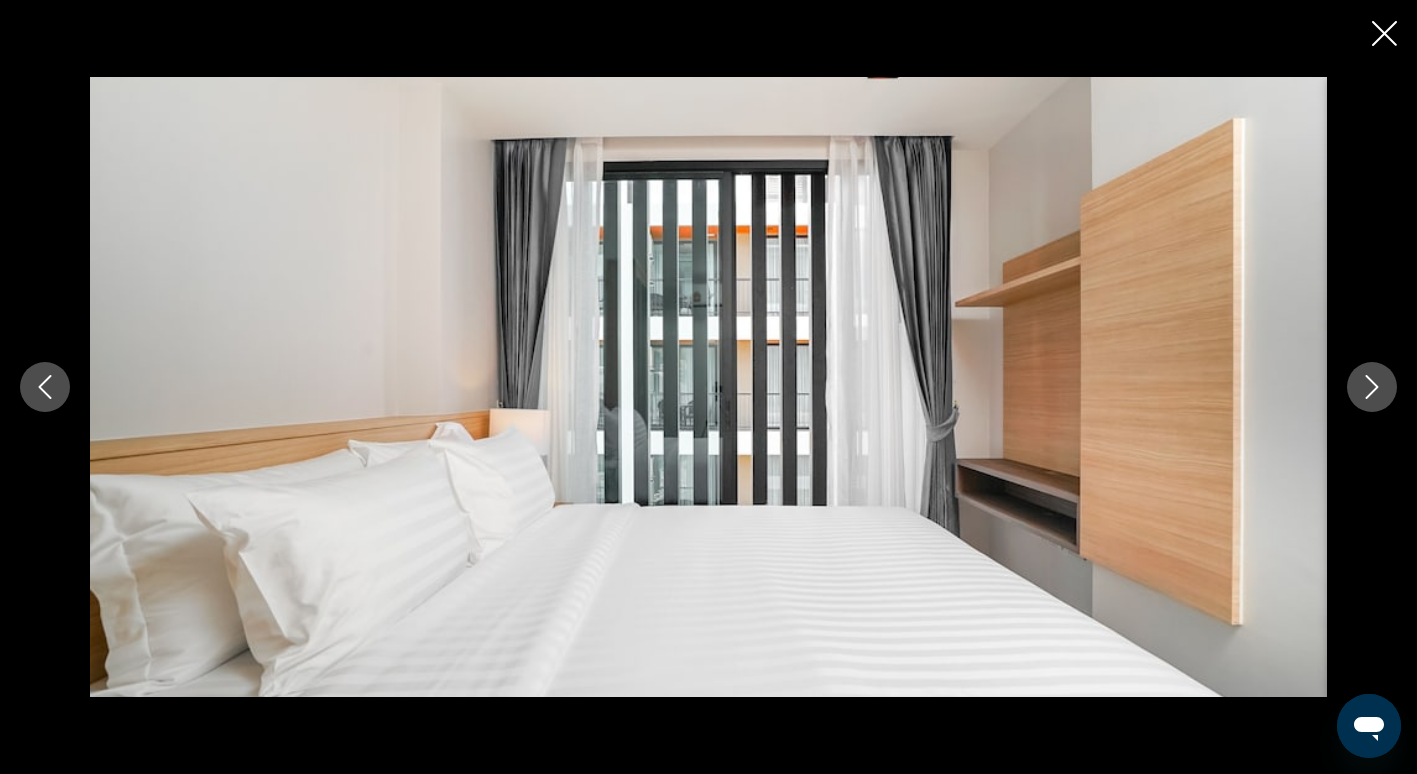 click 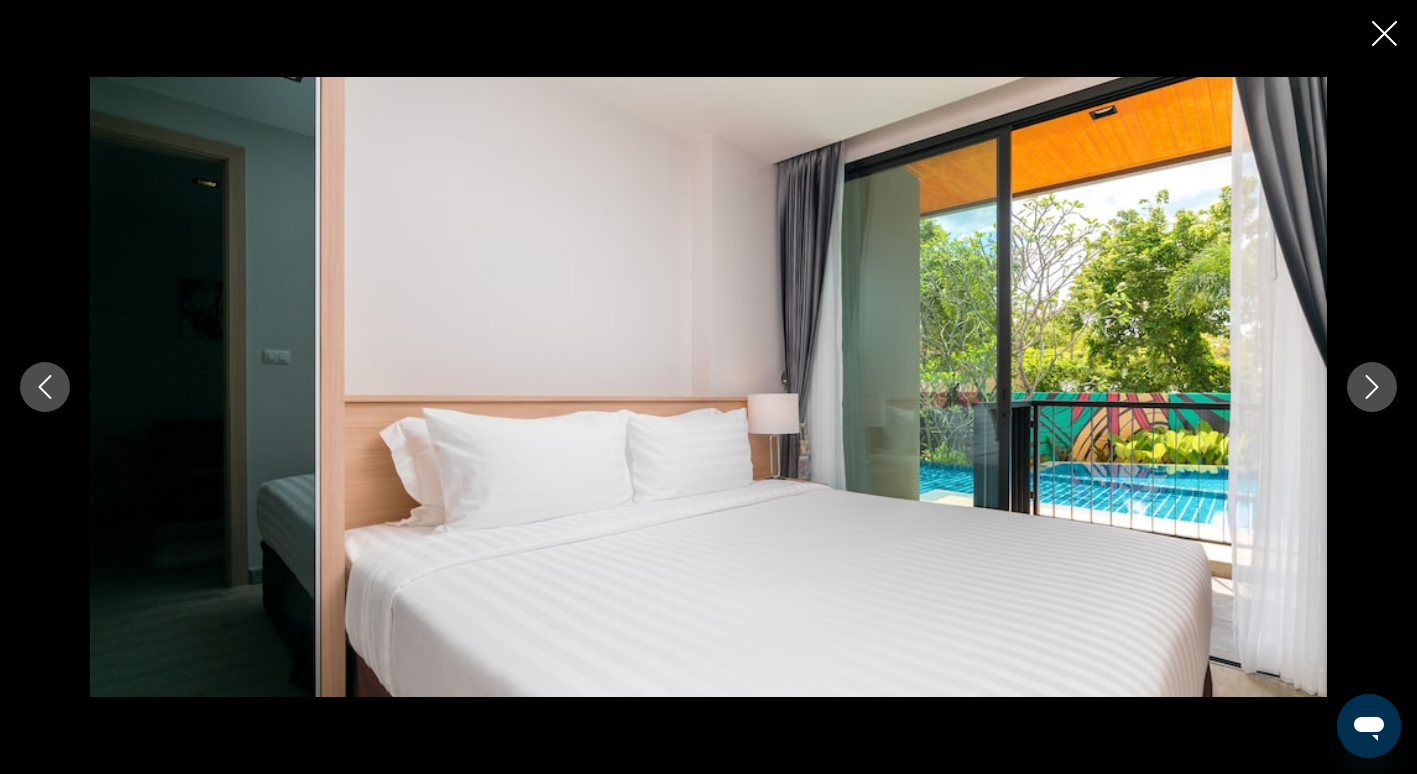 click 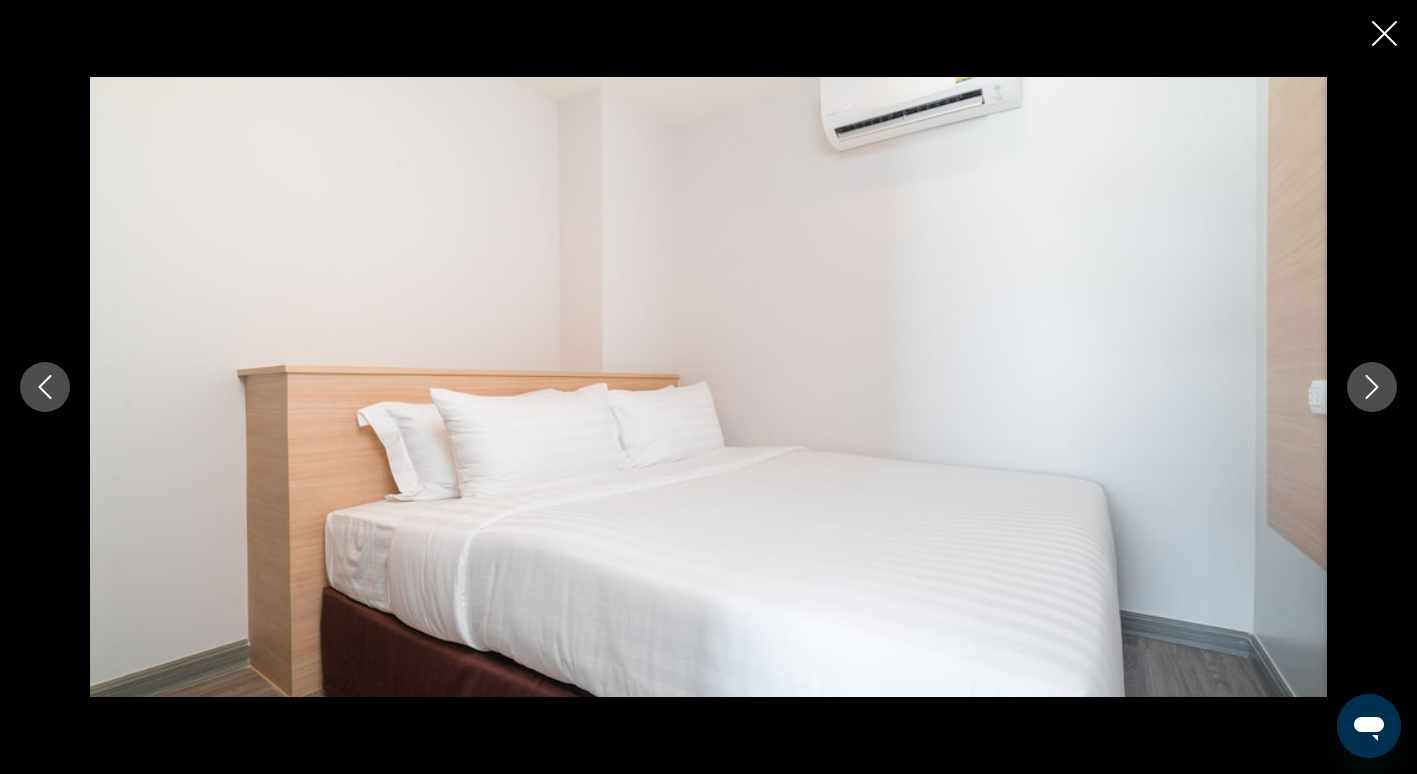 click 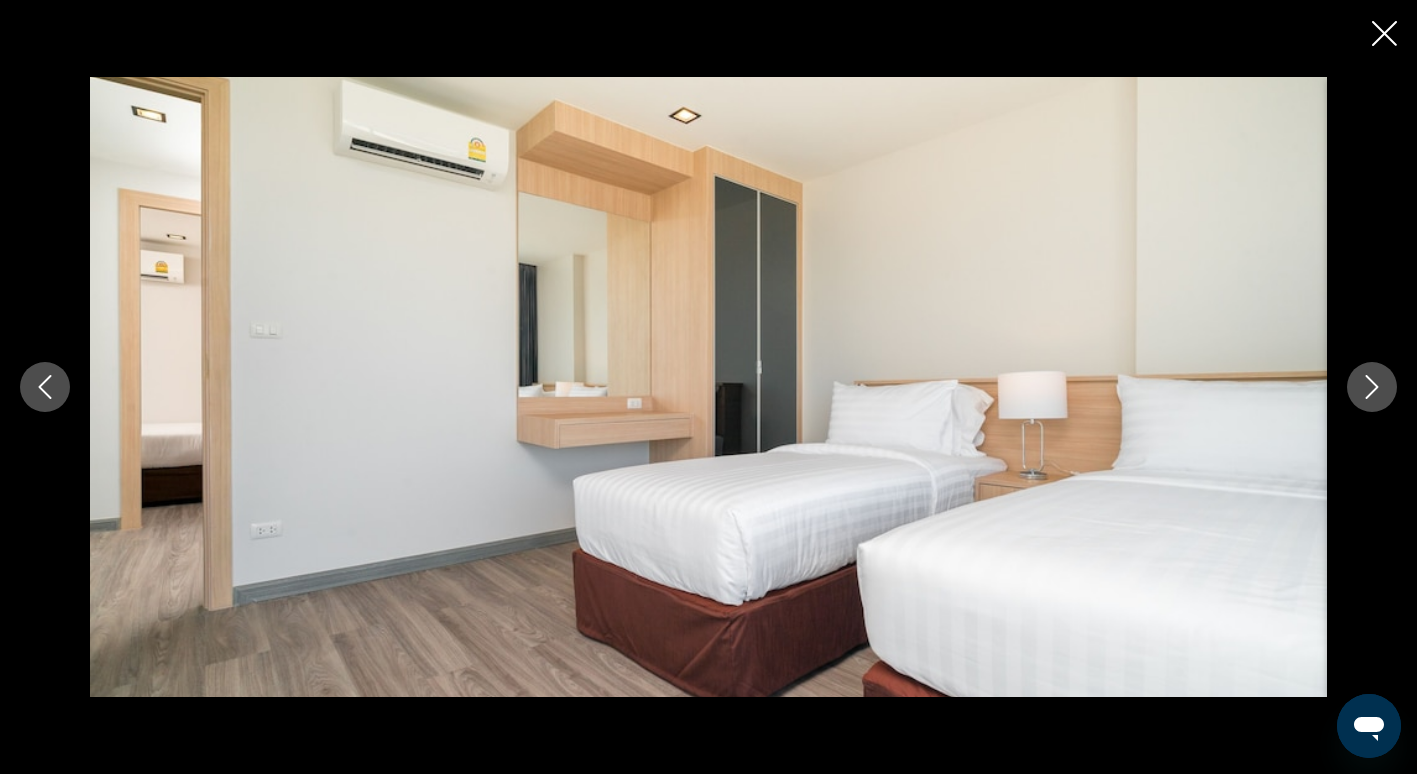 click 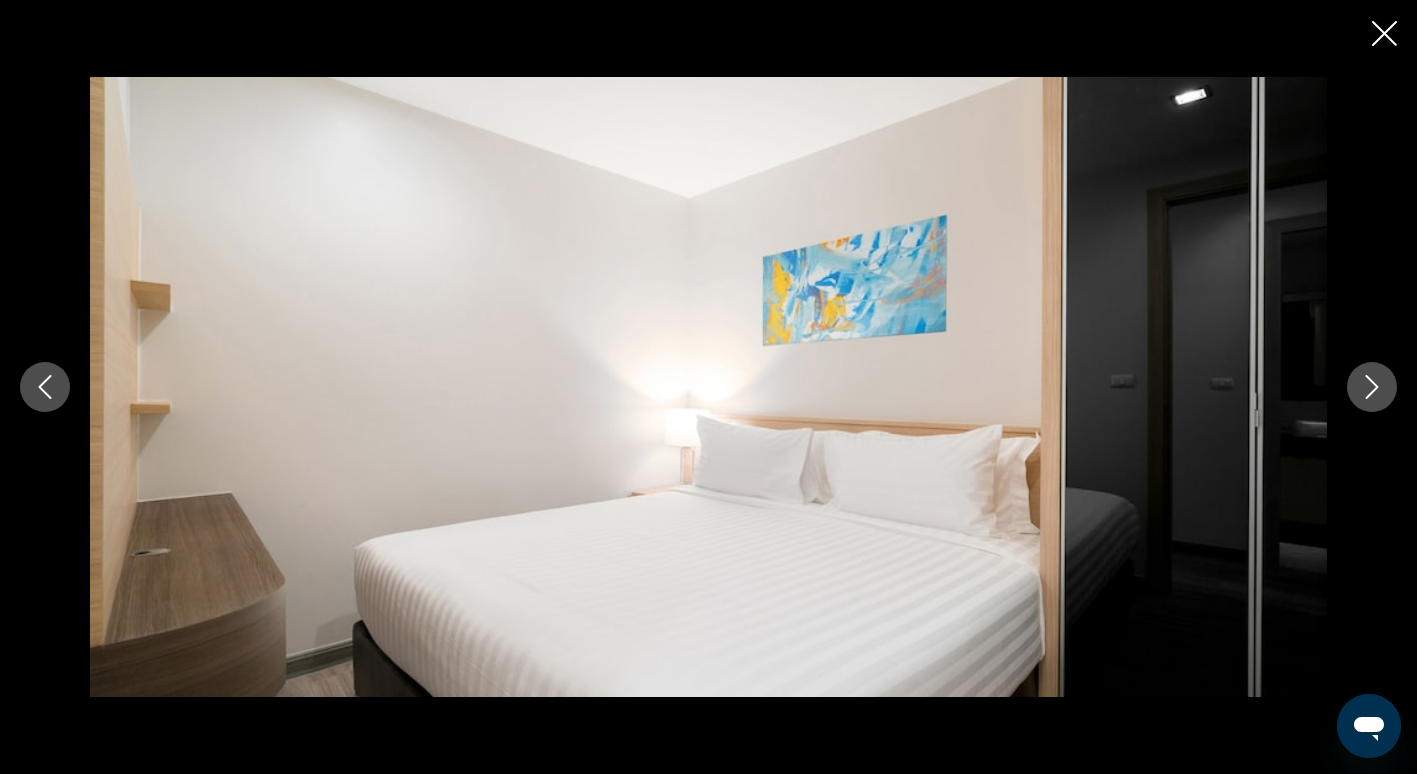 click 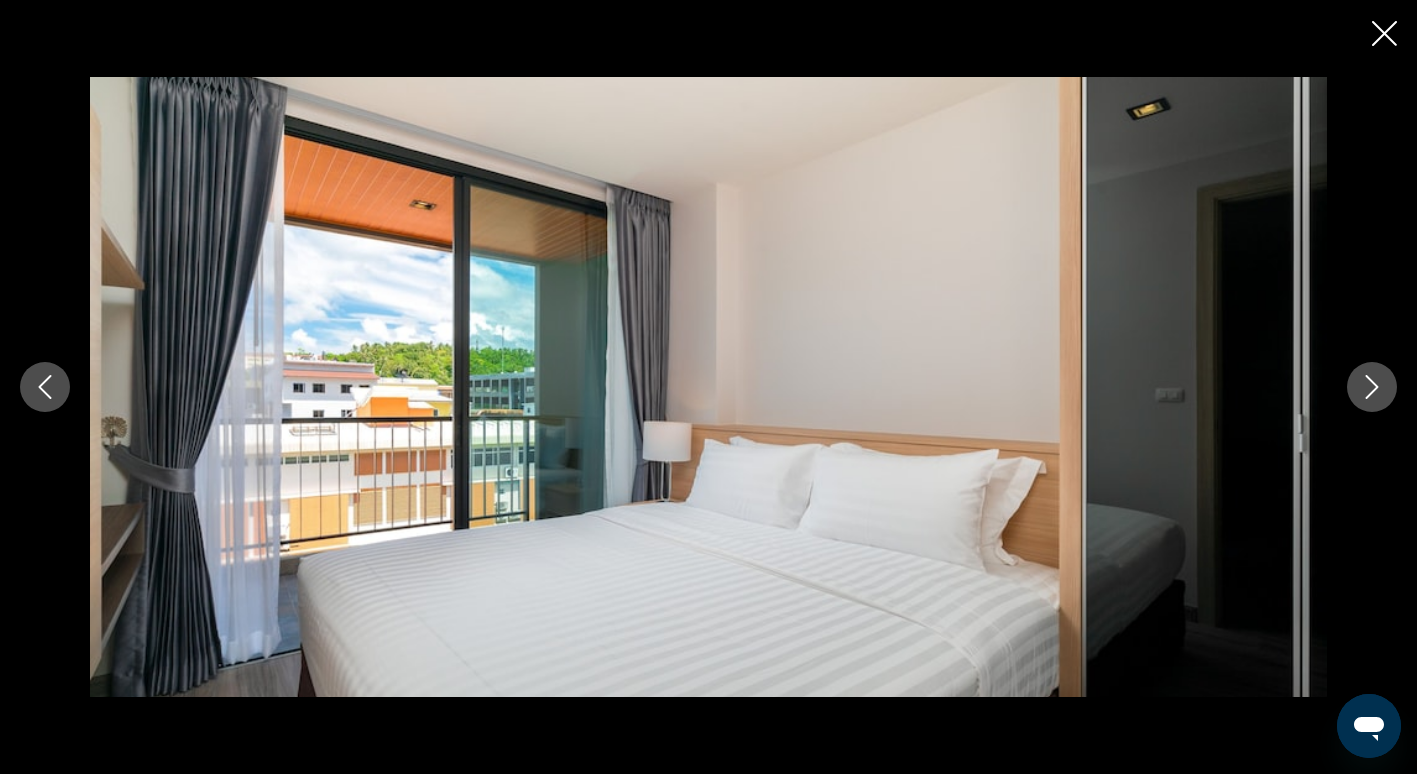 click 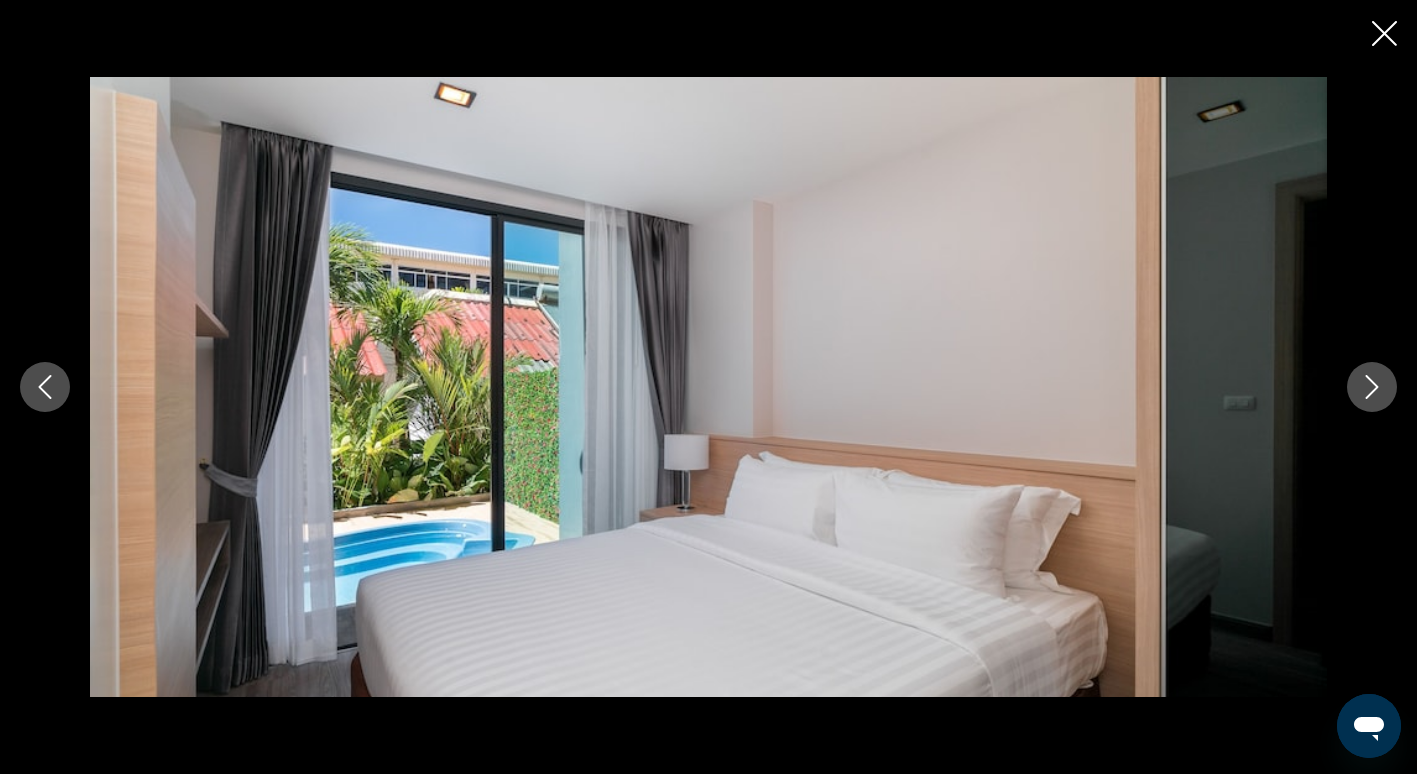 click 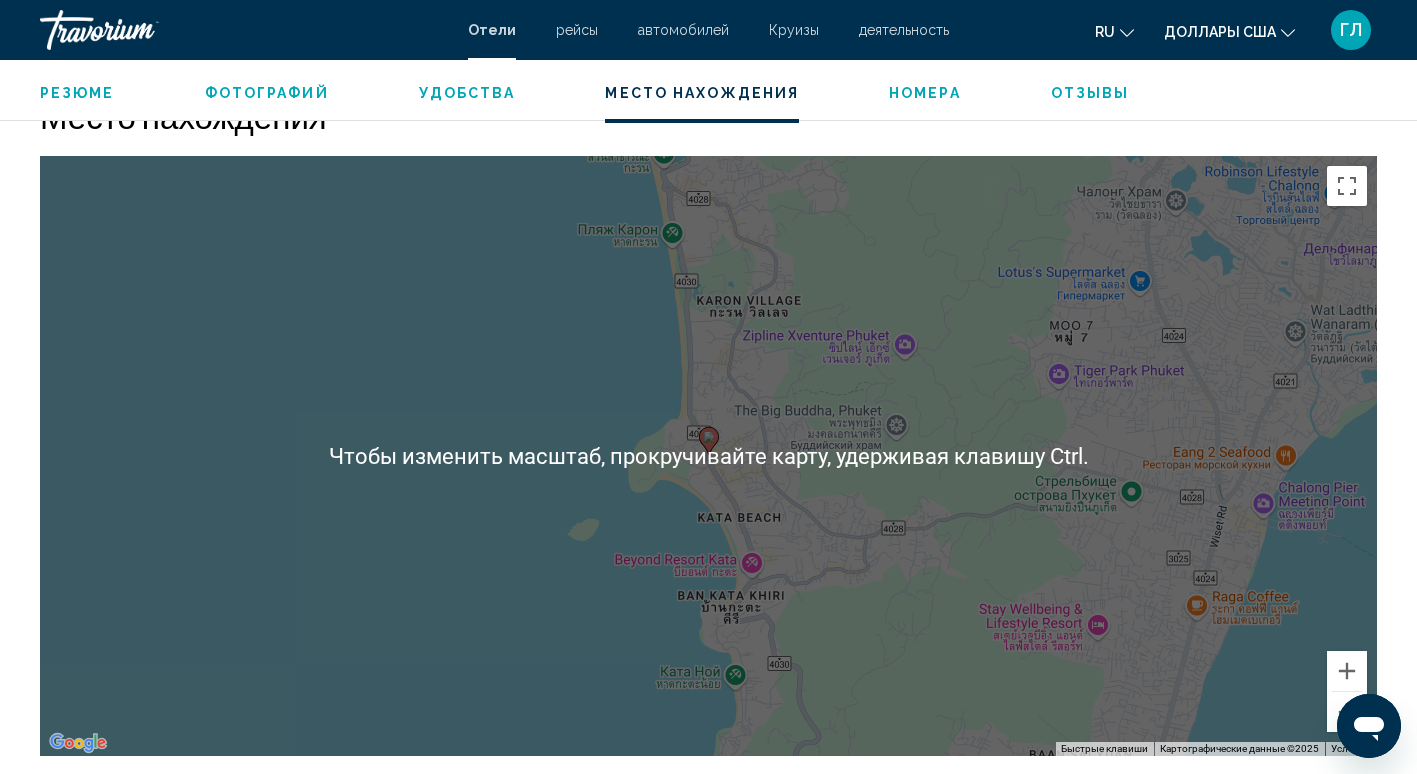 scroll, scrollTop: 1900, scrollLeft: 0, axis: vertical 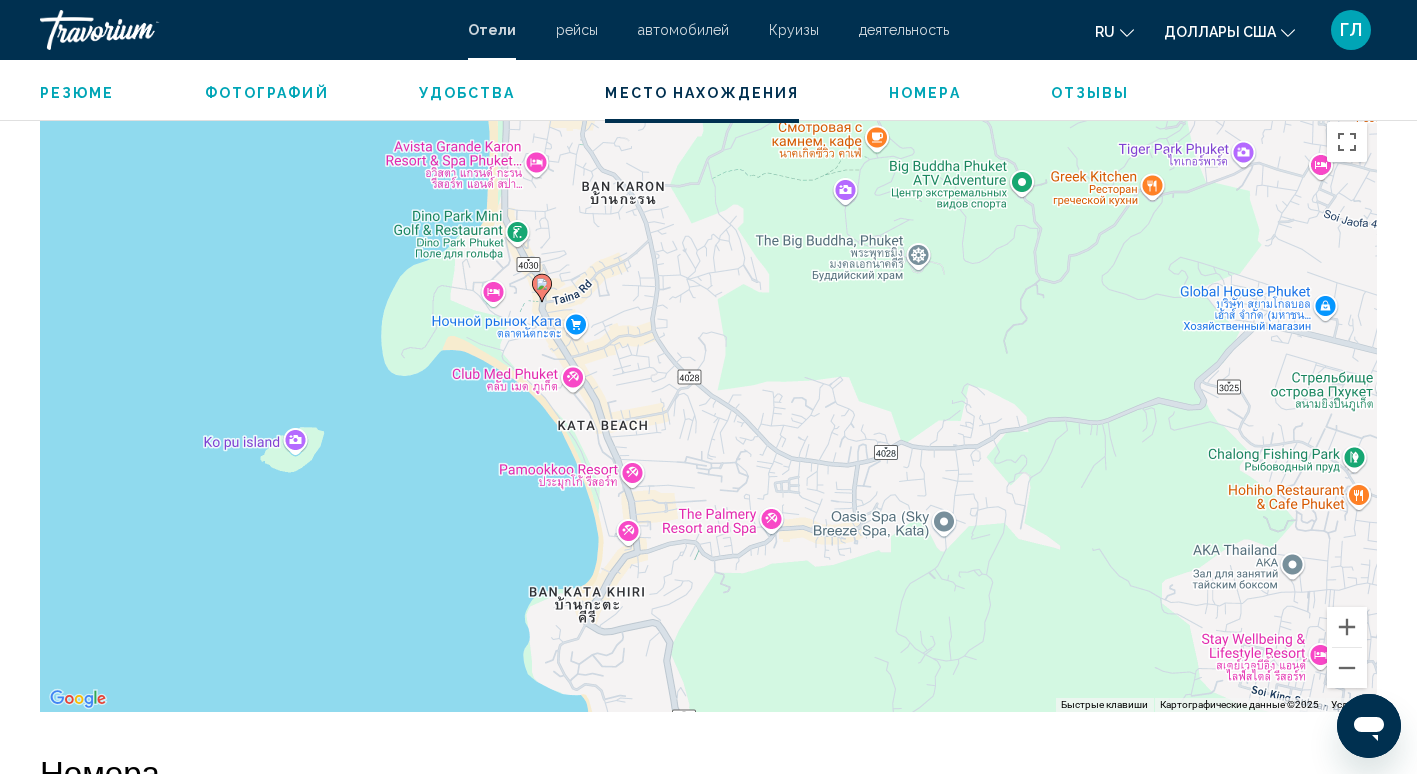 click on "Для навигации используйте клавиши со стрелками. Чтобы активировать перетаскивание с помощью клавиатуры, нажмите Alt + Ввод. После этого перемещайте маркер, используя клавиши со стрелками. Чтобы завершить перетаскивание, нажмите клавишу Ввод. Чтобы отменить действие, нажмите клавишу Esc." at bounding box center (708, 412) 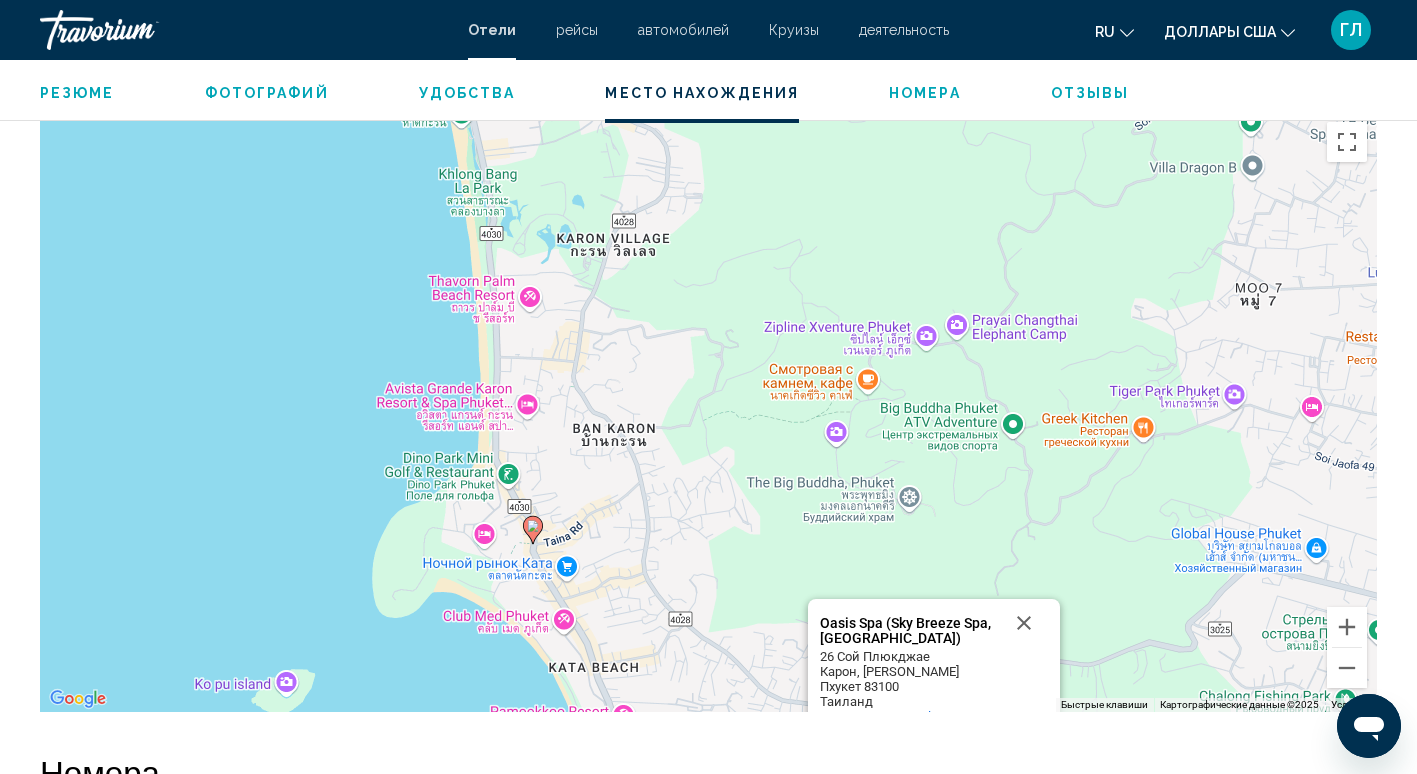 drag, startPoint x: 753, startPoint y: 338, endPoint x: 747, endPoint y: 580, distance: 242.07437 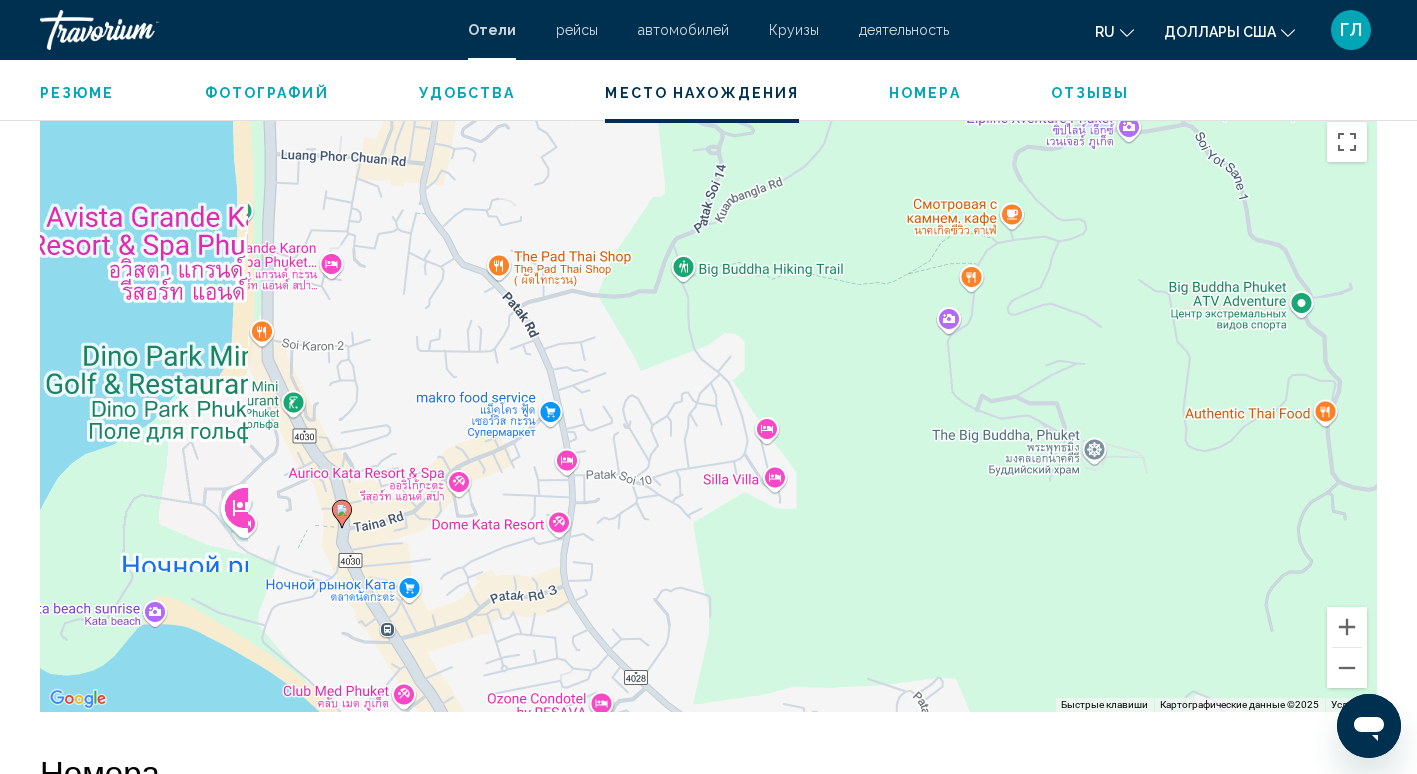 click on "Для навигации используйте клавиши со стрелками. Чтобы активировать перетаскивание с помощью клавиатуры, нажмите Alt + Ввод. После этого перемещайте маркер, используя клавиши со стрелками. Чтобы завершить перетаскивание, нажмите клавишу Ввод. Чтобы отменить действие, нажмите клавишу Esc.     Oasis Spa (Sky Breeze Spa, Kata)                     Oasis Spa (Sky Breeze Spa, Kata)                 26 Сой Плюкджае Карон, Муанг Пхукет Пхукет 83100 Таиланд             Показать на Google Картах" at bounding box center [708, 412] 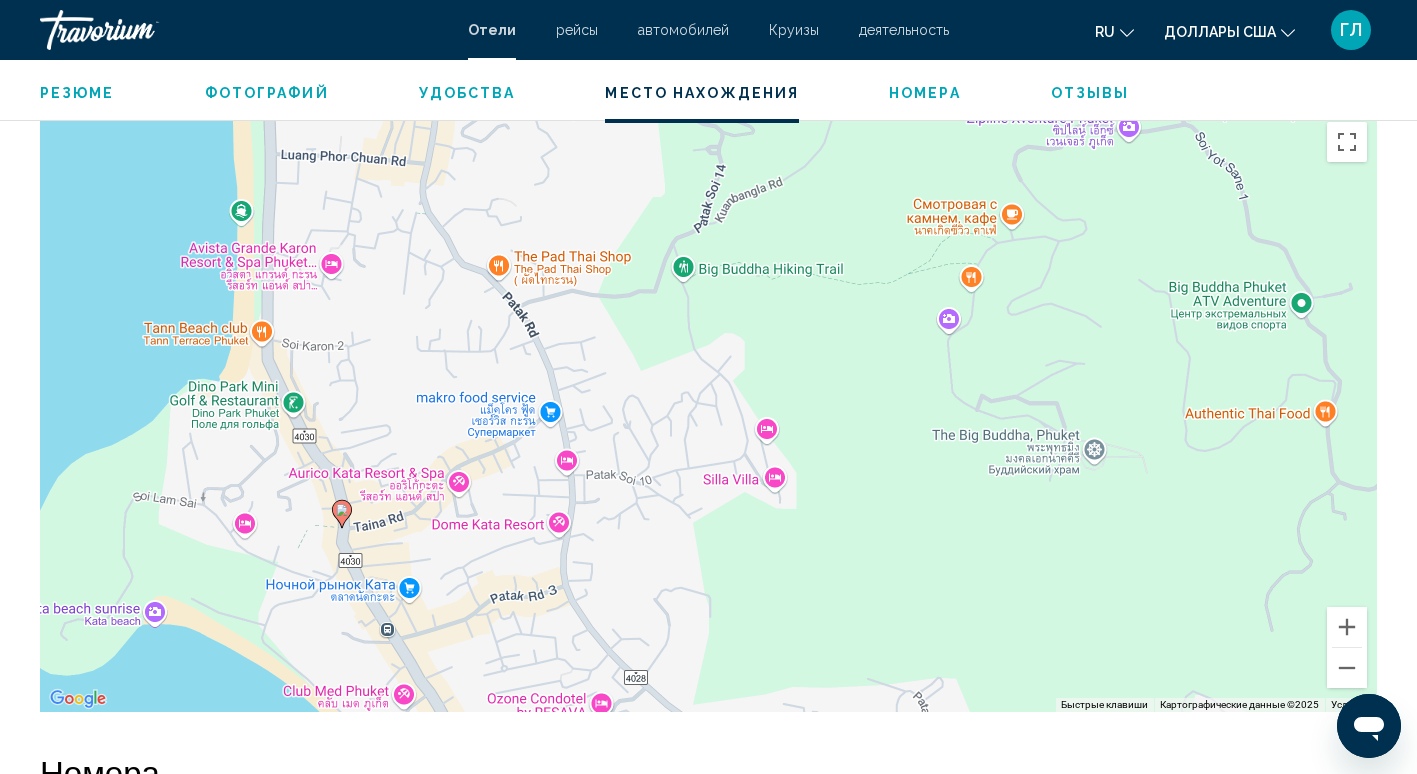 click on "Для навигации используйте клавиши со стрелками. Чтобы активировать перетаскивание с помощью клавиатуры, нажмите Alt + Ввод. После этого перемещайте маркер, используя клавиши со стрелками. Чтобы завершить перетаскивание, нажмите клавишу Ввод. Чтобы отменить действие, нажмите клавишу Esc.     Oasis Spa (Sky Breeze Spa, Kata)                     Oasis Spa (Sky Breeze Spa, Kata)                 26 Сой Плюкджае Карон, Муанг Пхукет Пхукет 83100 Таиланд             Показать на Google Картах" at bounding box center (708, 412) 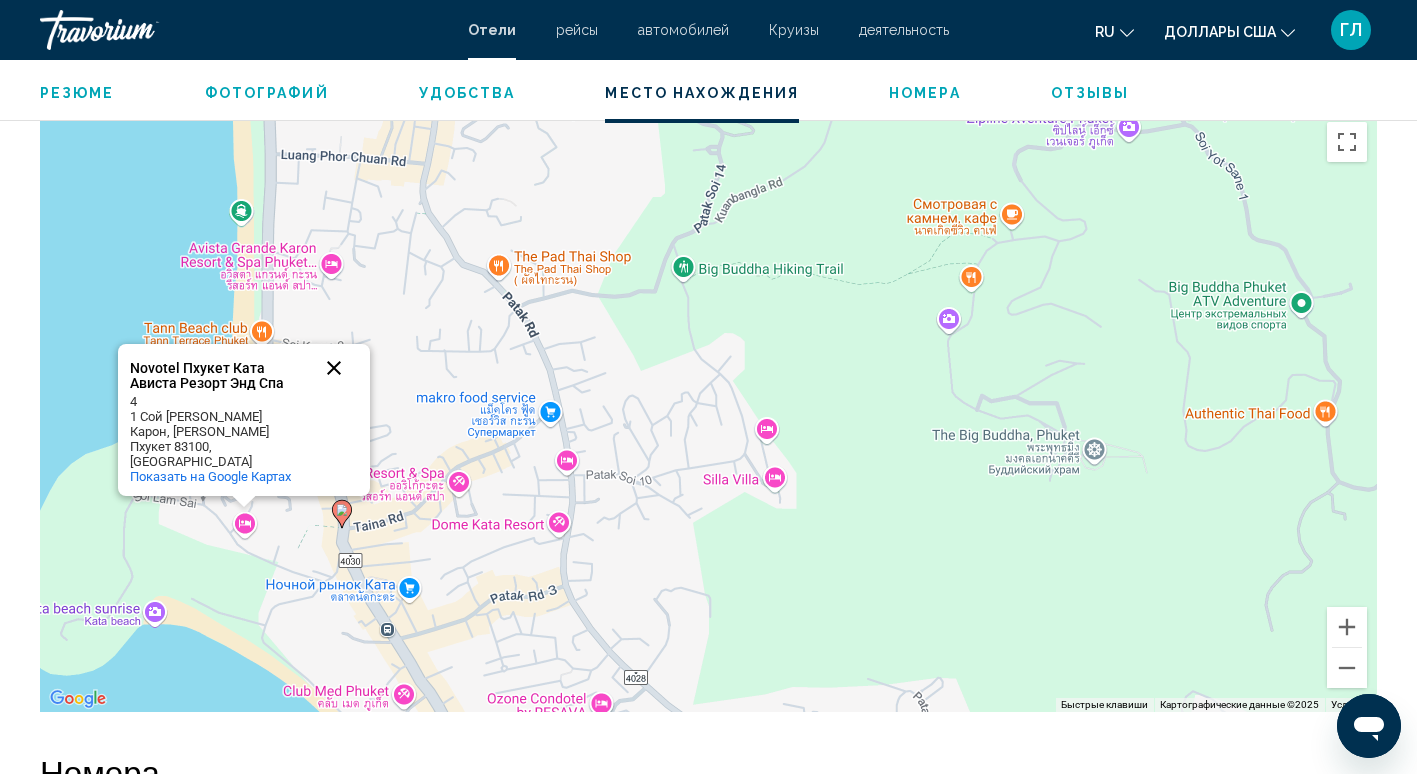click at bounding box center (334, 368) 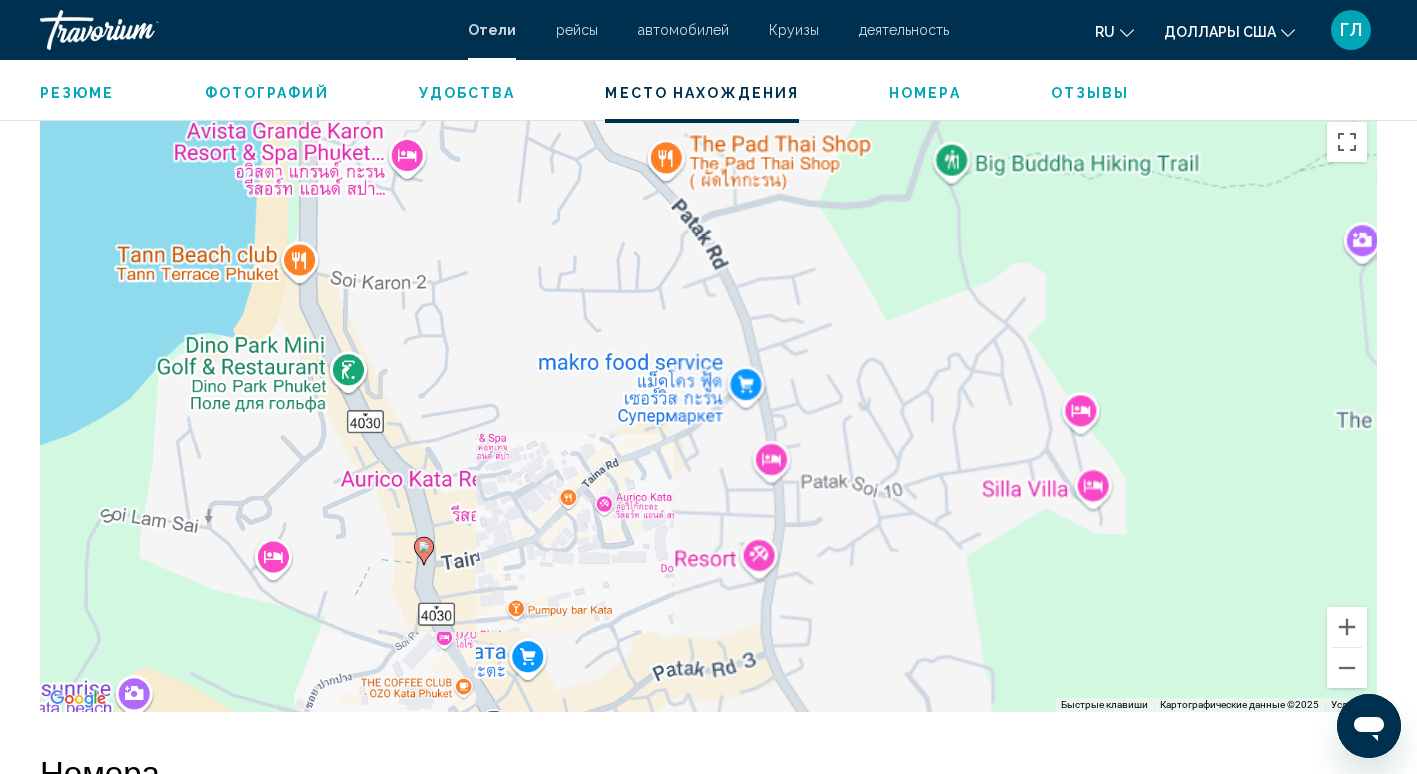 click on "Для навигации используйте клавиши со стрелками. Чтобы активировать перетаскивание с помощью клавиатуры, нажмите Alt + Ввод. После этого перемещайте маркер, используя клавиши со стрелками. Чтобы завершить перетаскивание, нажмите клавишу Ввод. Чтобы отменить действие, нажмите клавишу Esc." at bounding box center [708, 412] 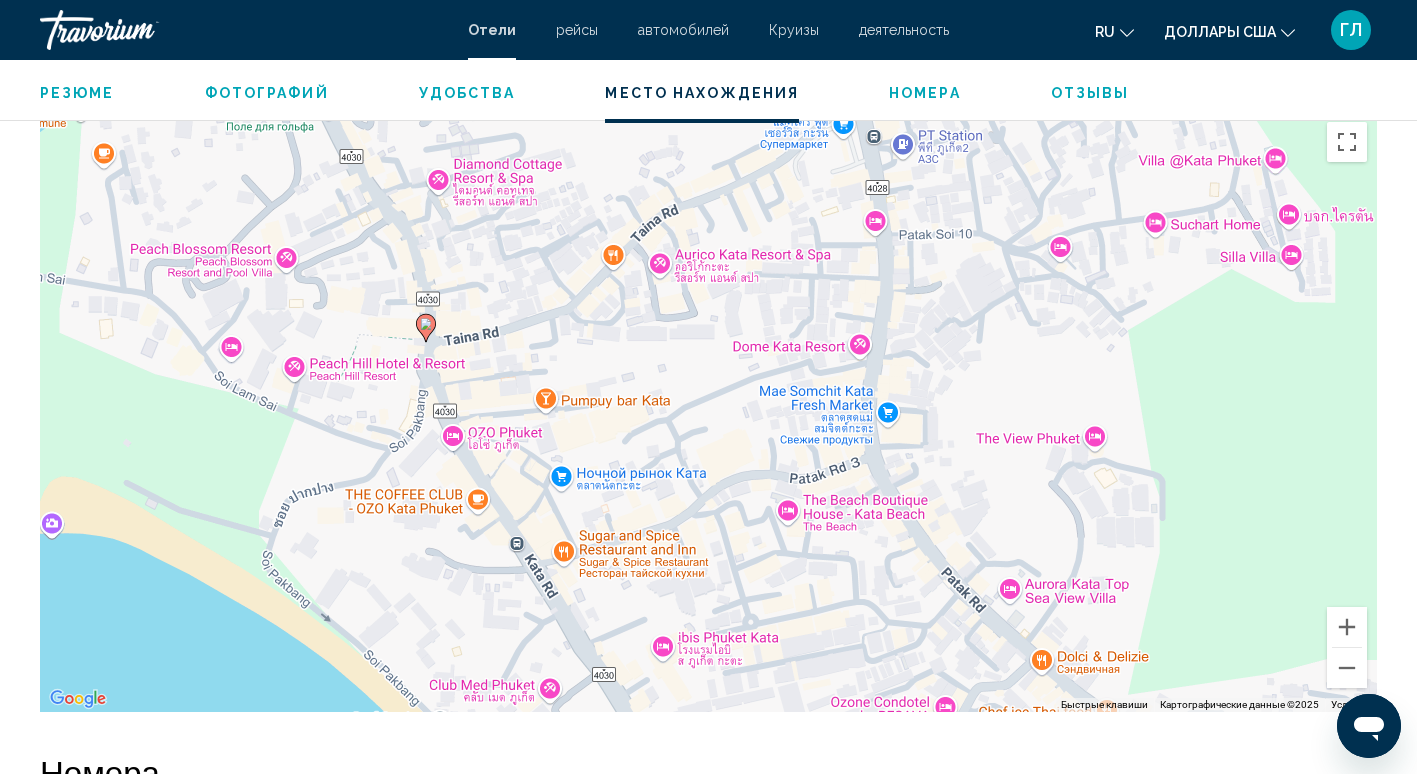 drag, startPoint x: 238, startPoint y: 639, endPoint x: 169, endPoint y: 386, distance: 262.24036 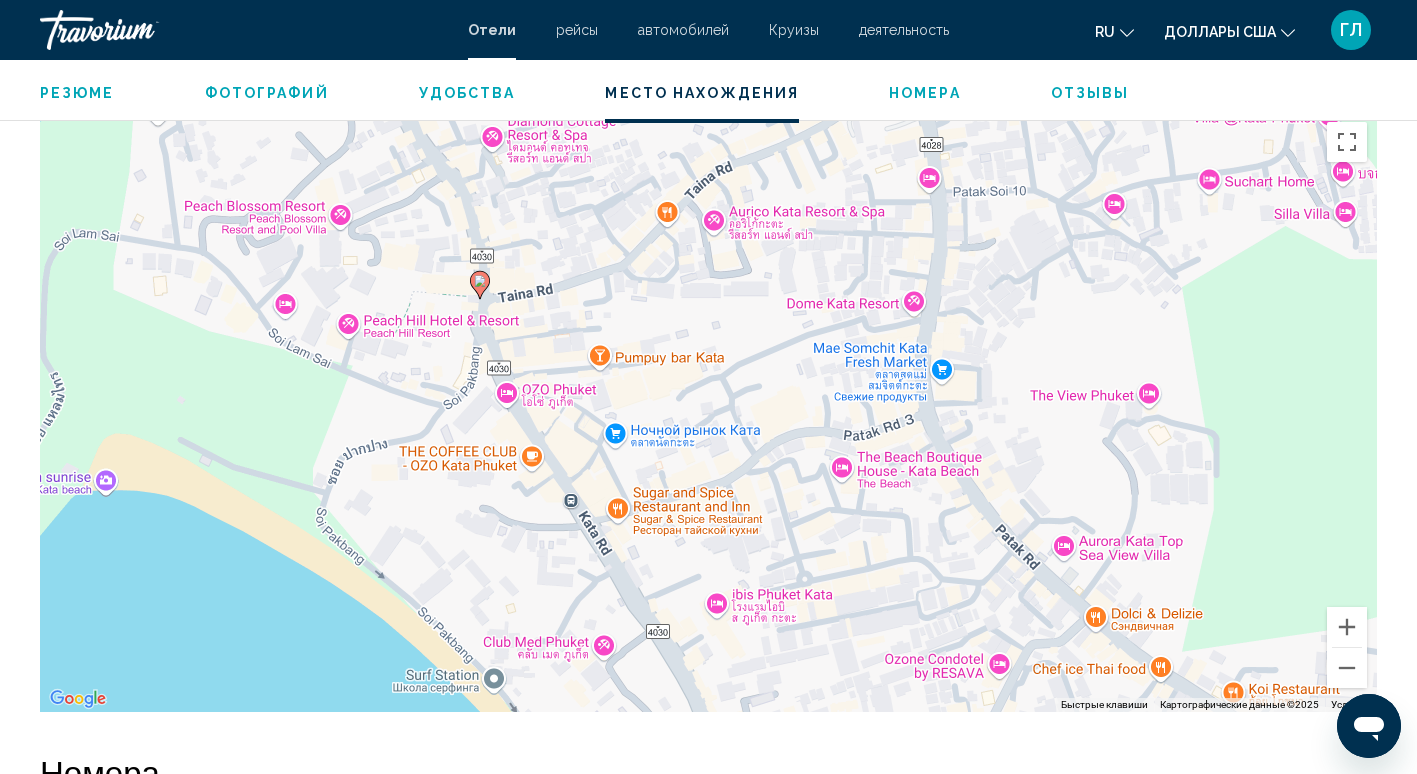 drag, startPoint x: 412, startPoint y: 619, endPoint x: 470, endPoint y: 573, distance: 74.02702 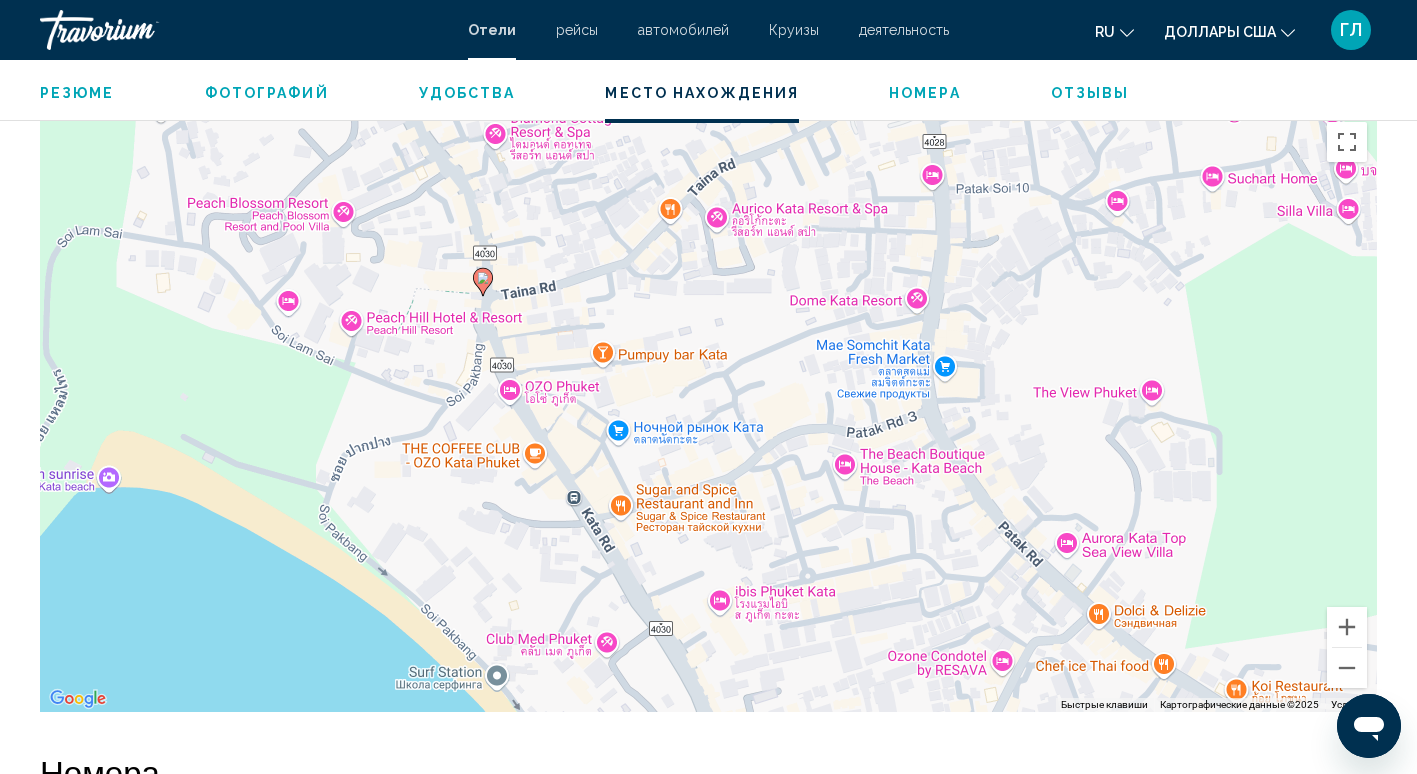 click on "Для навигации используйте клавиши со стрелками. Чтобы активировать перетаскивание с помощью клавиатуры, нажмите Alt + Ввод. После этого перемещайте маркер, используя клавиши со стрелками. Чтобы завершить перетаскивание, нажмите клавишу Ввод. Чтобы отменить действие, нажмите клавишу Esc." at bounding box center (708, 412) 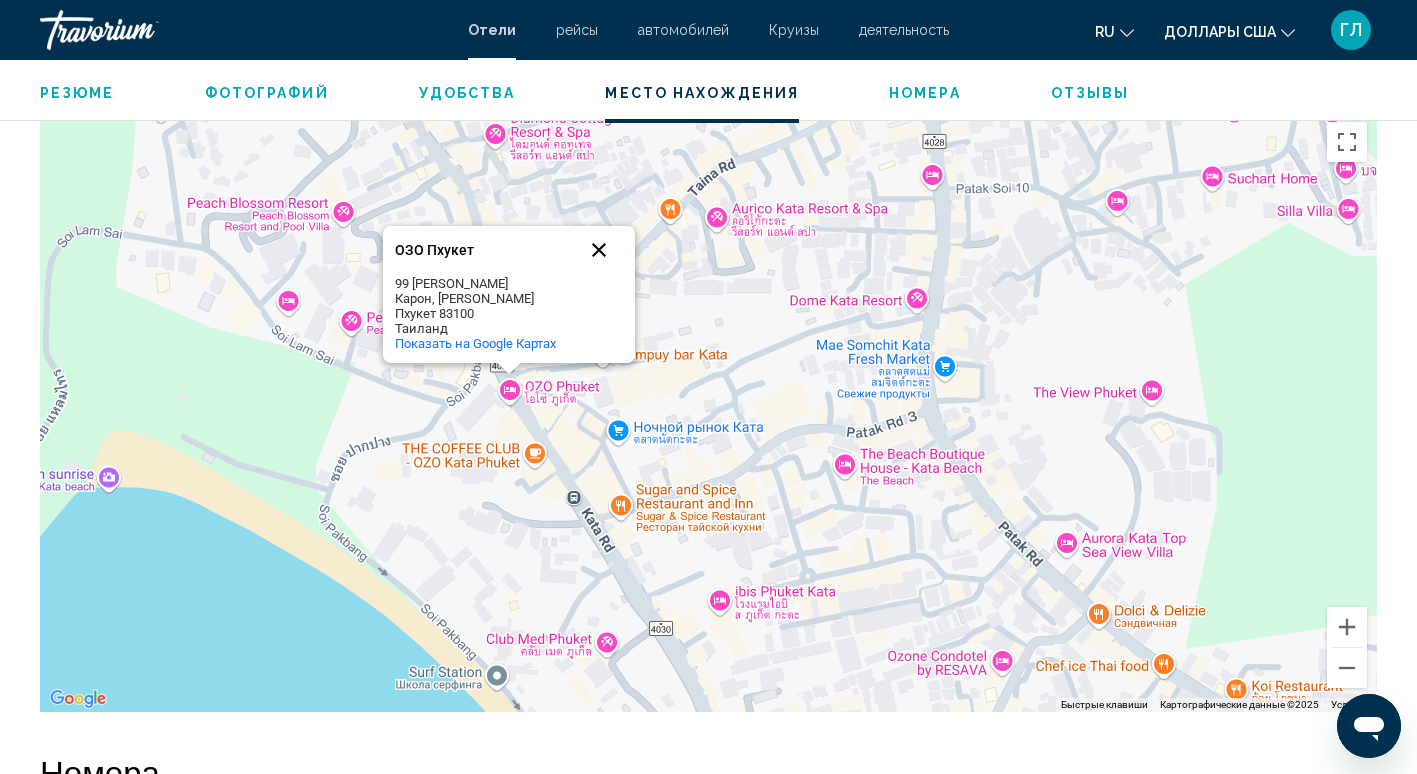 click at bounding box center [599, 250] 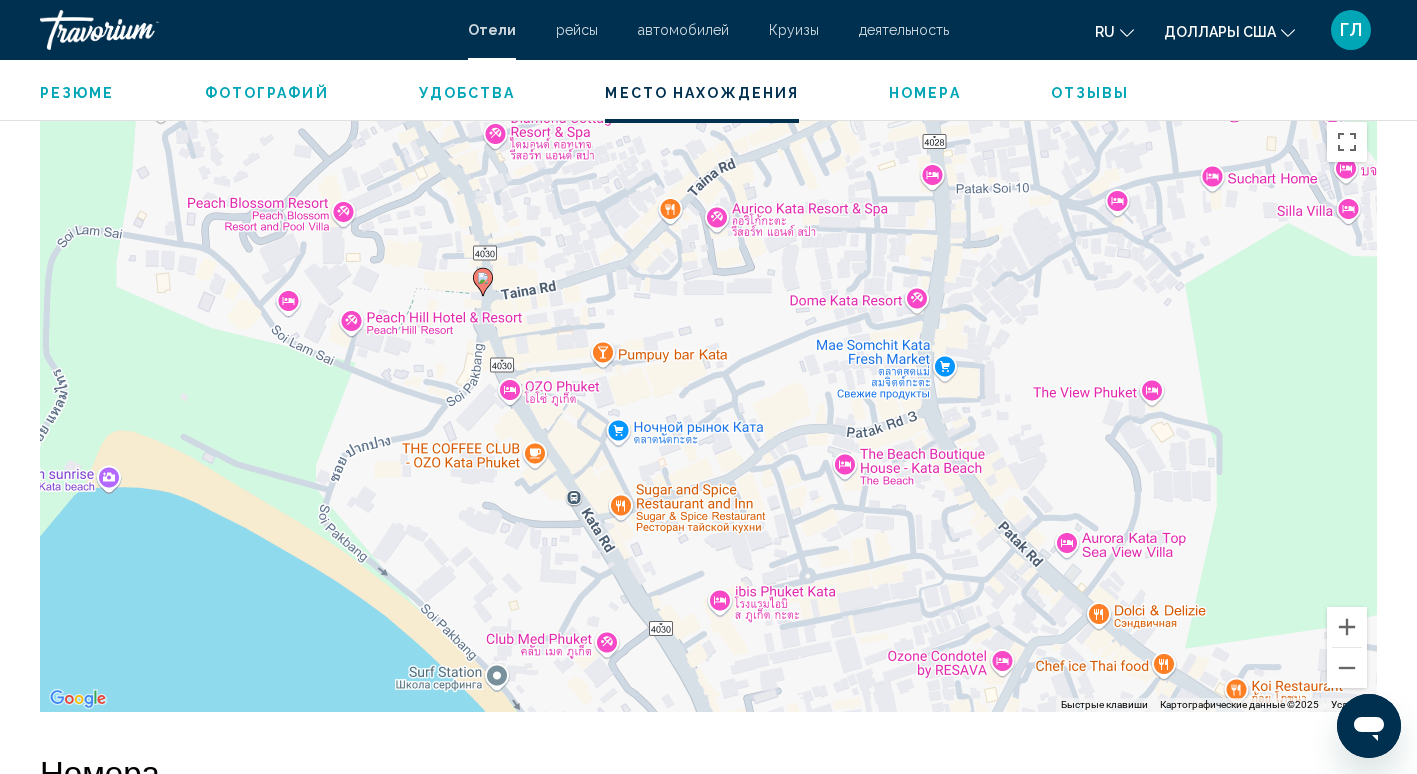 click 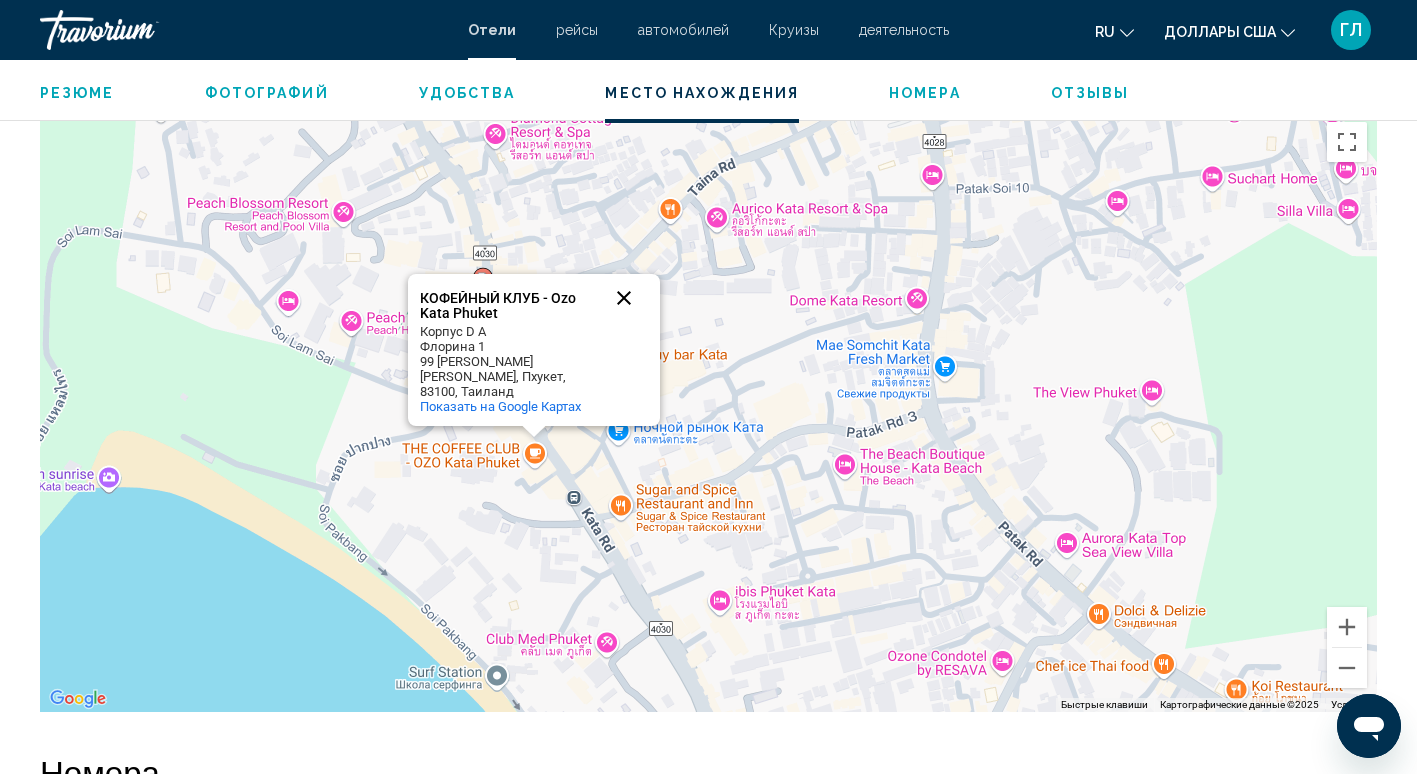 click at bounding box center [624, 298] 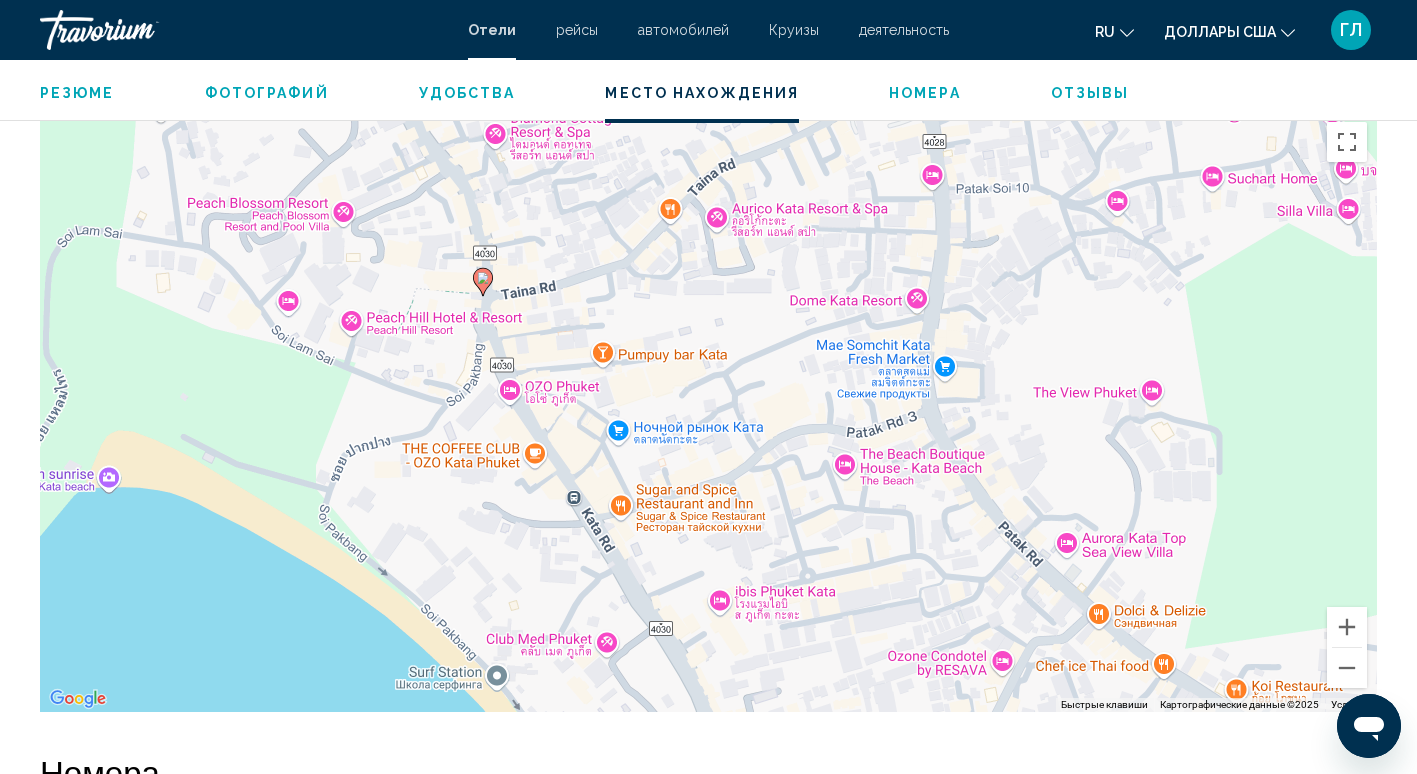 click on "Для навигации используйте клавиши со стрелками. Чтобы активировать перетаскивание с помощью клавиатуры, нажмите Alt + Ввод. После этого перемещайте маркер, используя клавиши со стрелками. Чтобы завершить перетаскивание, нажмите клавишу Ввод. Чтобы отменить действие, нажмите клавишу Esc." at bounding box center [708, 412] 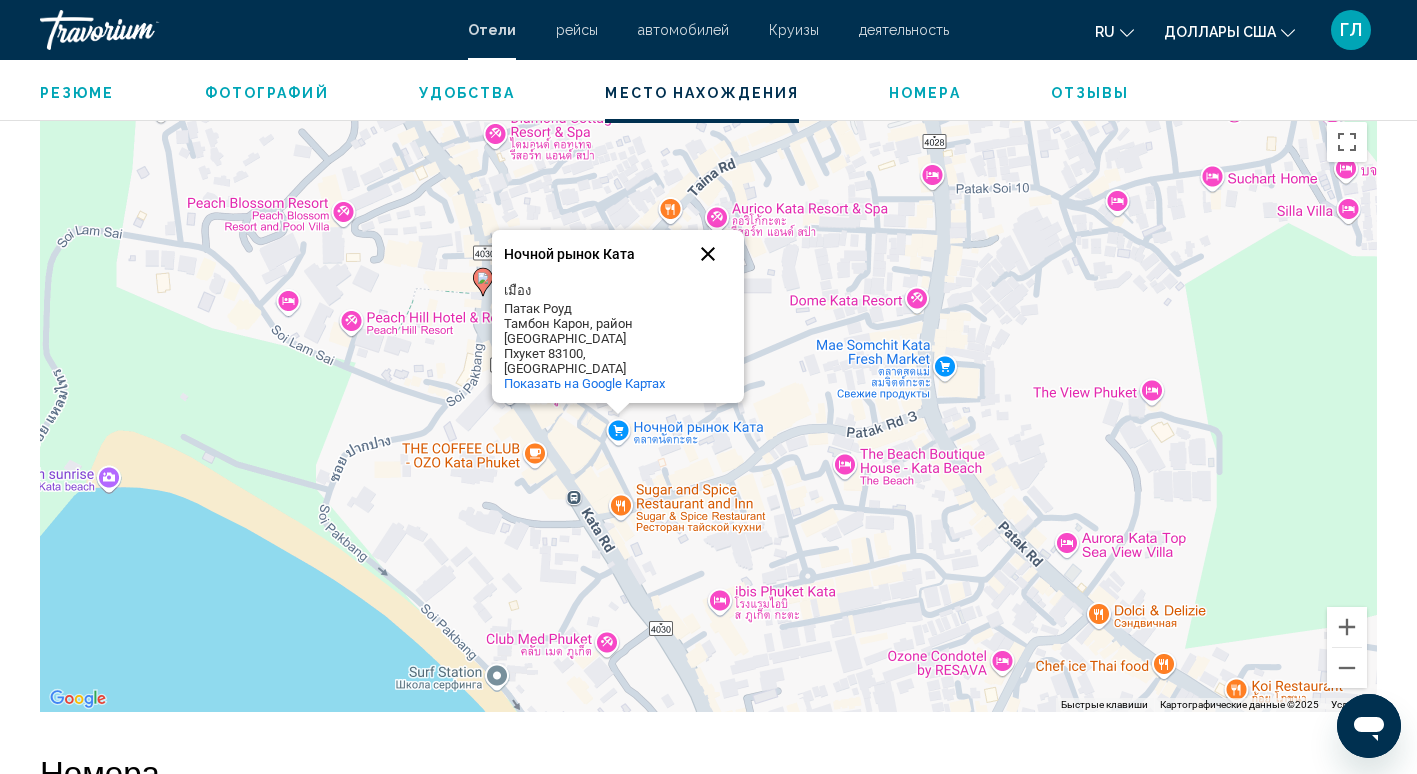 click at bounding box center [708, 254] 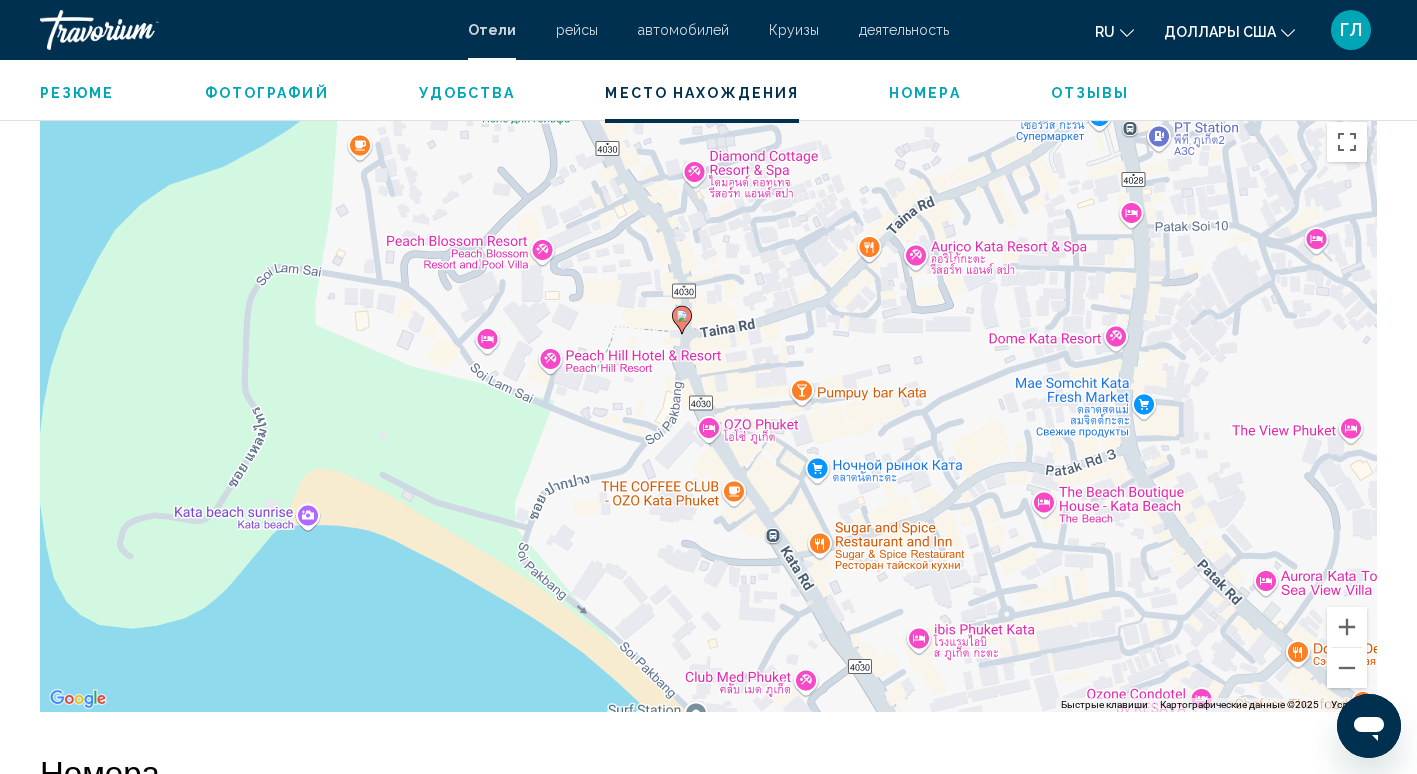drag, startPoint x: 485, startPoint y: 532, endPoint x: 684, endPoint y: 570, distance: 202.59566 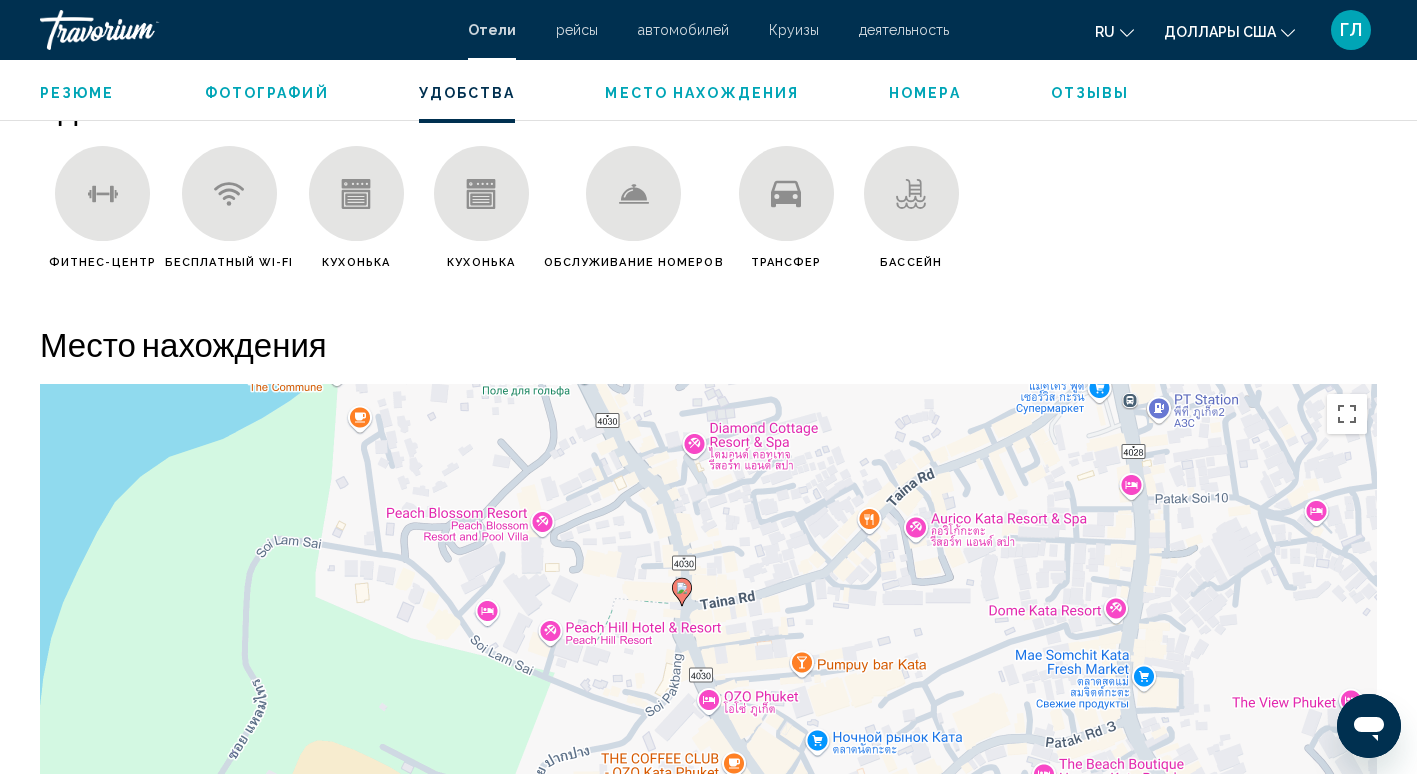 scroll, scrollTop: 1594, scrollLeft: 0, axis: vertical 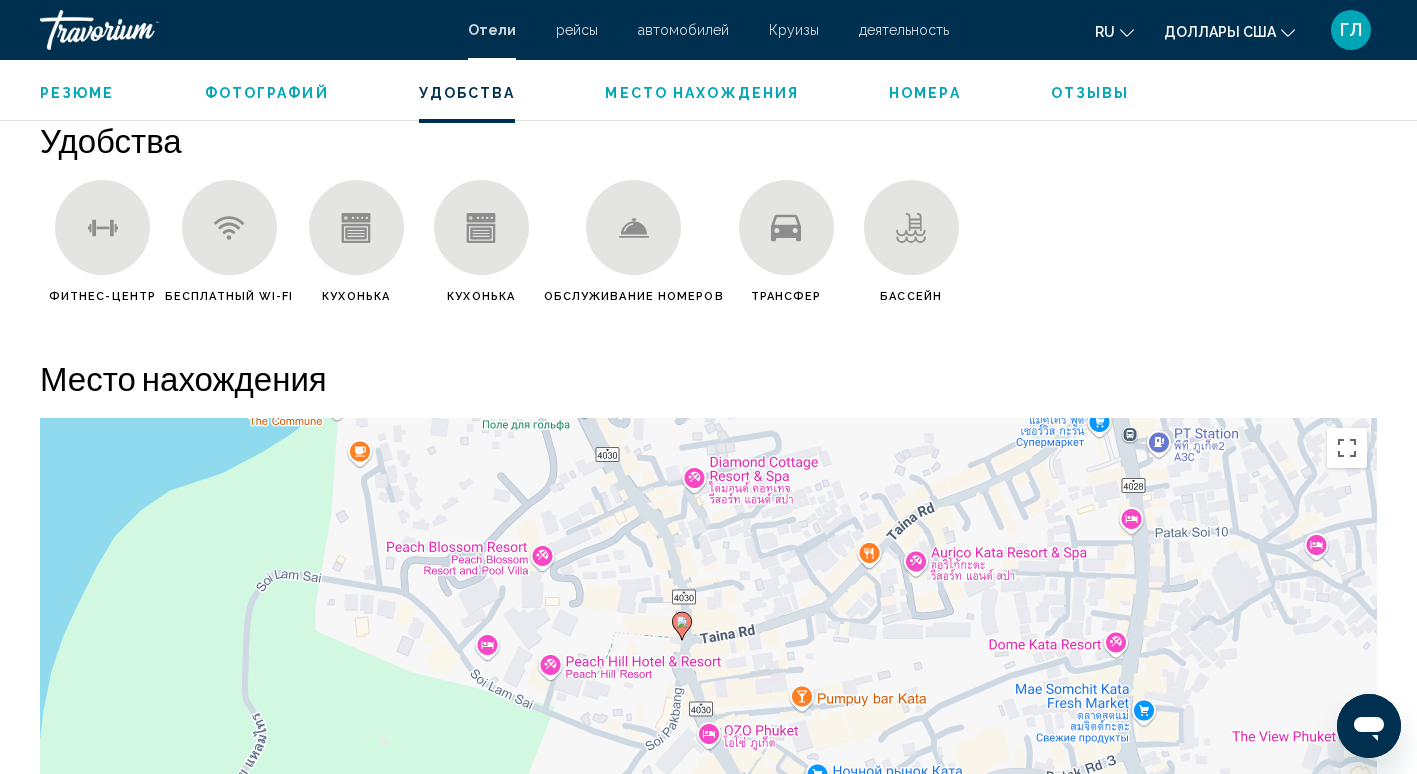 click on "Номера" at bounding box center [925, 93] 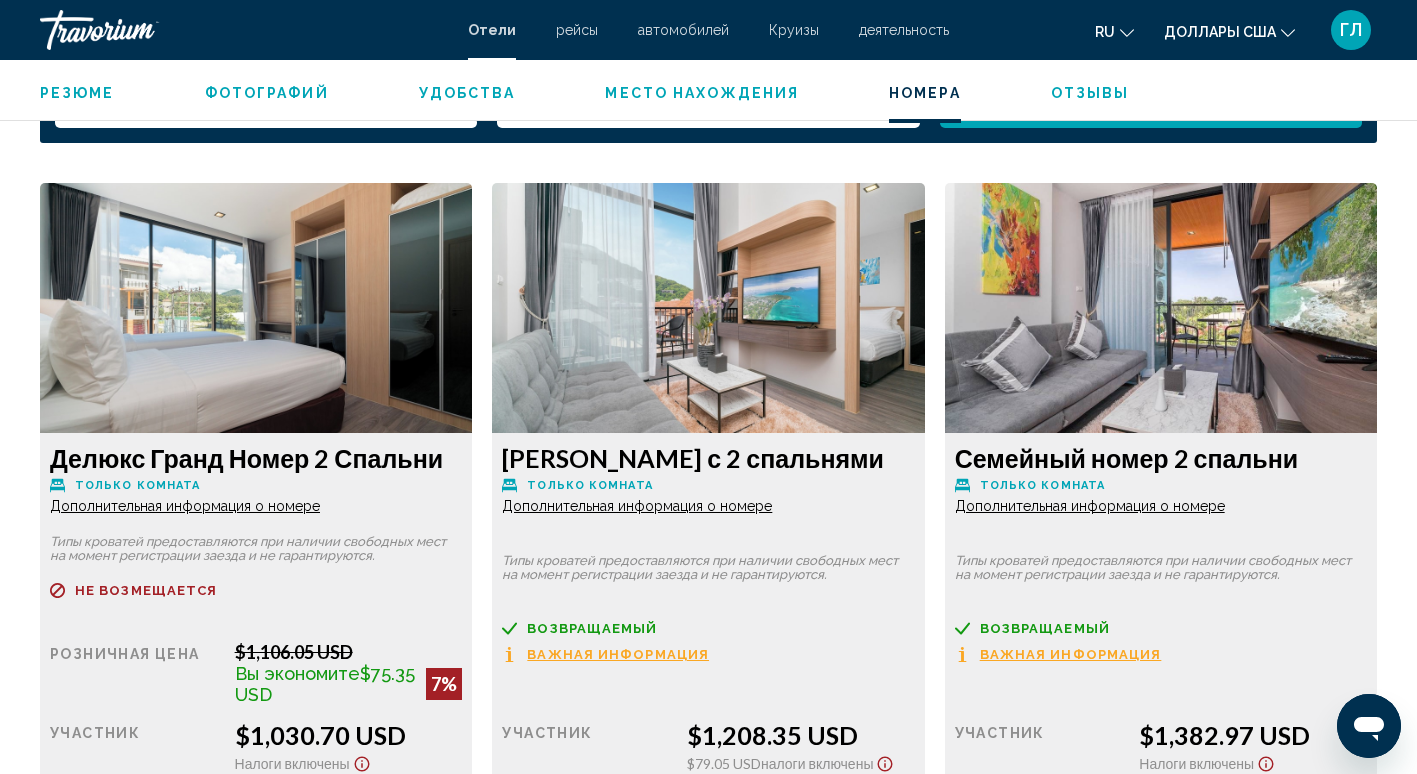 scroll, scrollTop: 2632, scrollLeft: 0, axis: vertical 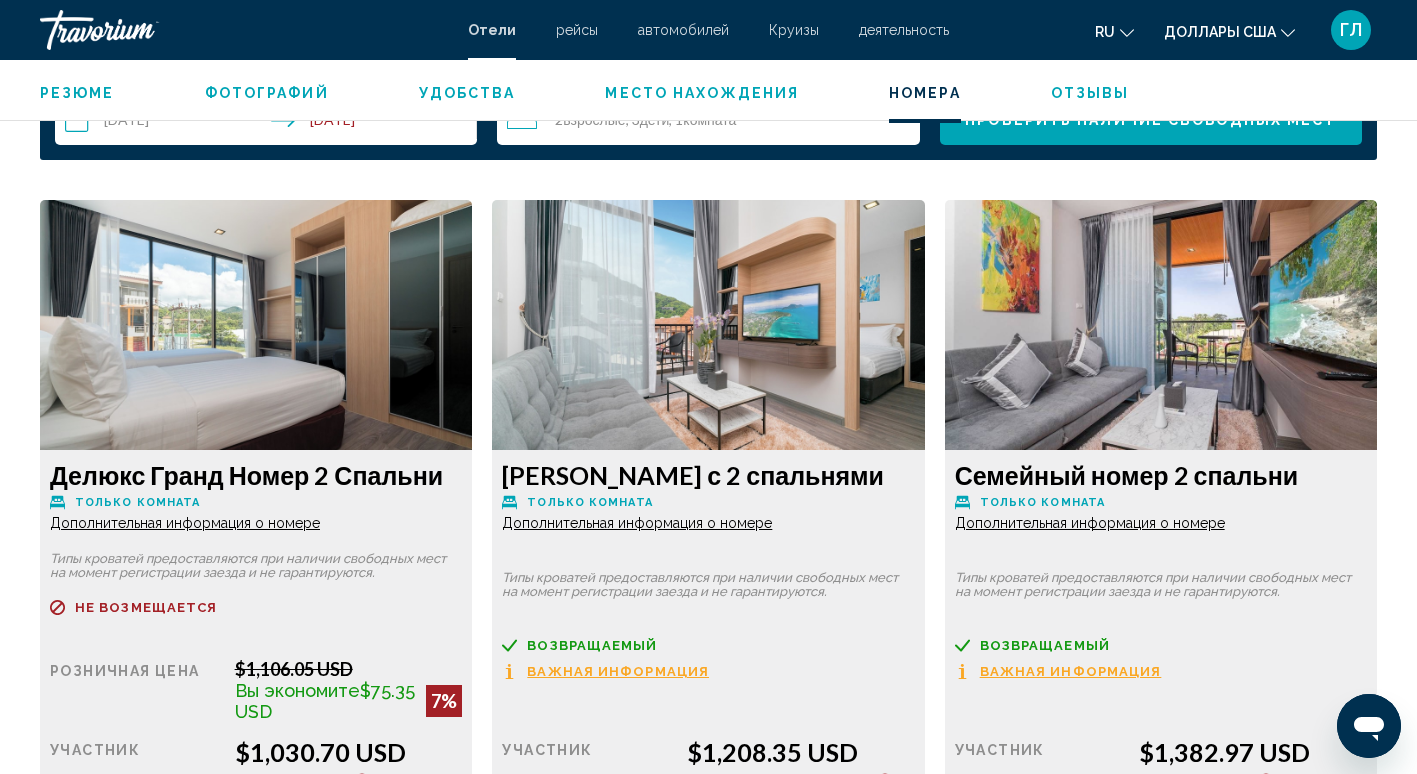 click at bounding box center (256, 325) 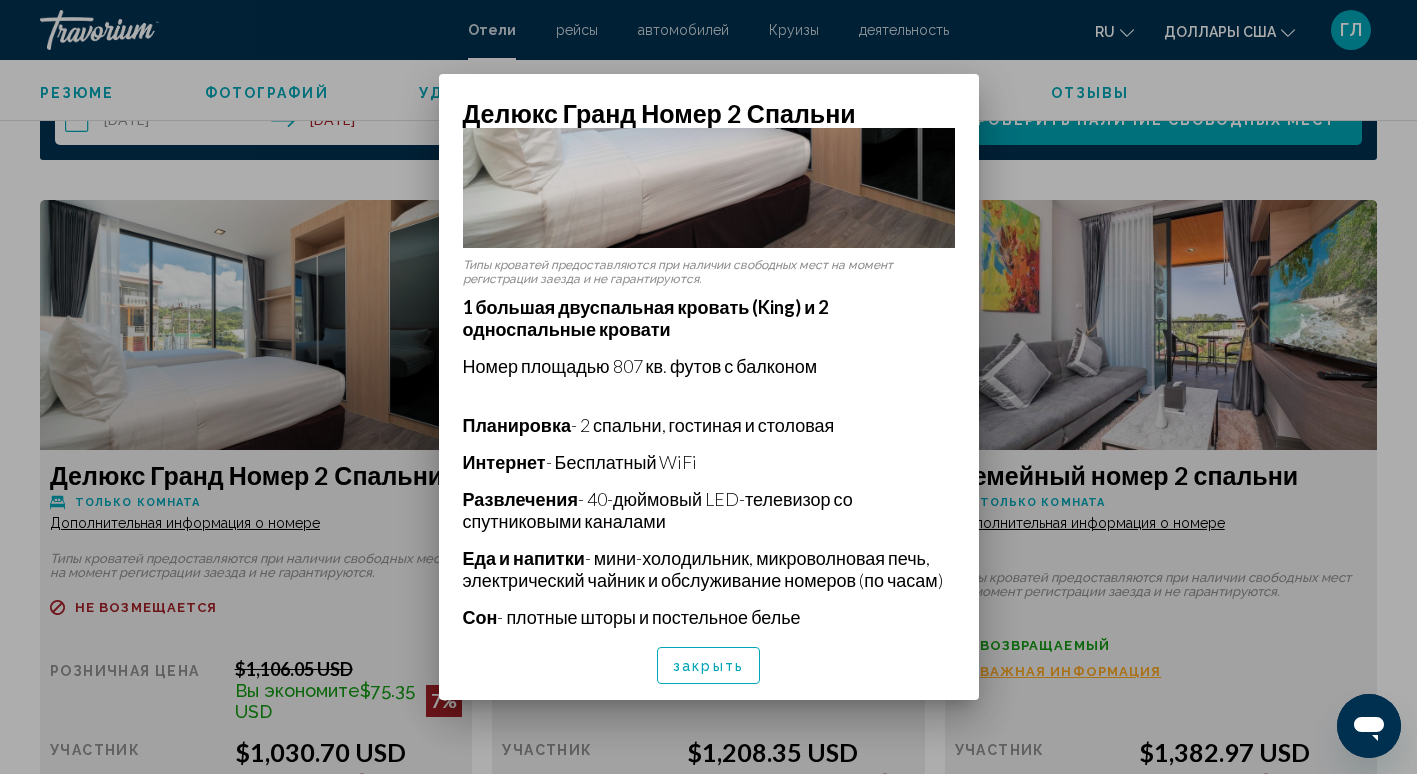 scroll, scrollTop: 240, scrollLeft: 0, axis: vertical 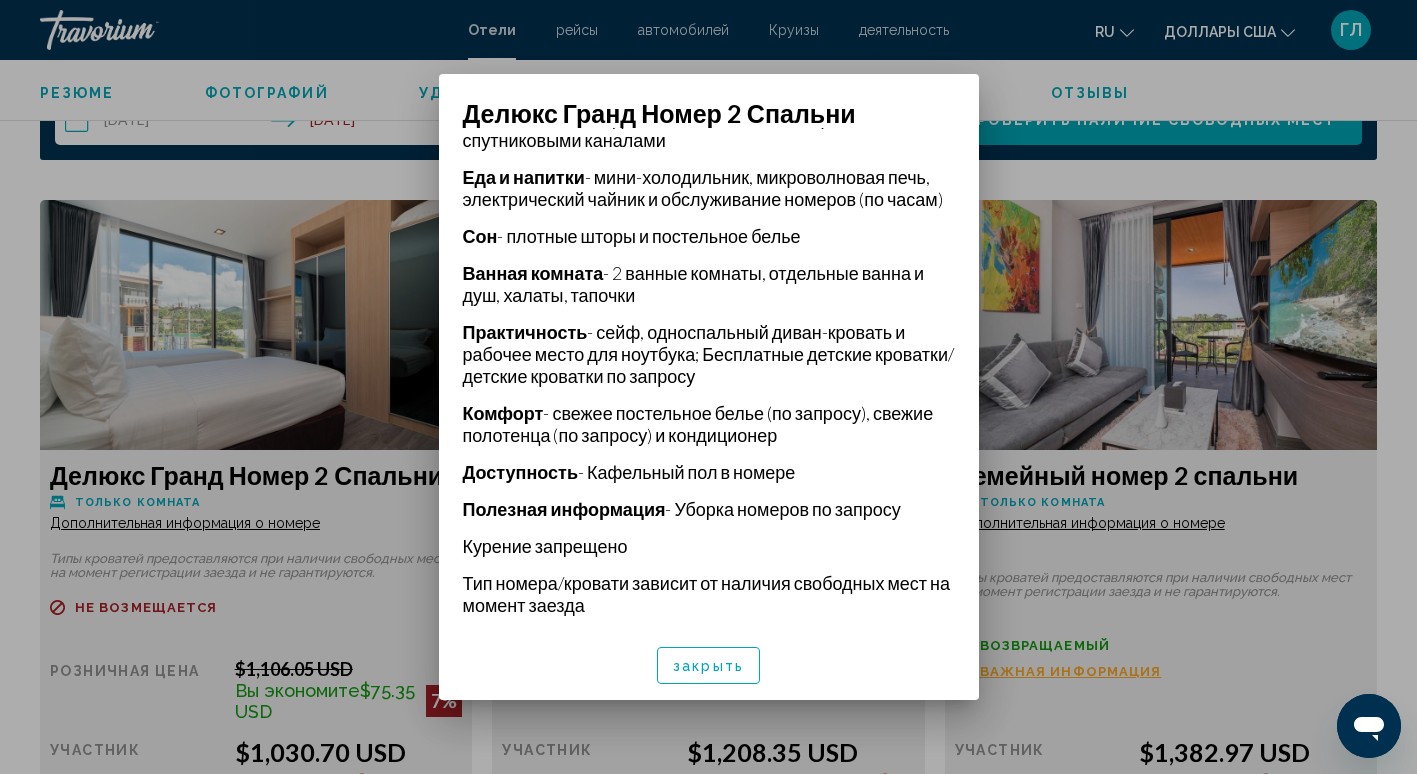 click at bounding box center [708, 387] 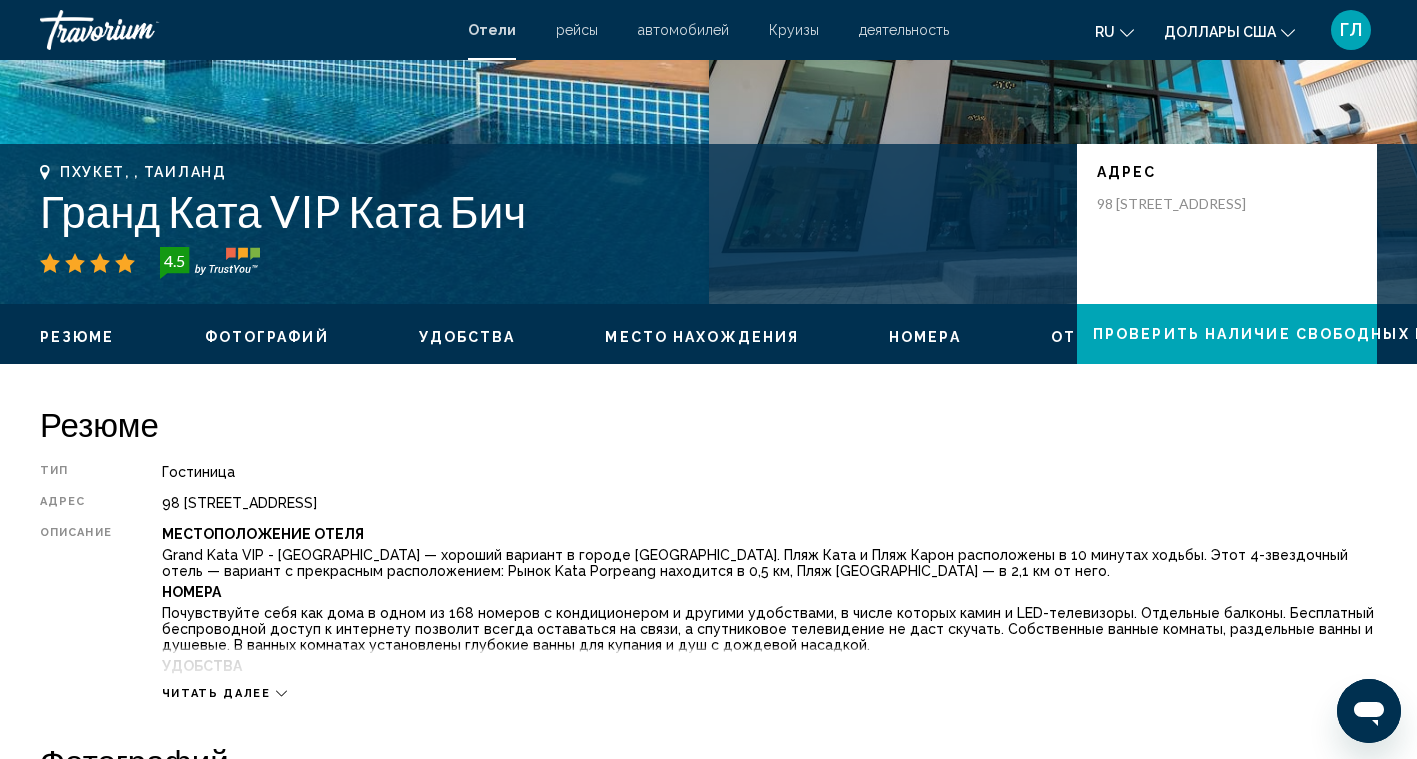 scroll, scrollTop: 400, scrollLeft: 0, axis: vertical 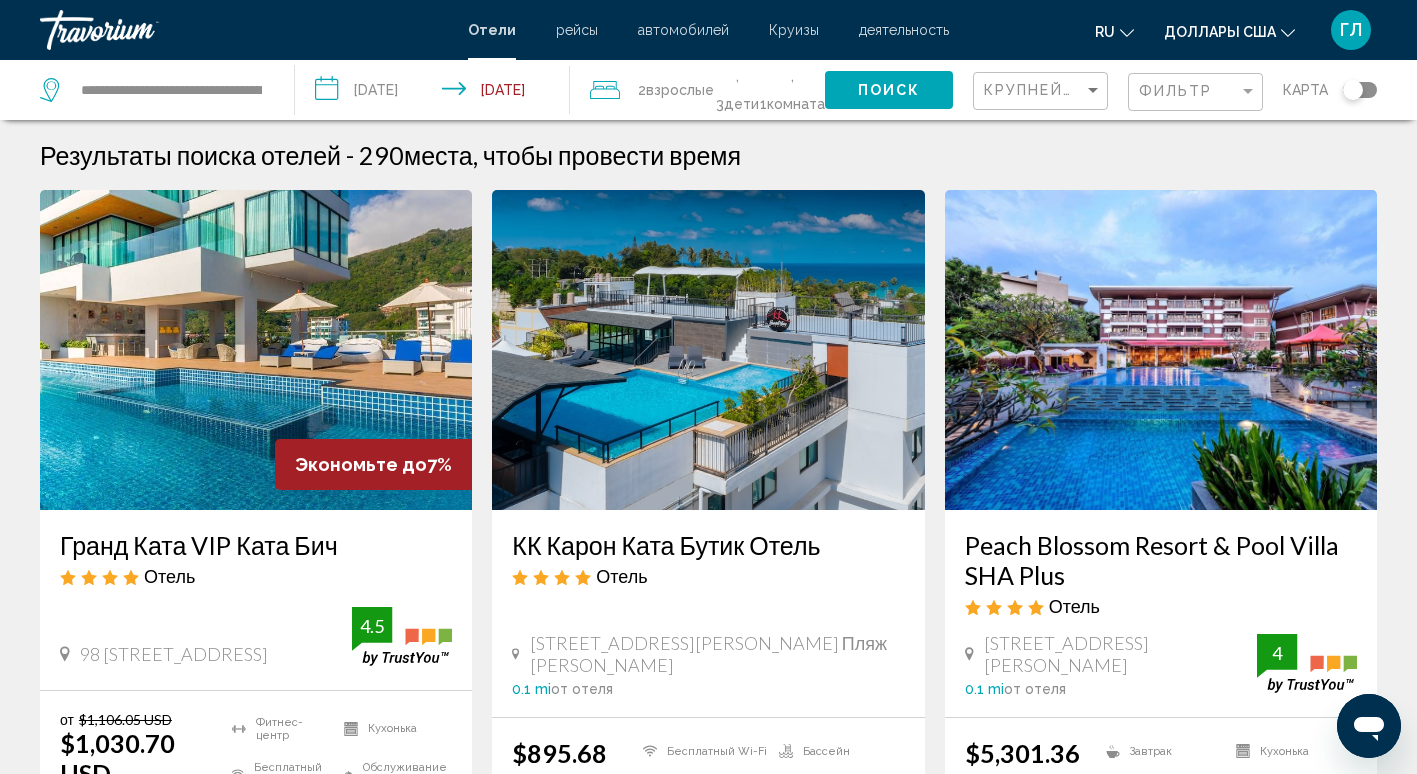 click on ", 1" 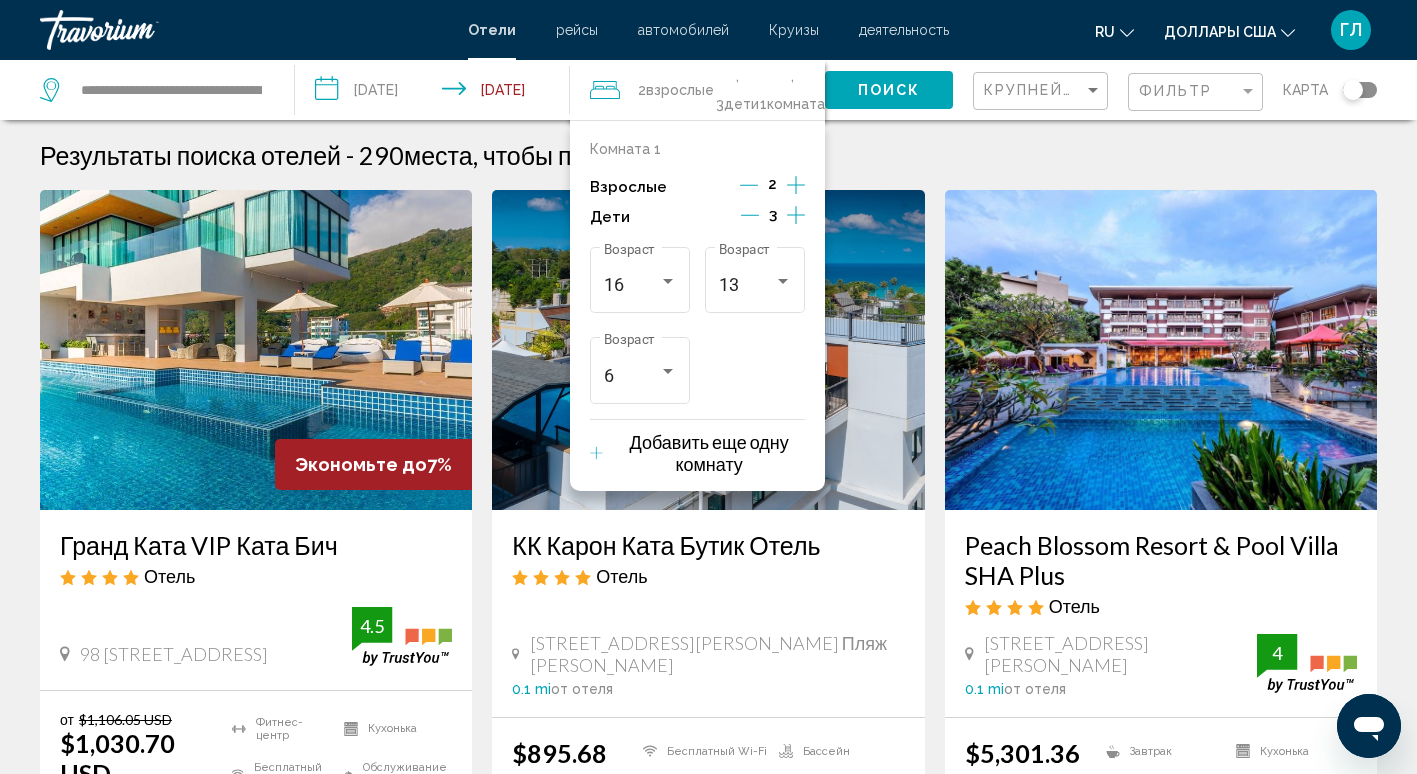 click on "Добавить еще одну комнату" at bounding box center [697, 453] 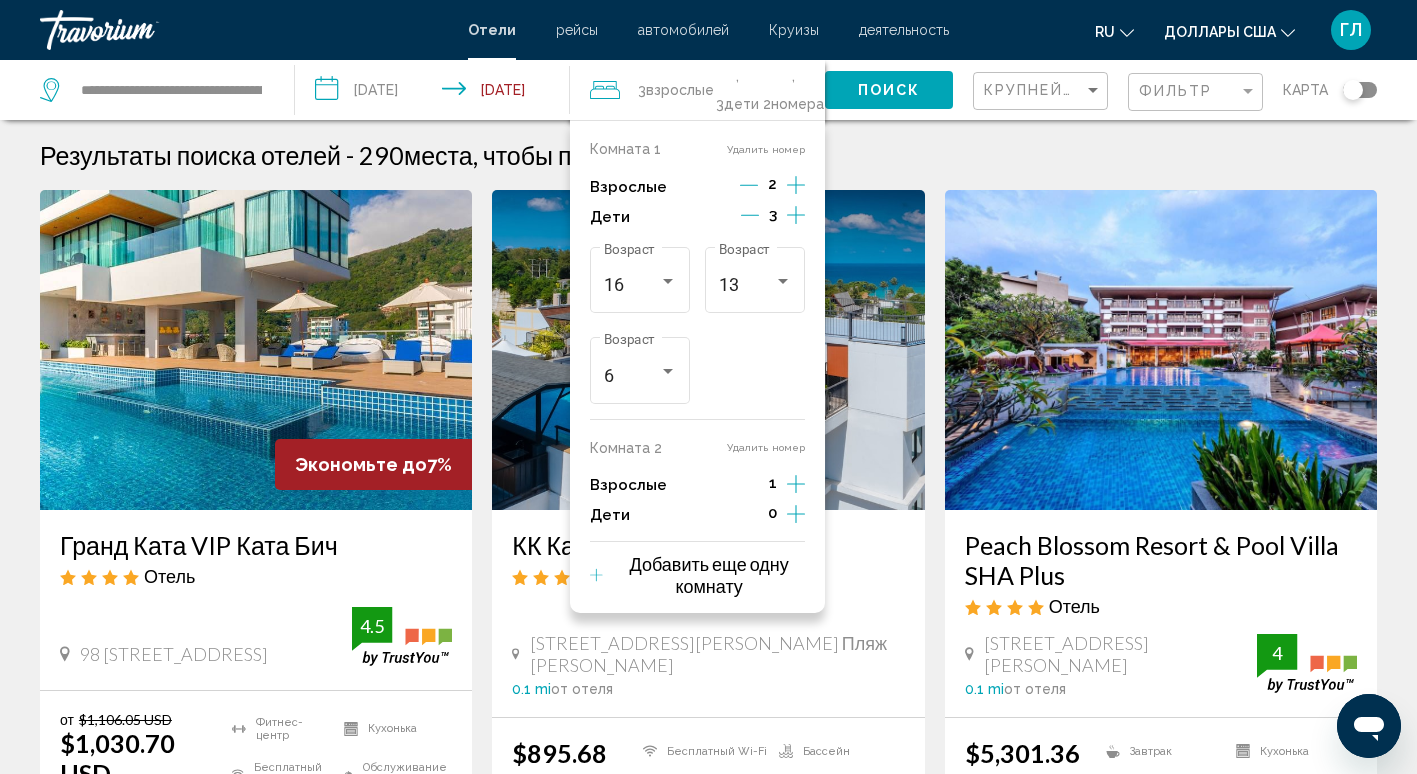 click 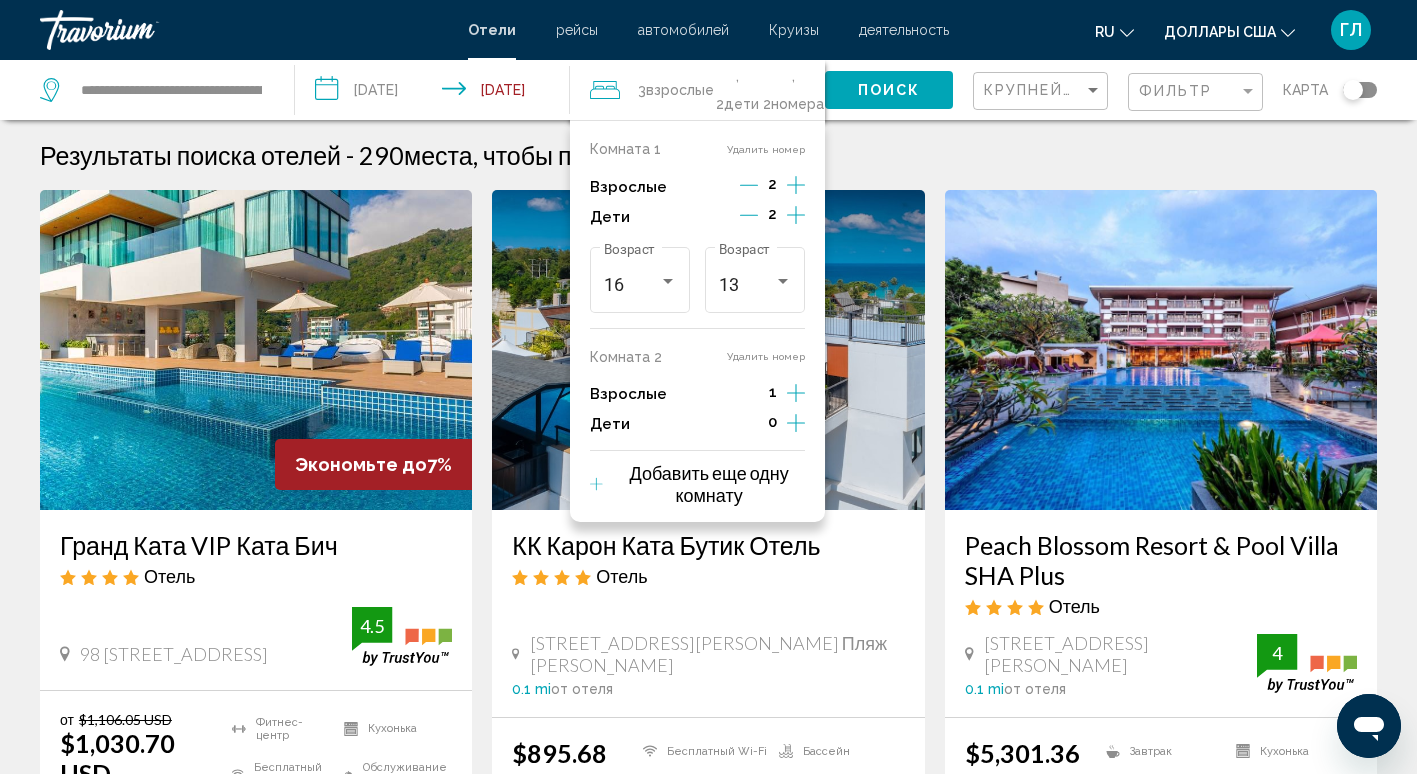 click 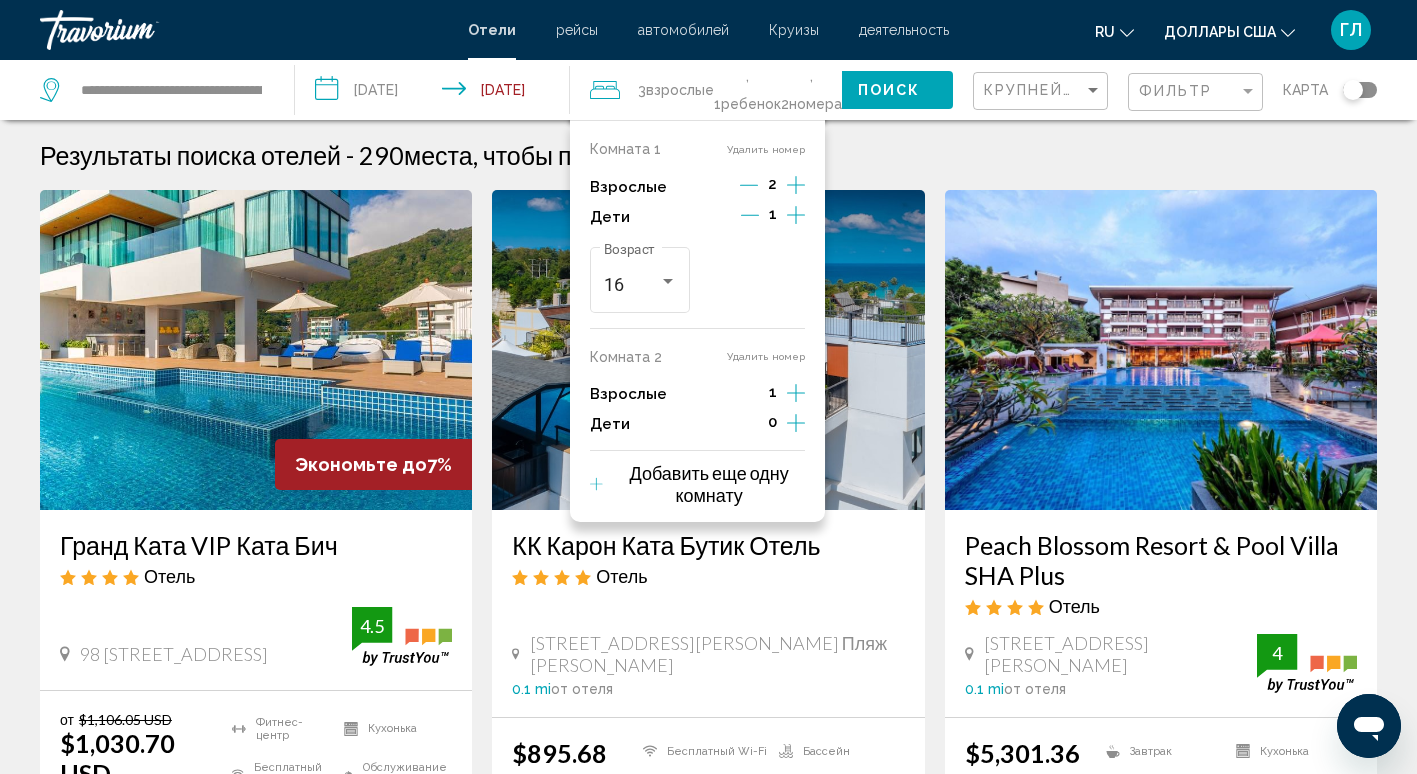 click 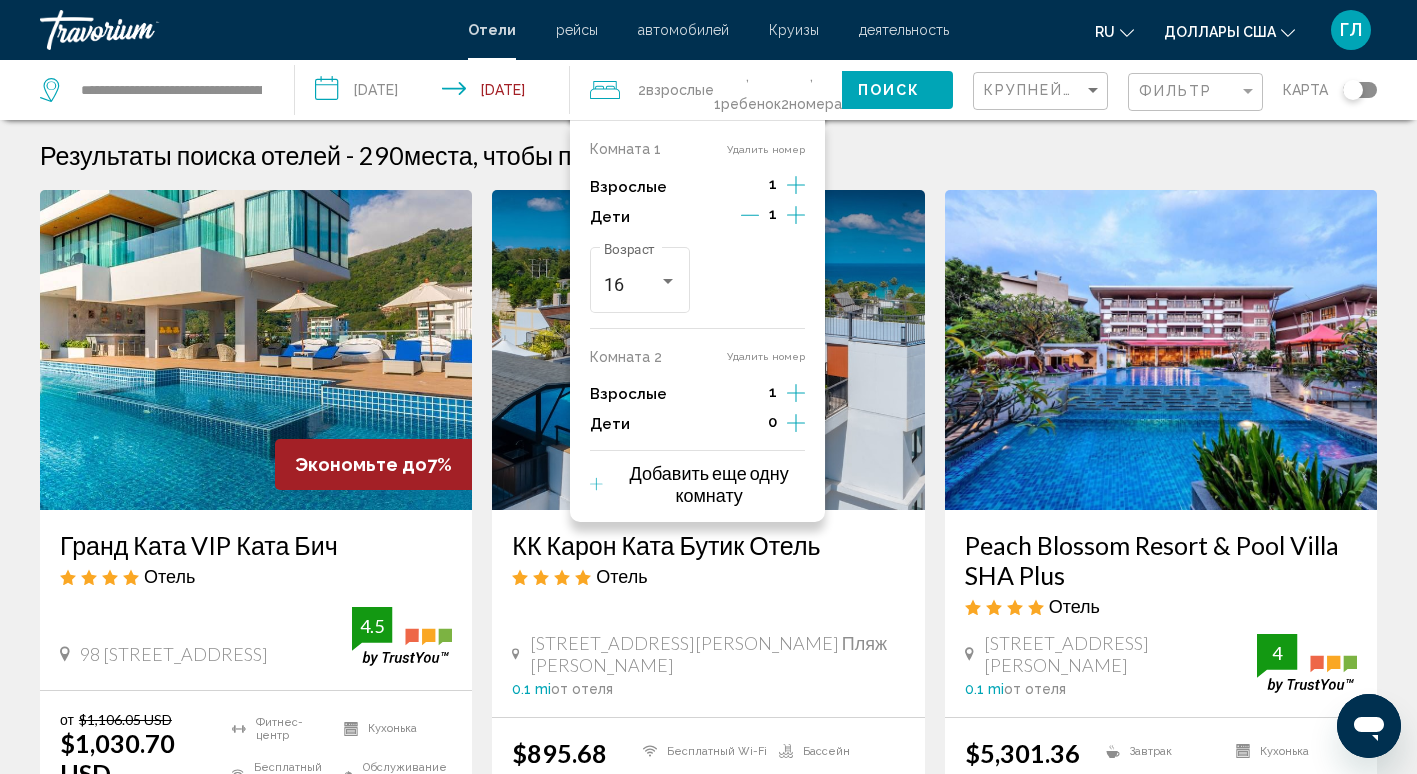 click 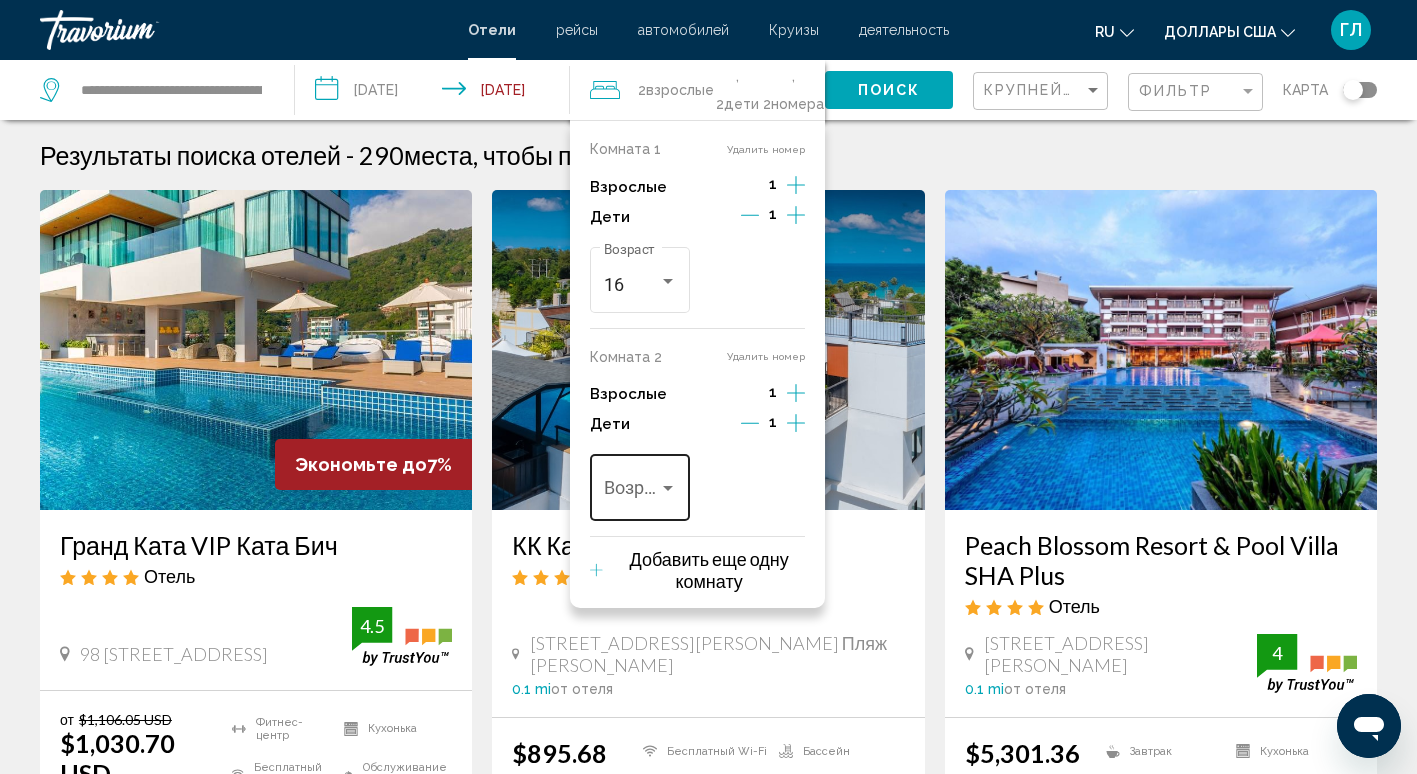click on "Возраст" at bounding box center [640, 485] 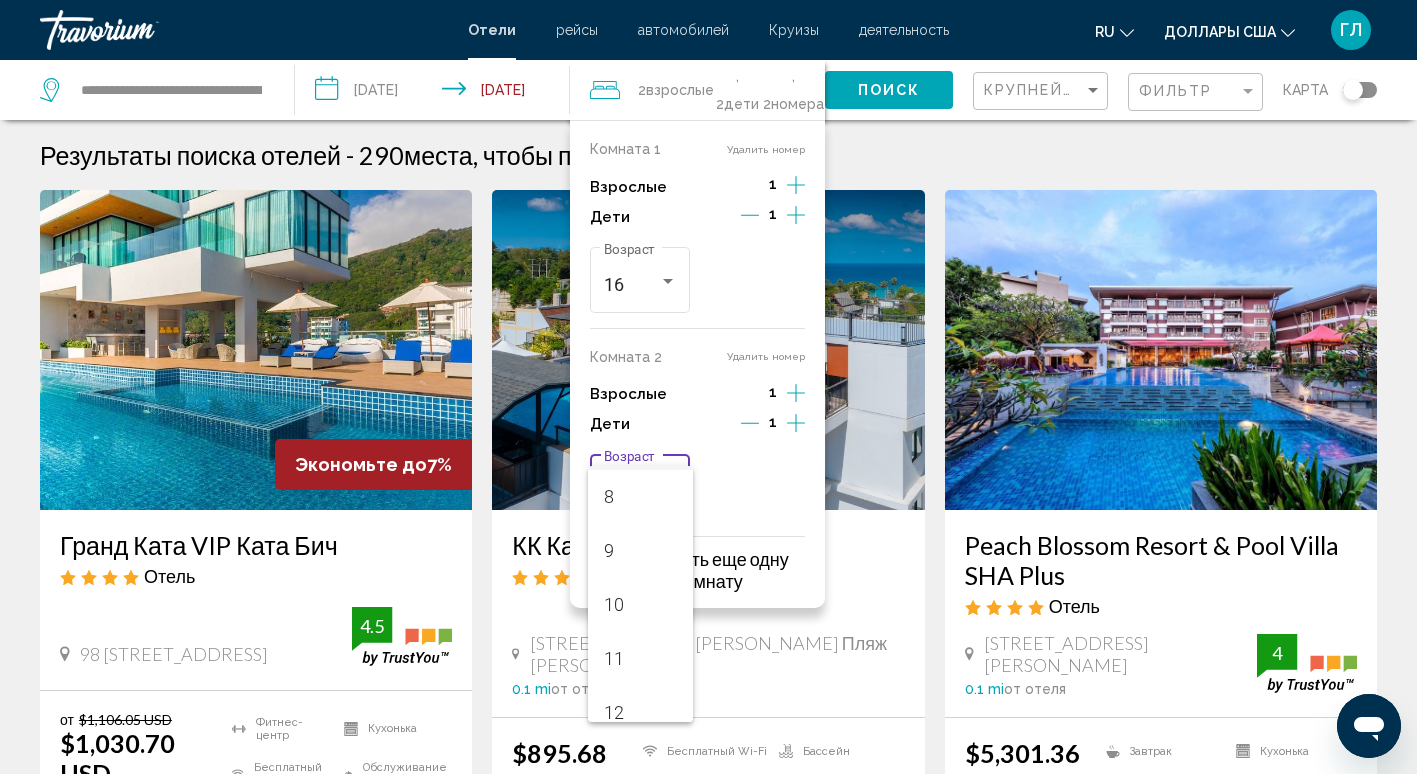 scroll, scrollTop: 600, scrollLeft: 0, axis: vertical 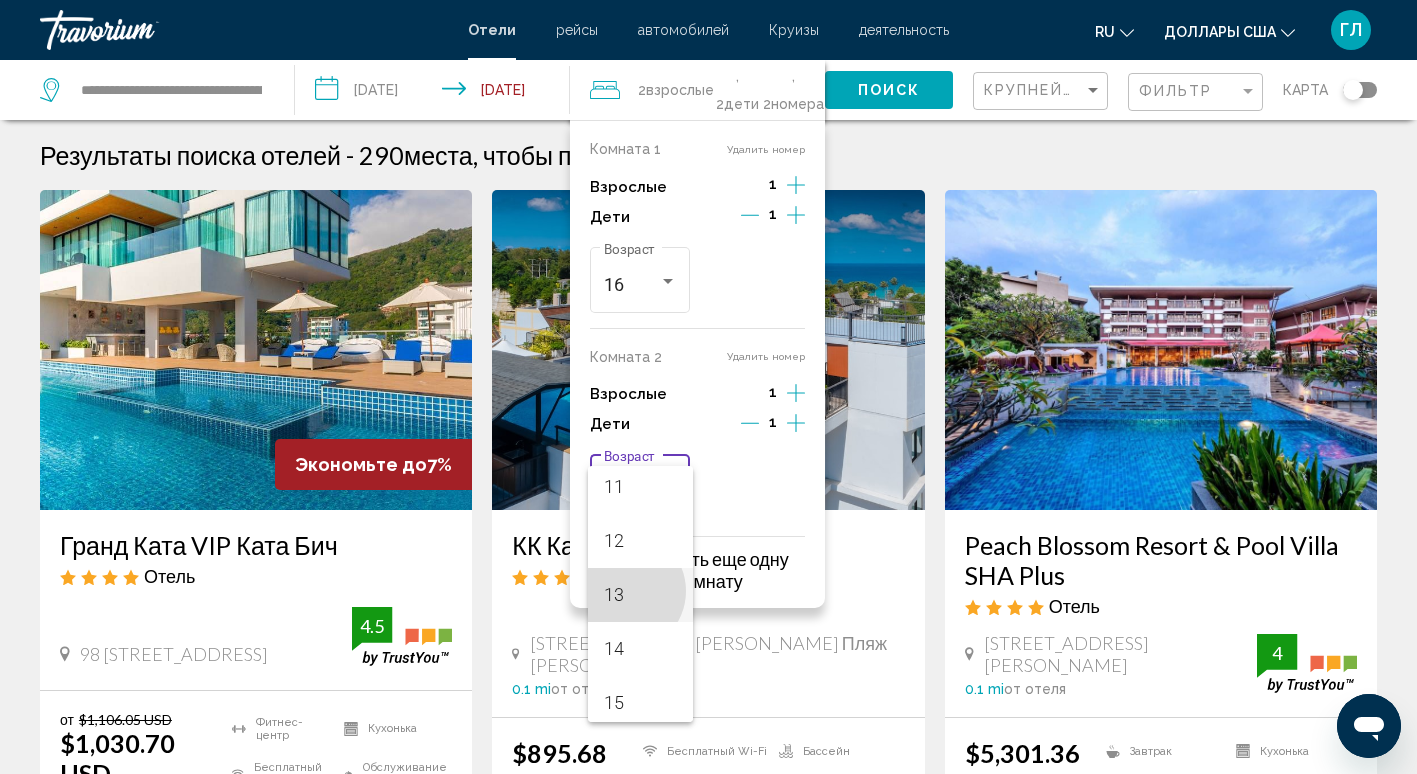 click on "13" at bounding box center (640, 595) 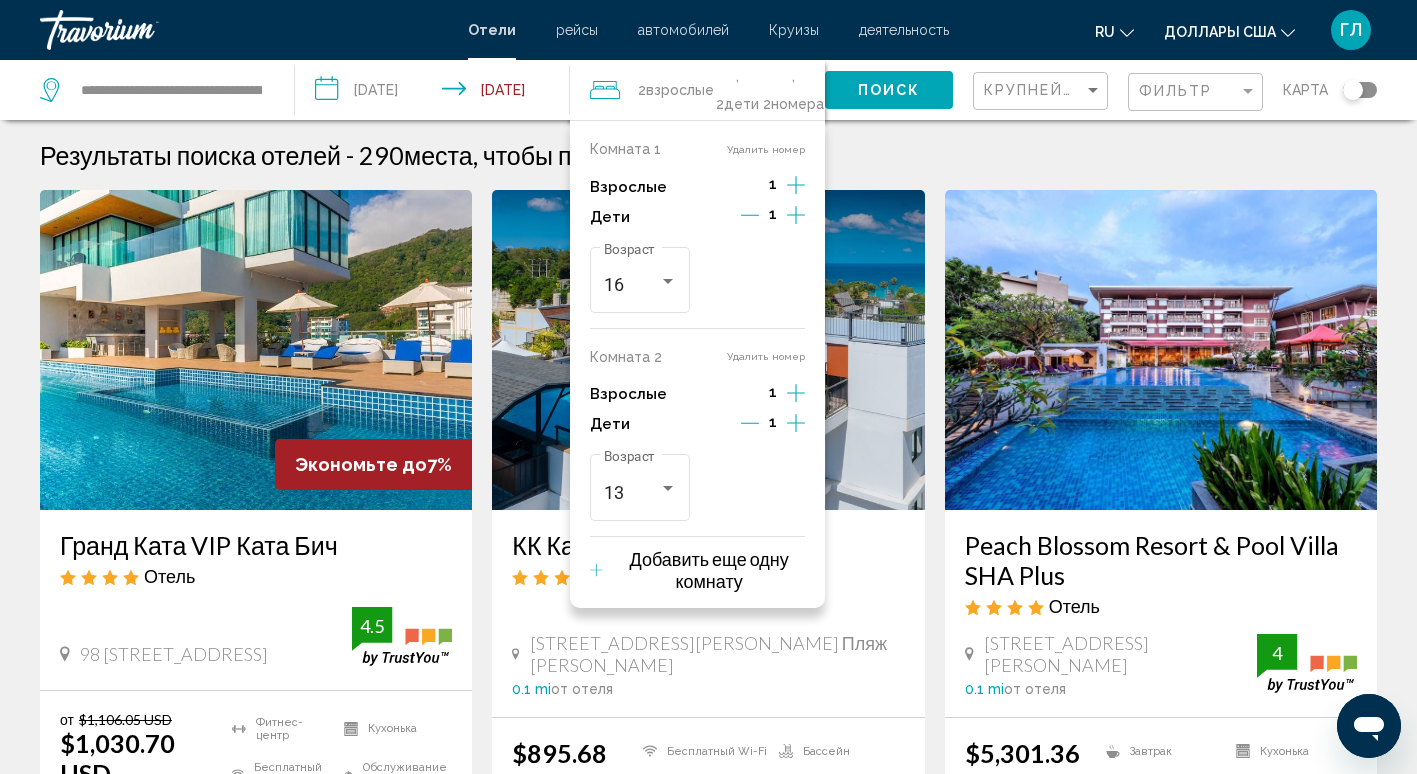 click 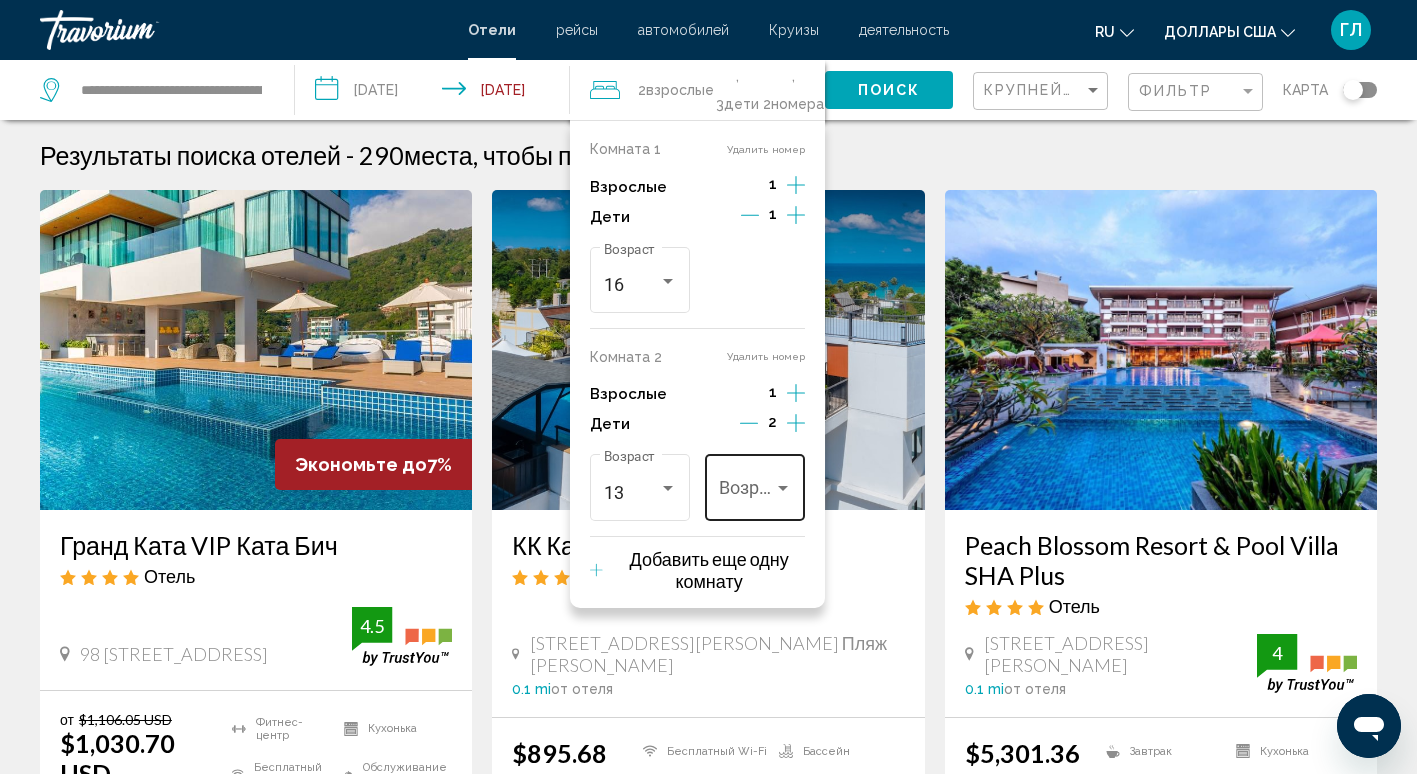 click on "Возраст" at bounding box center (755, 485) 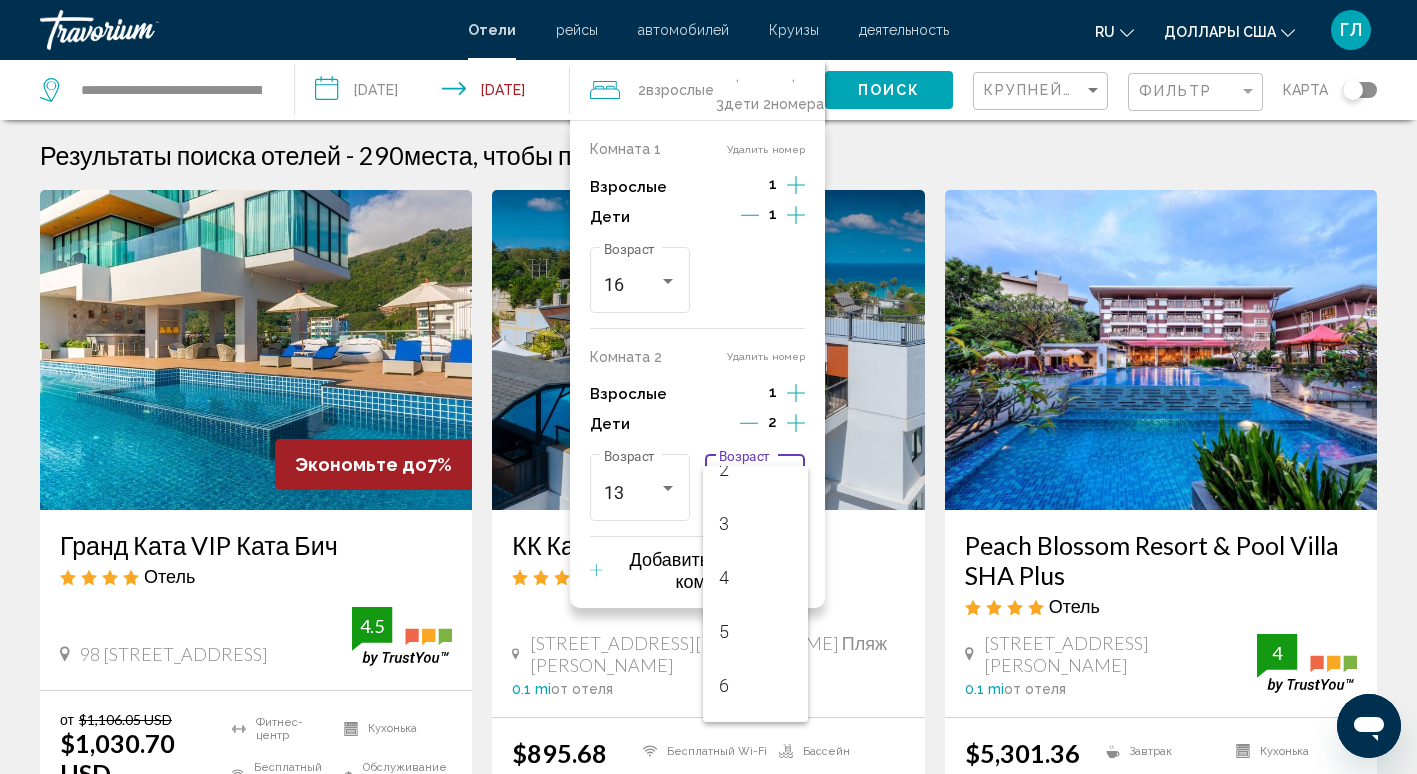 scroll, scrollTop: 300, scrollLeft: 0, axis: vertical 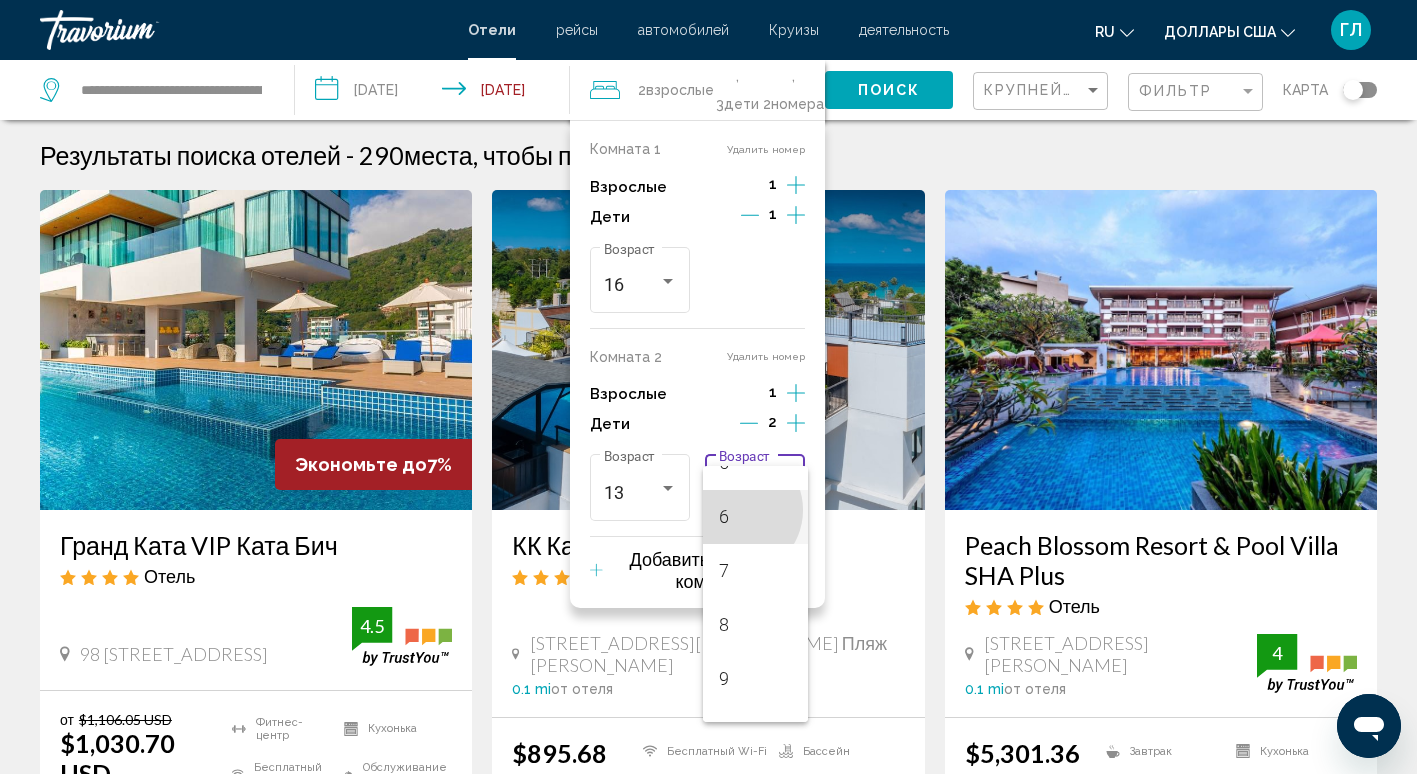 click on "6" at bounding box center (755, 517) 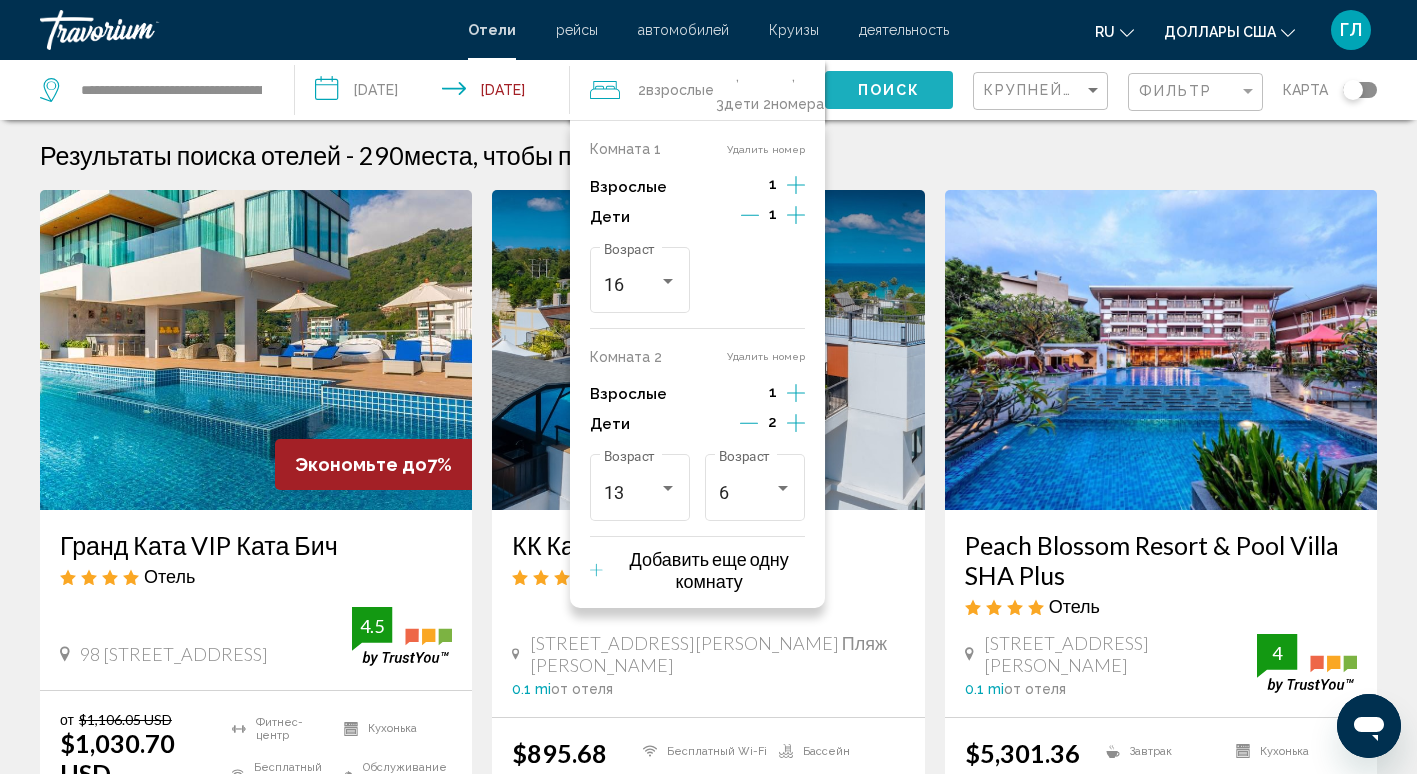 click on "Поиск" 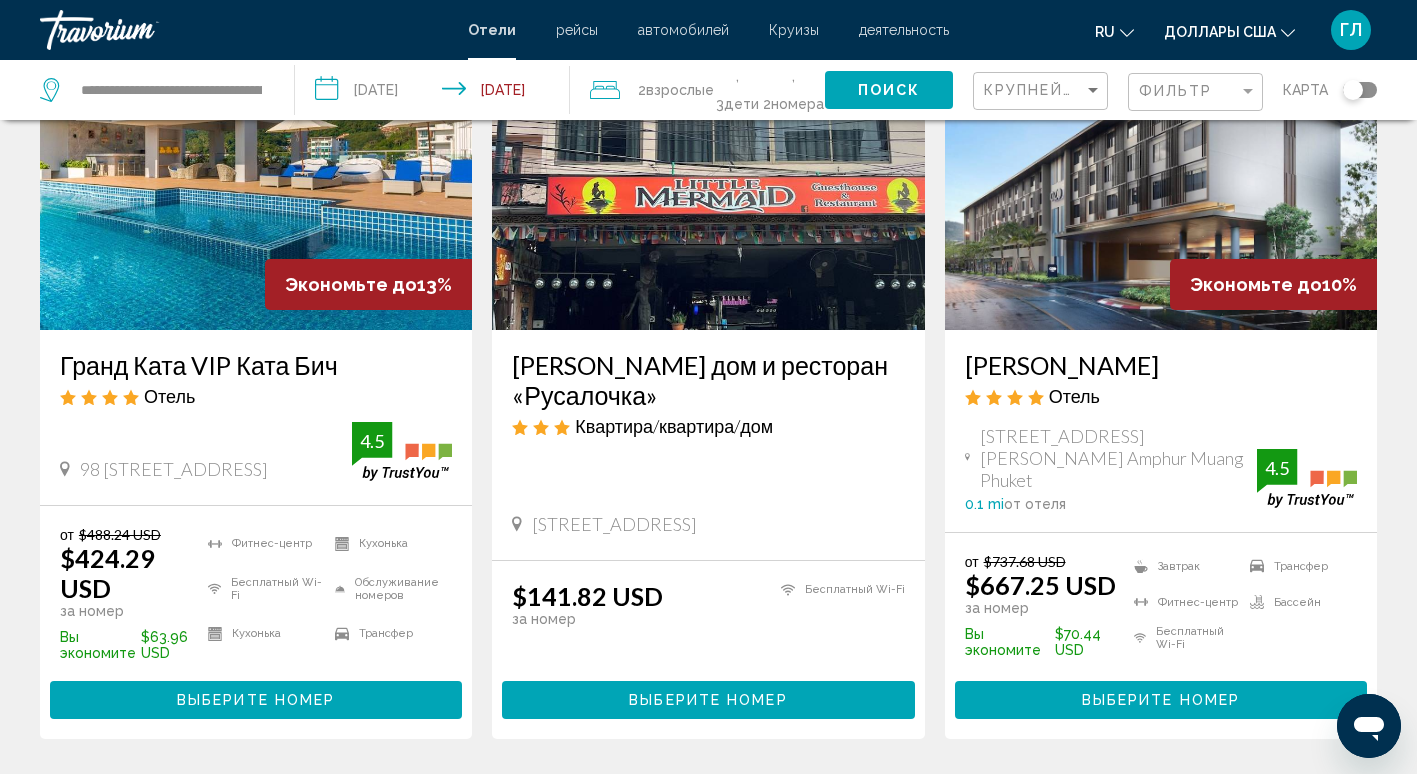 scroll, scrollTop: 200, scrollLeft: 0, axis: vertical 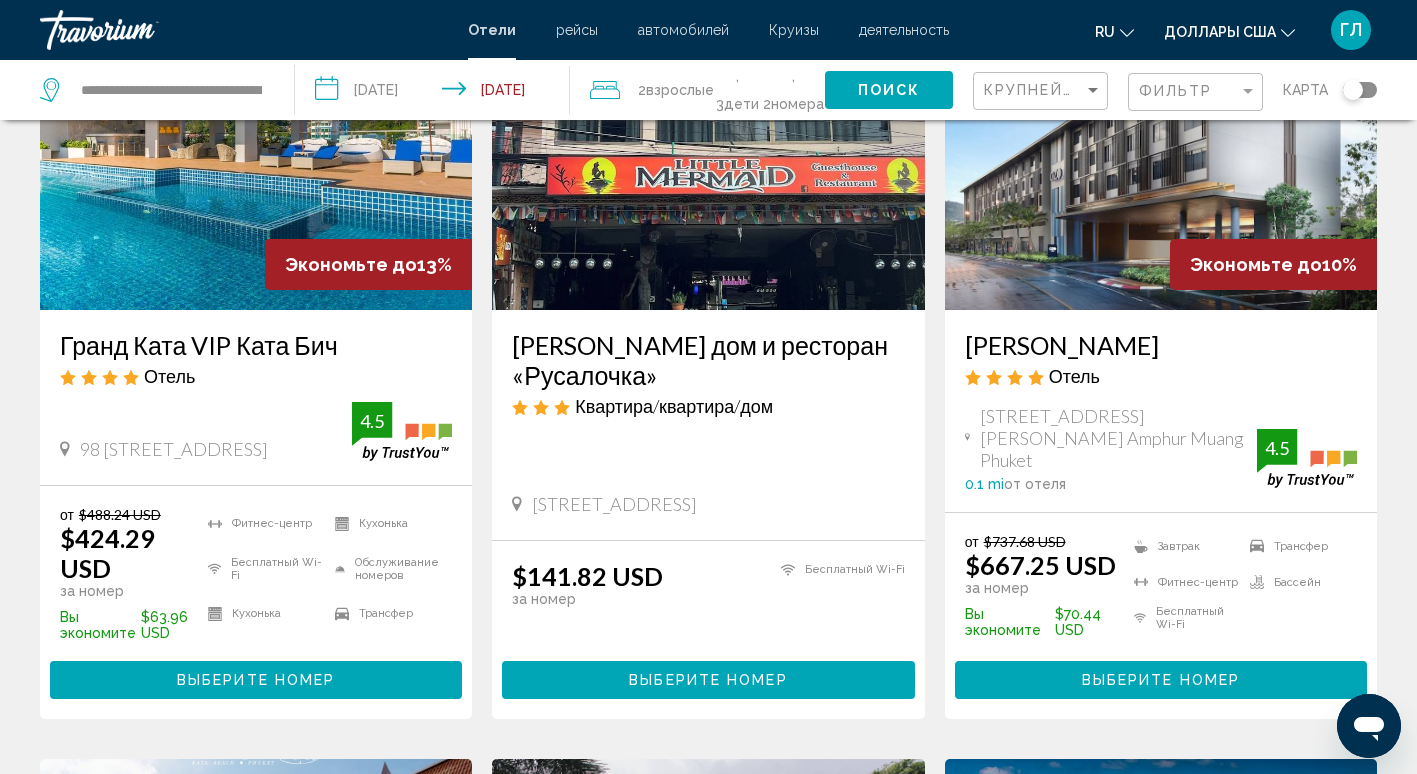 click on "Выберите номер" at bounding box center (256, 679) 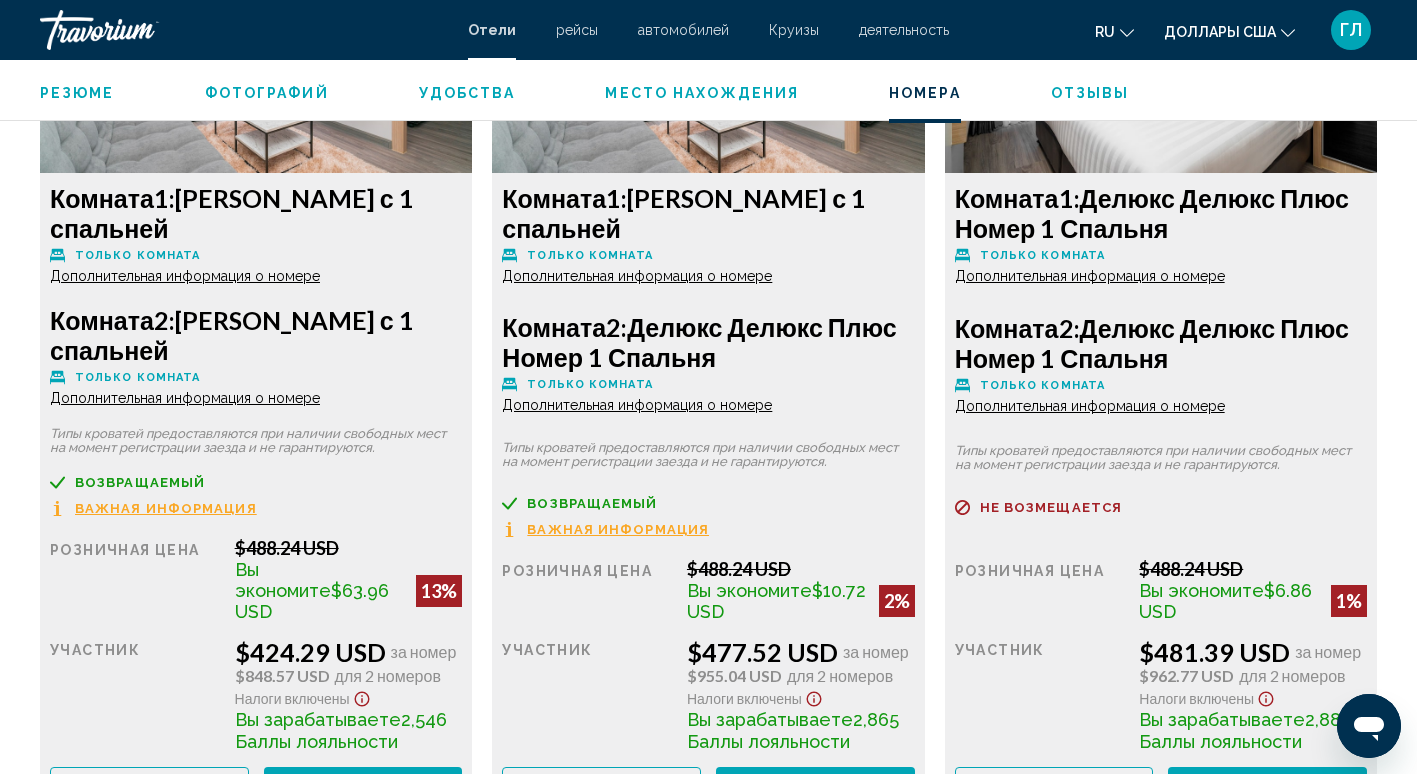 scroll, scrollTop: 2800, scrollLeft: 0, axis: vertical 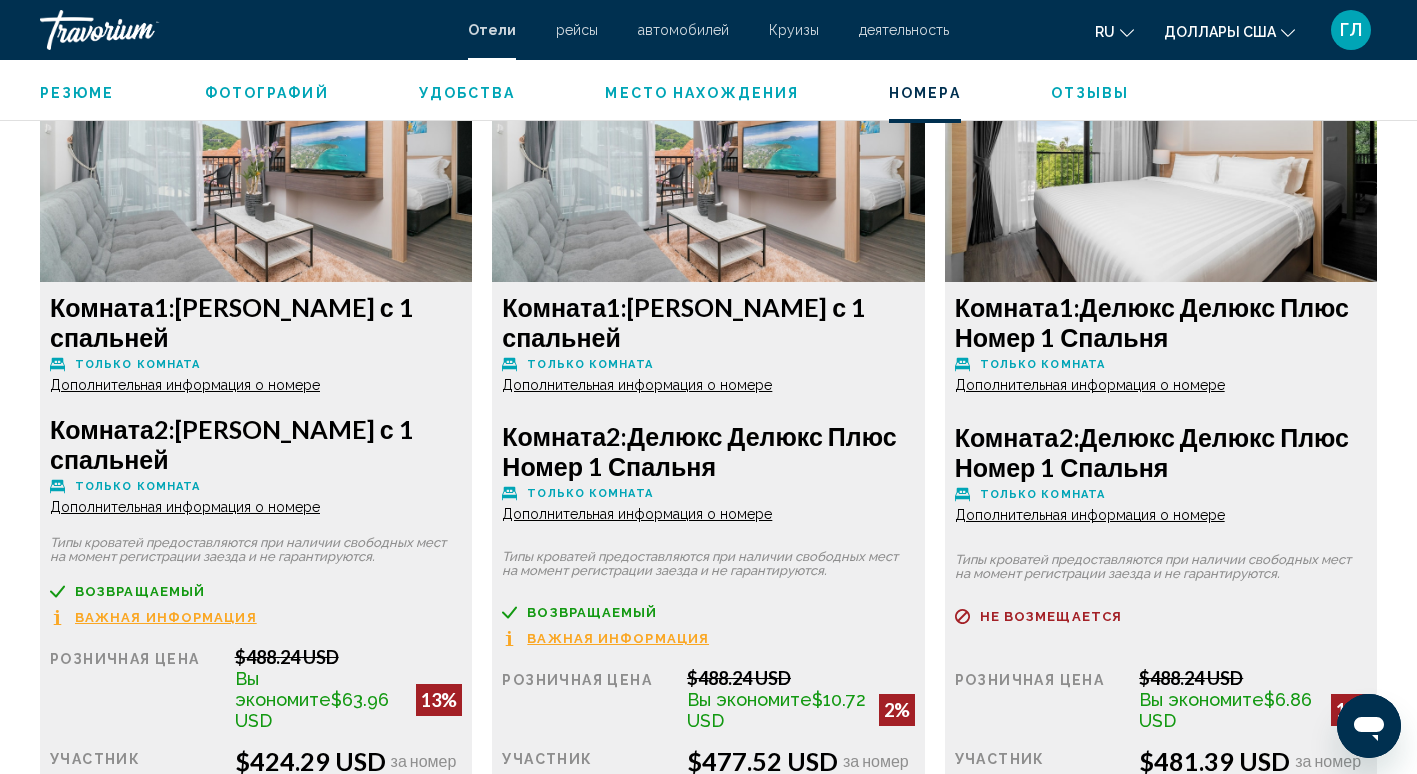 click on "Дополнительная информация о номере" at bounding box center (185, 507) 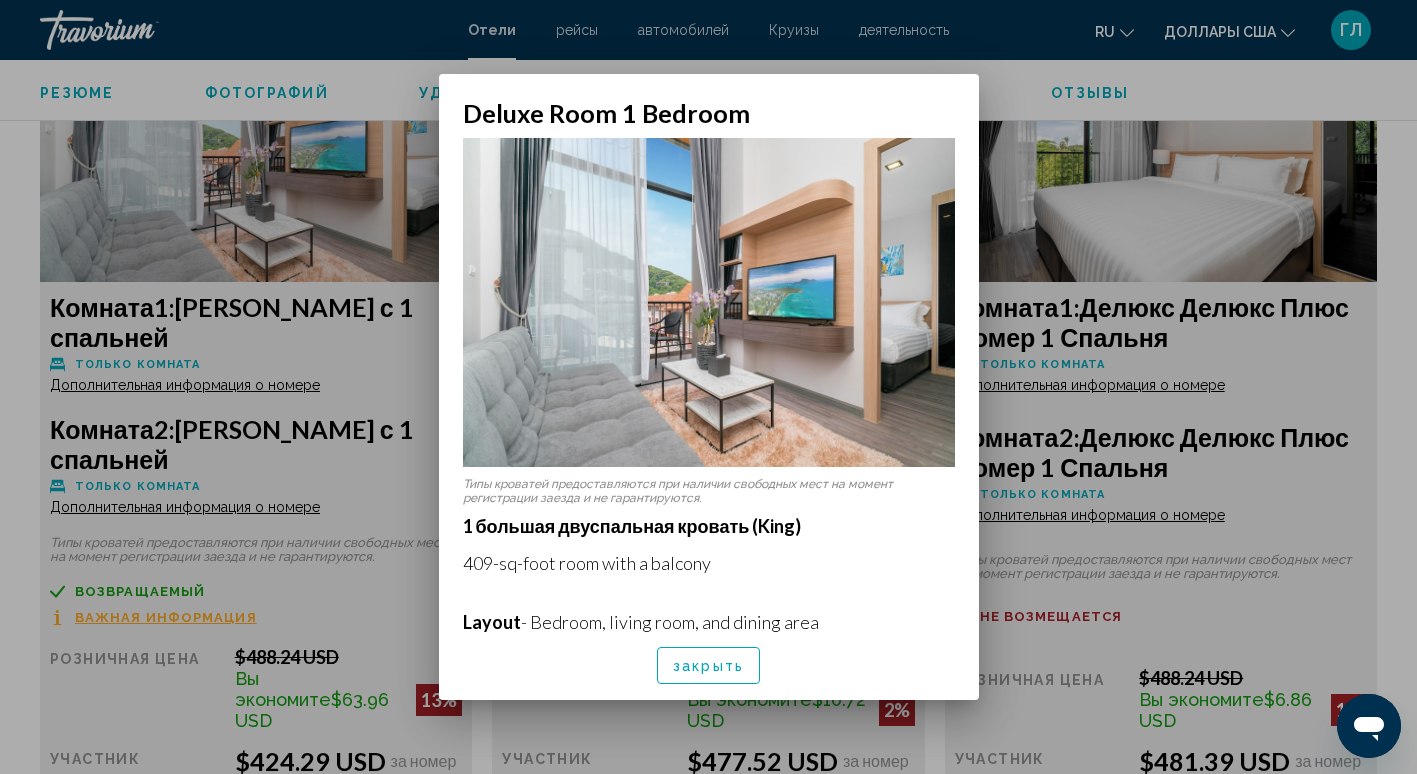 scroll, scrollTop: 0, scrollLeft: 0, axis: both 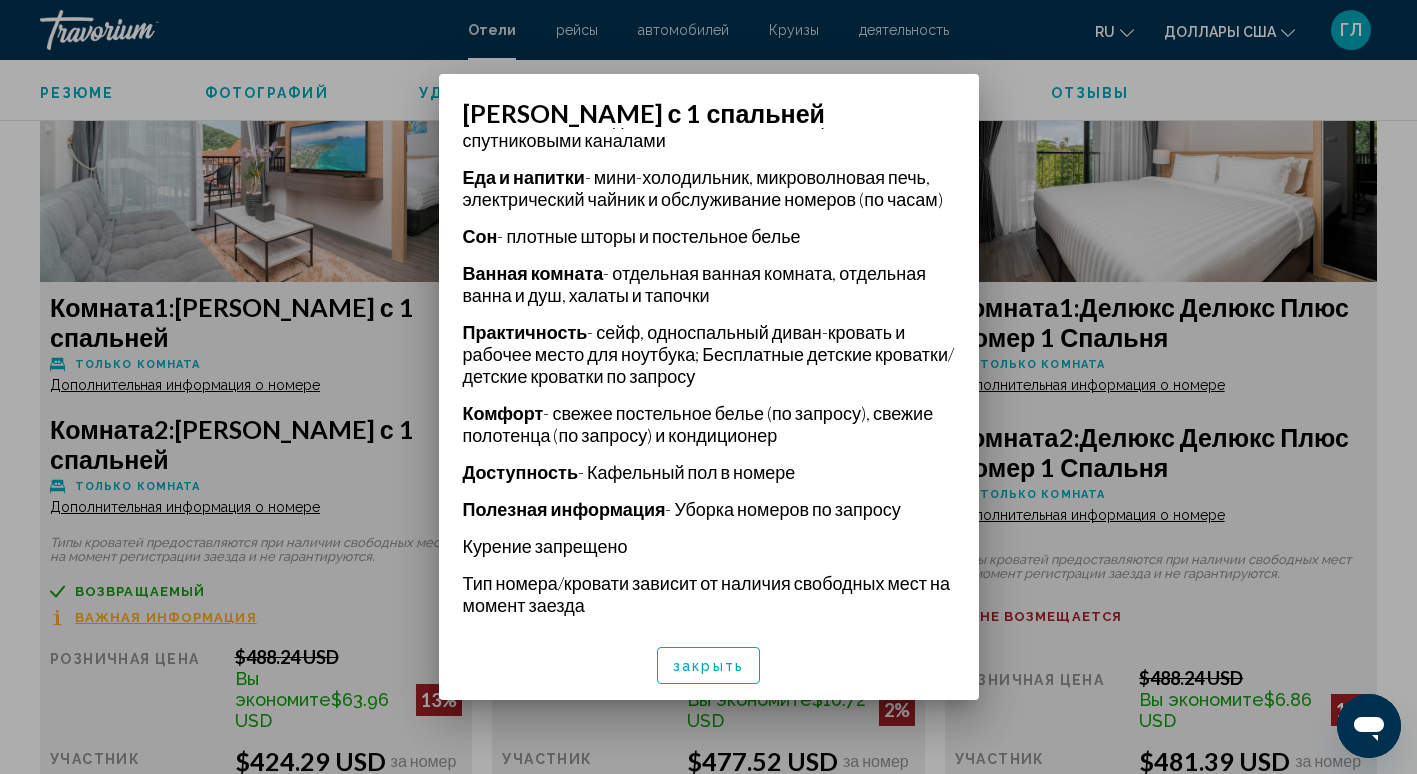 click on "закрыть" at bounding box center (708, 665) 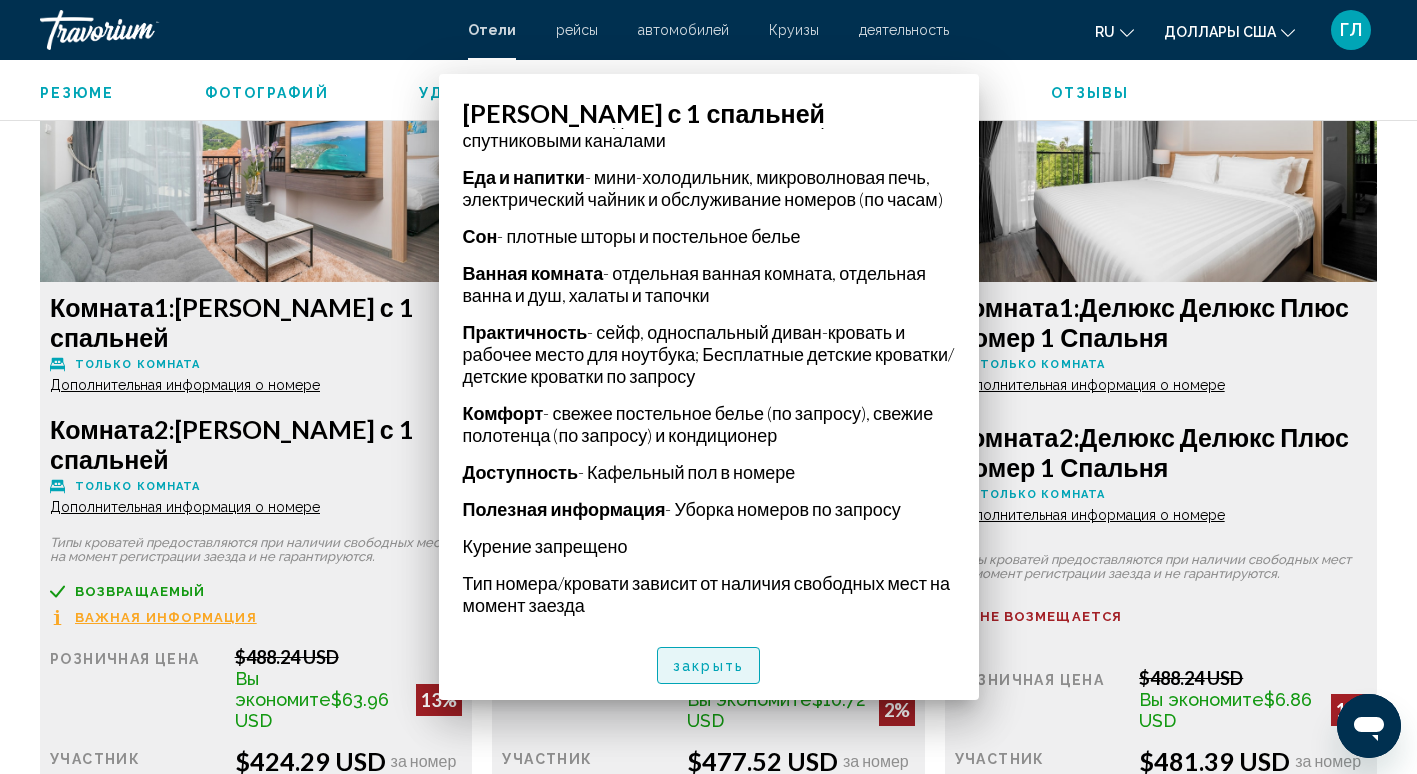 scroll, scrollTop: 2800, scrollLeft: 0, axis: vertical 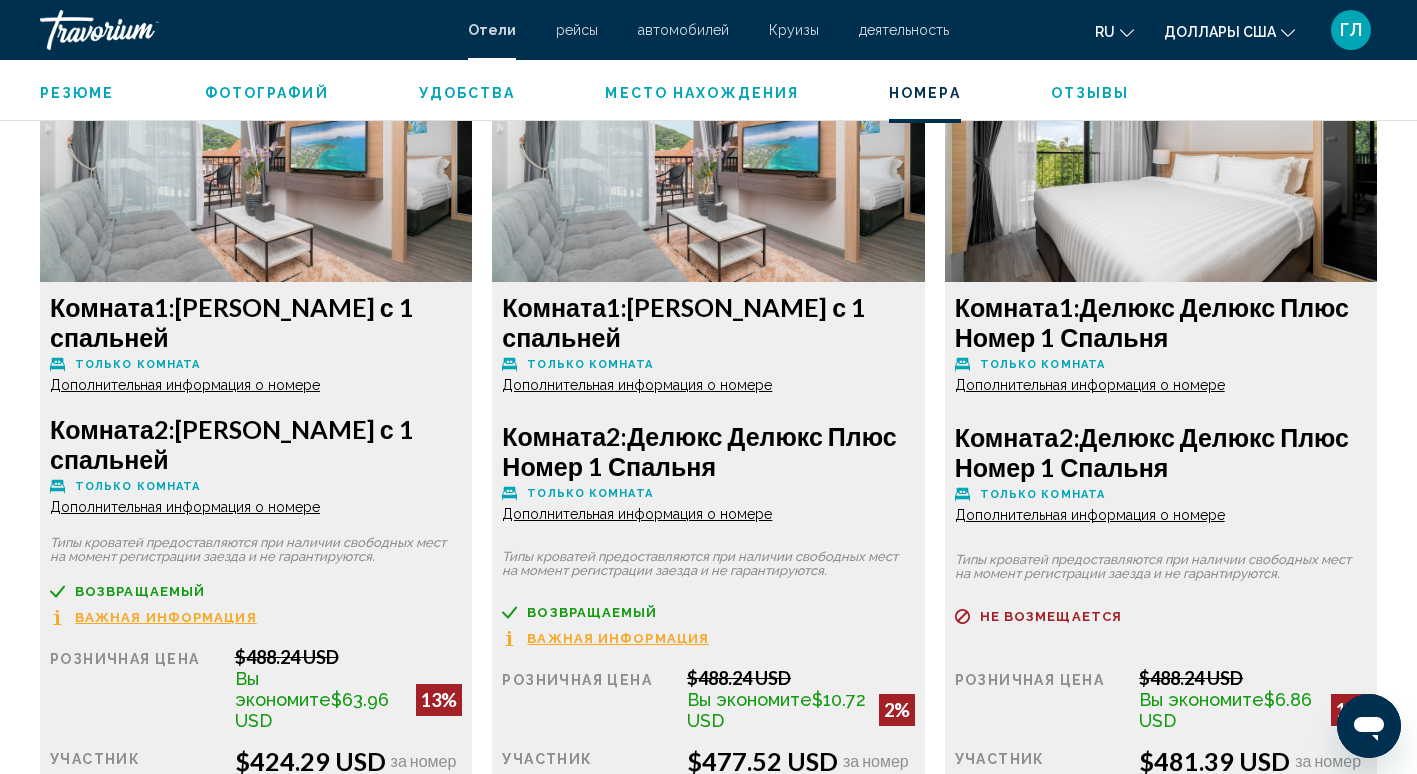 click on "Фотографий" at bounding box center [267, 93] 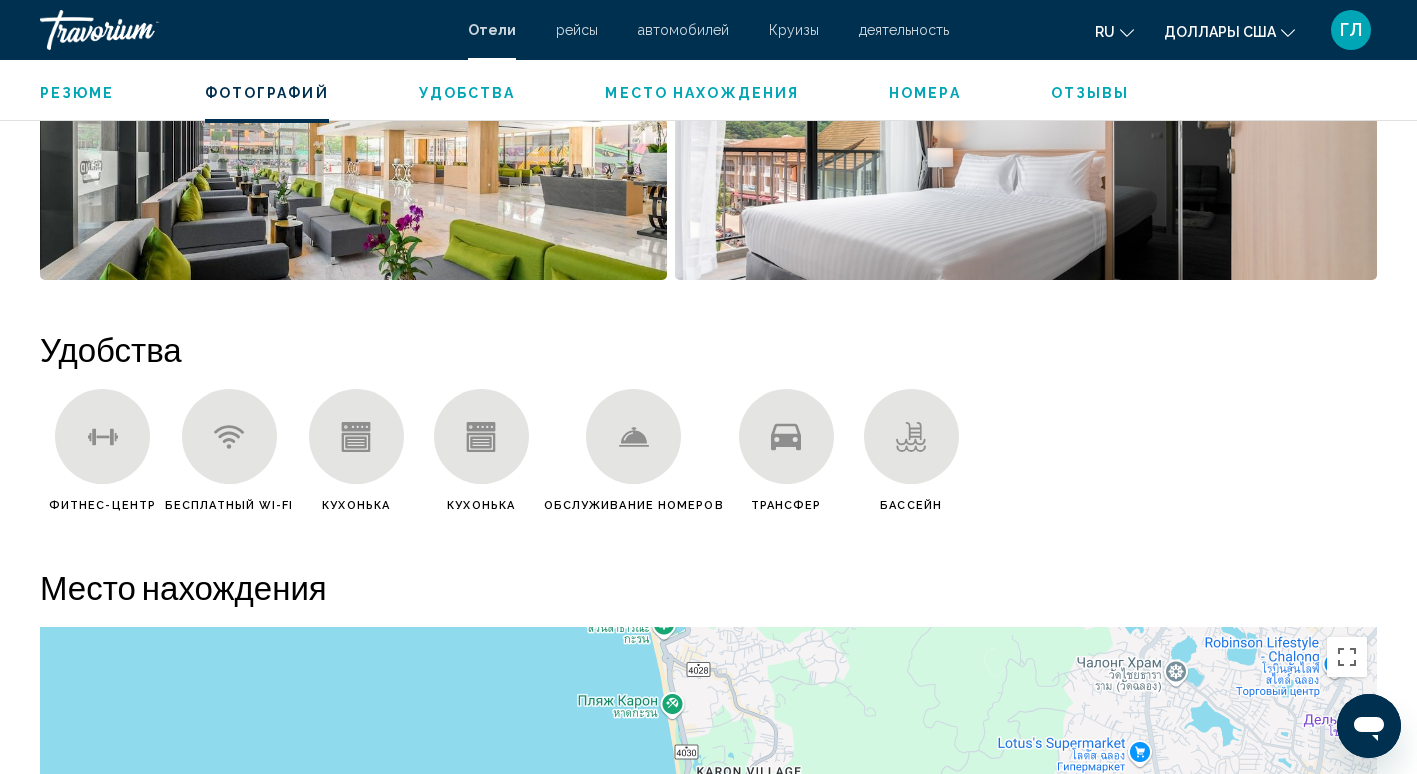 scroll, scrollTop: 978, scrollLeft: 0, axis: vertical 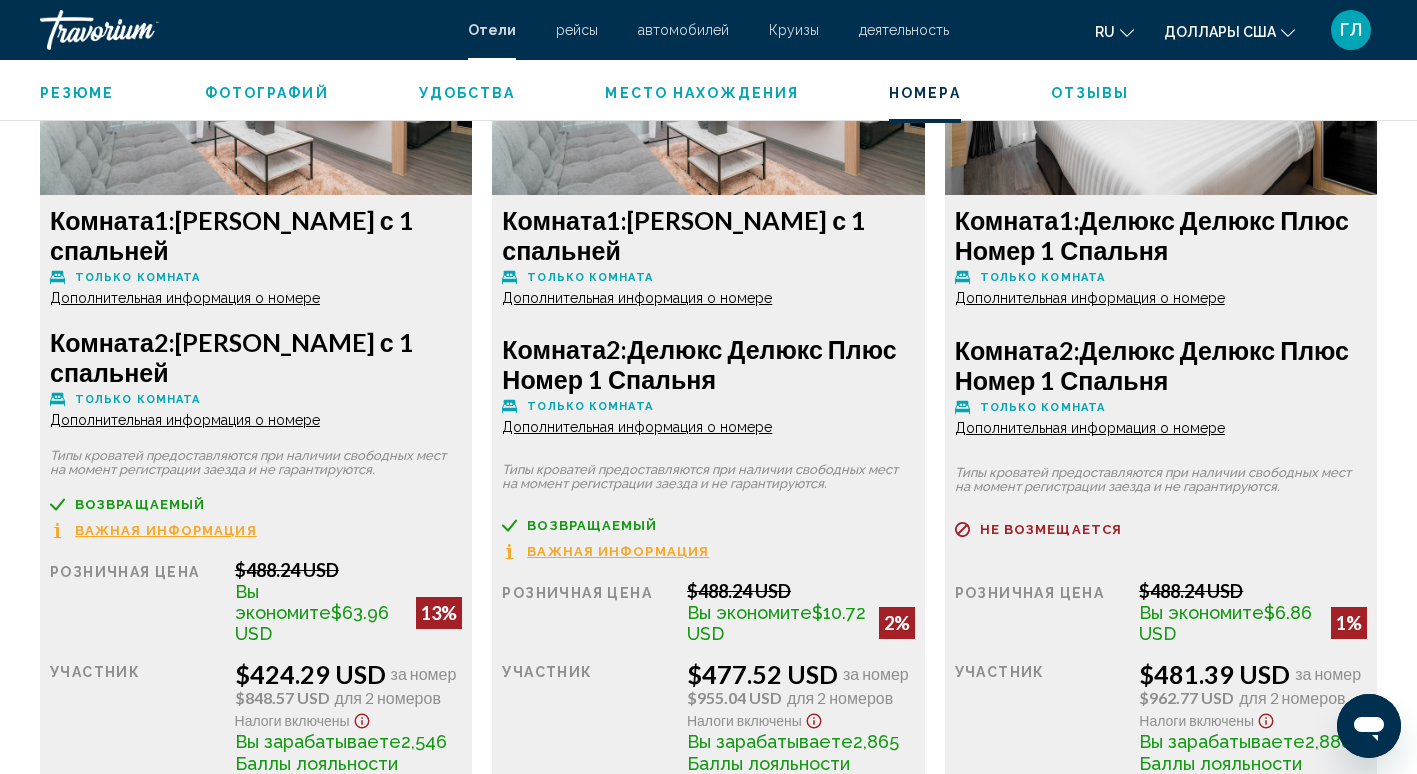 click on "Важная информация" at bounding box center (166, 530) 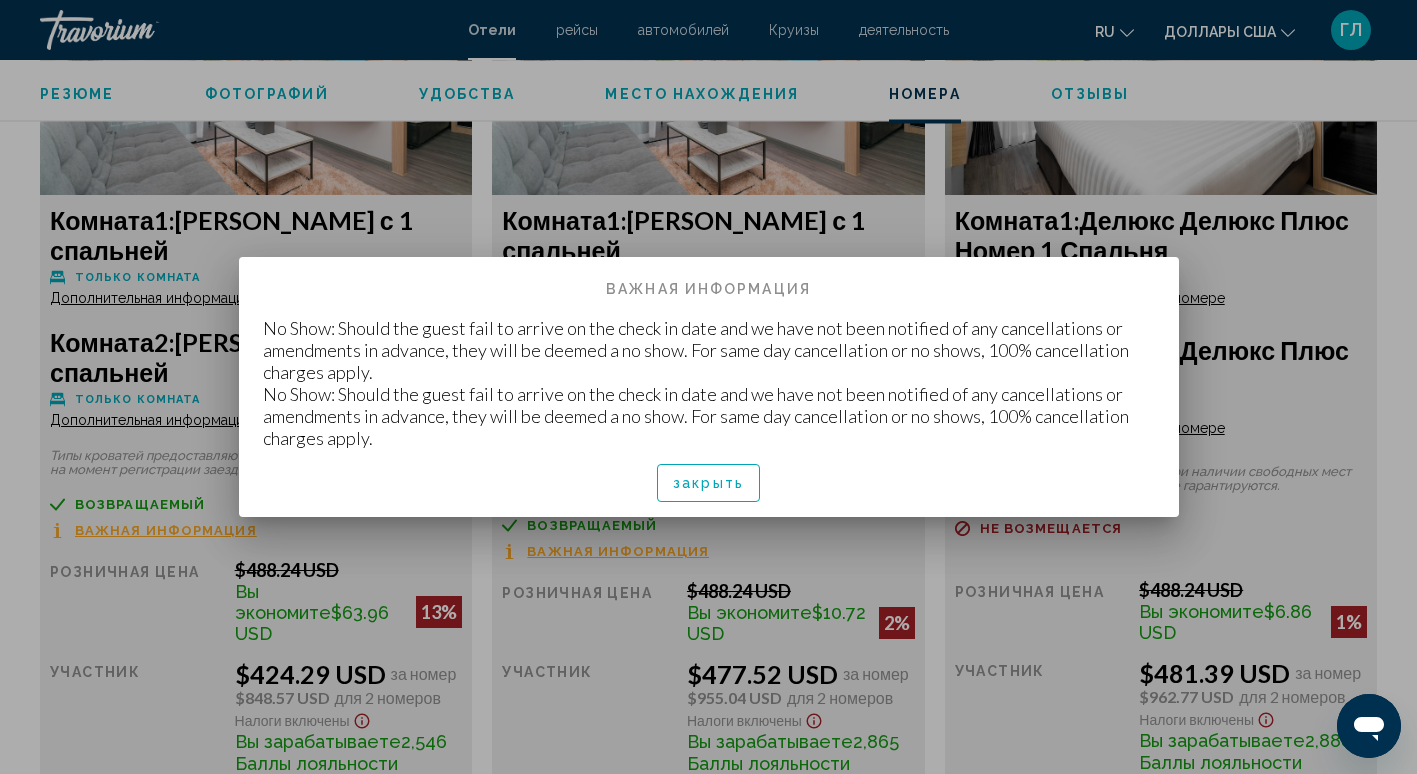 scroll, scrollTop: 0, scrollLeft: 0, axis: both 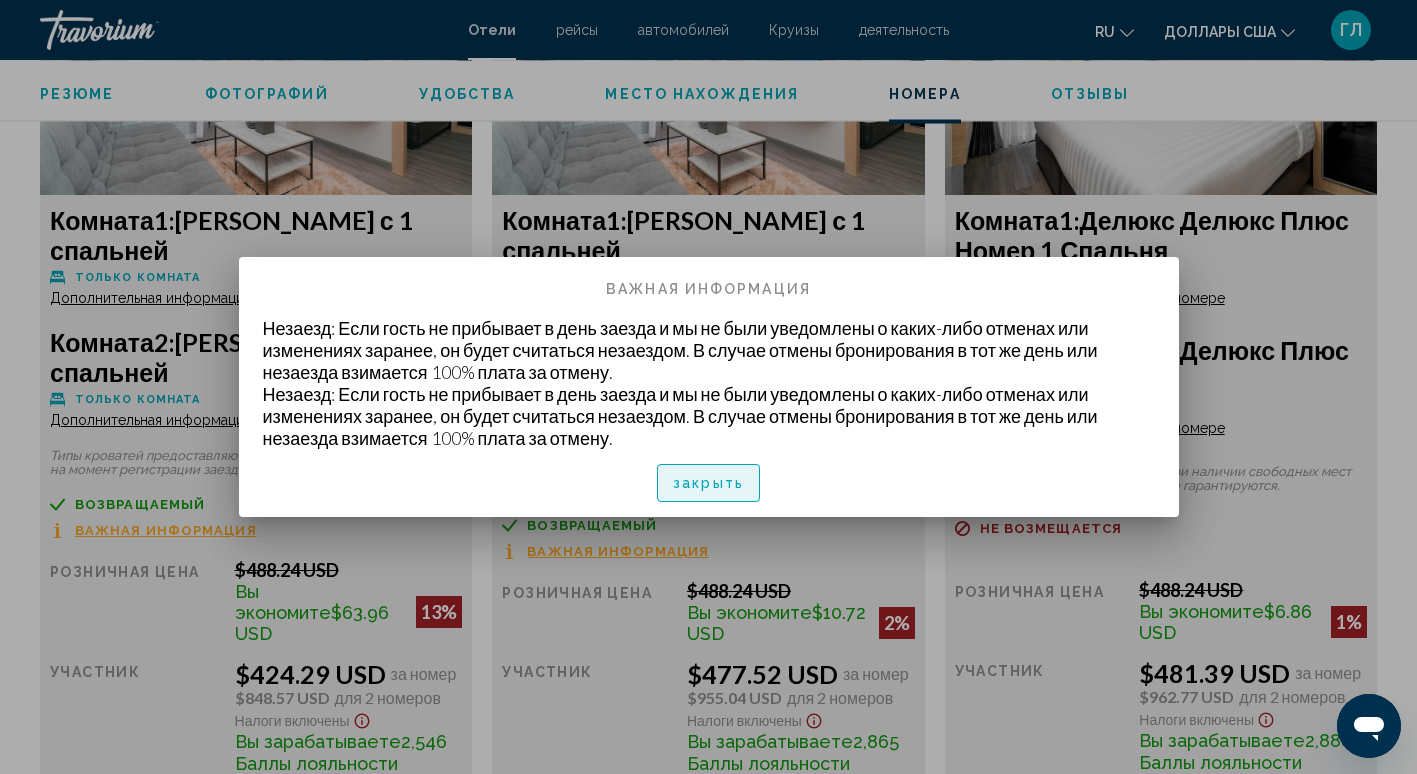 click on "закрыть" at bounding box center (708, 484) 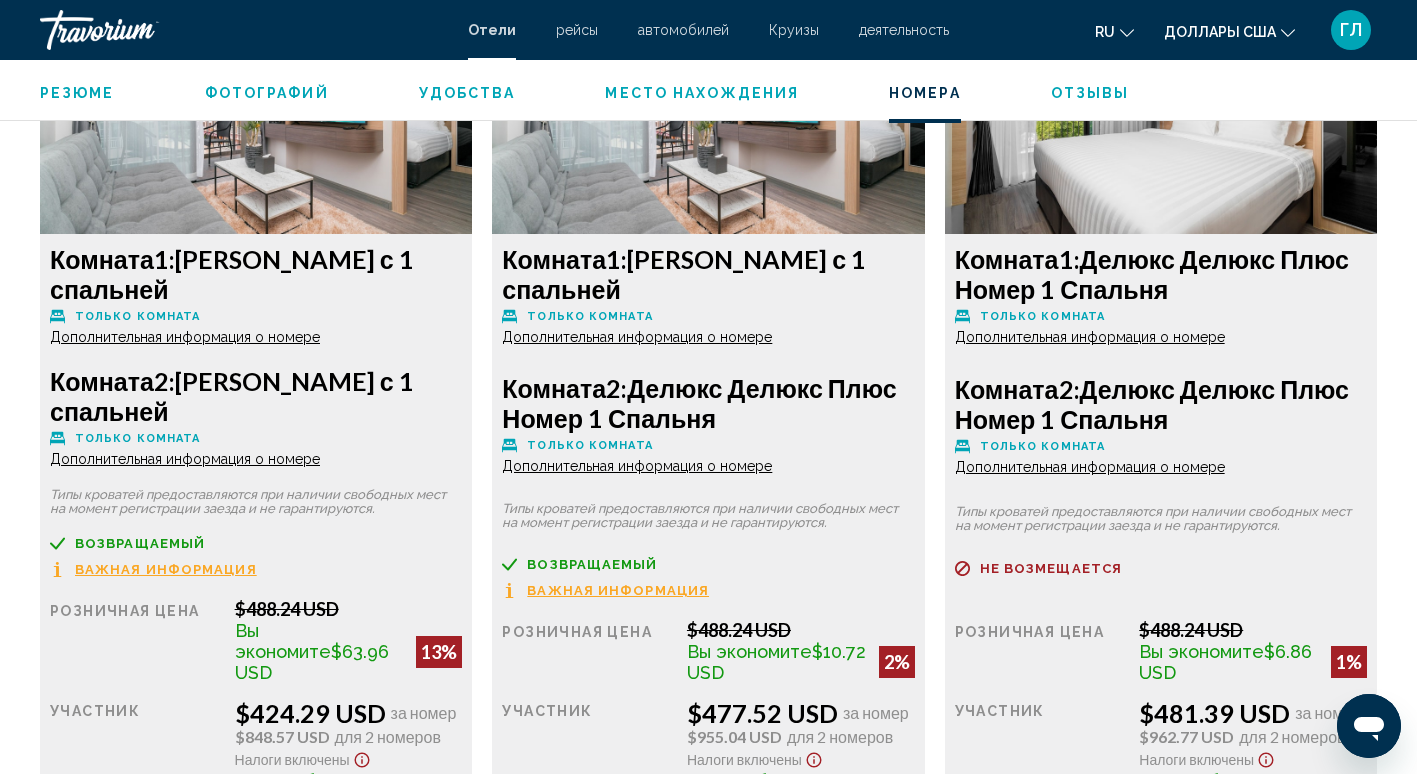 scroll, scrollTop: 2887, scrollLeft: 0, axis: vertical 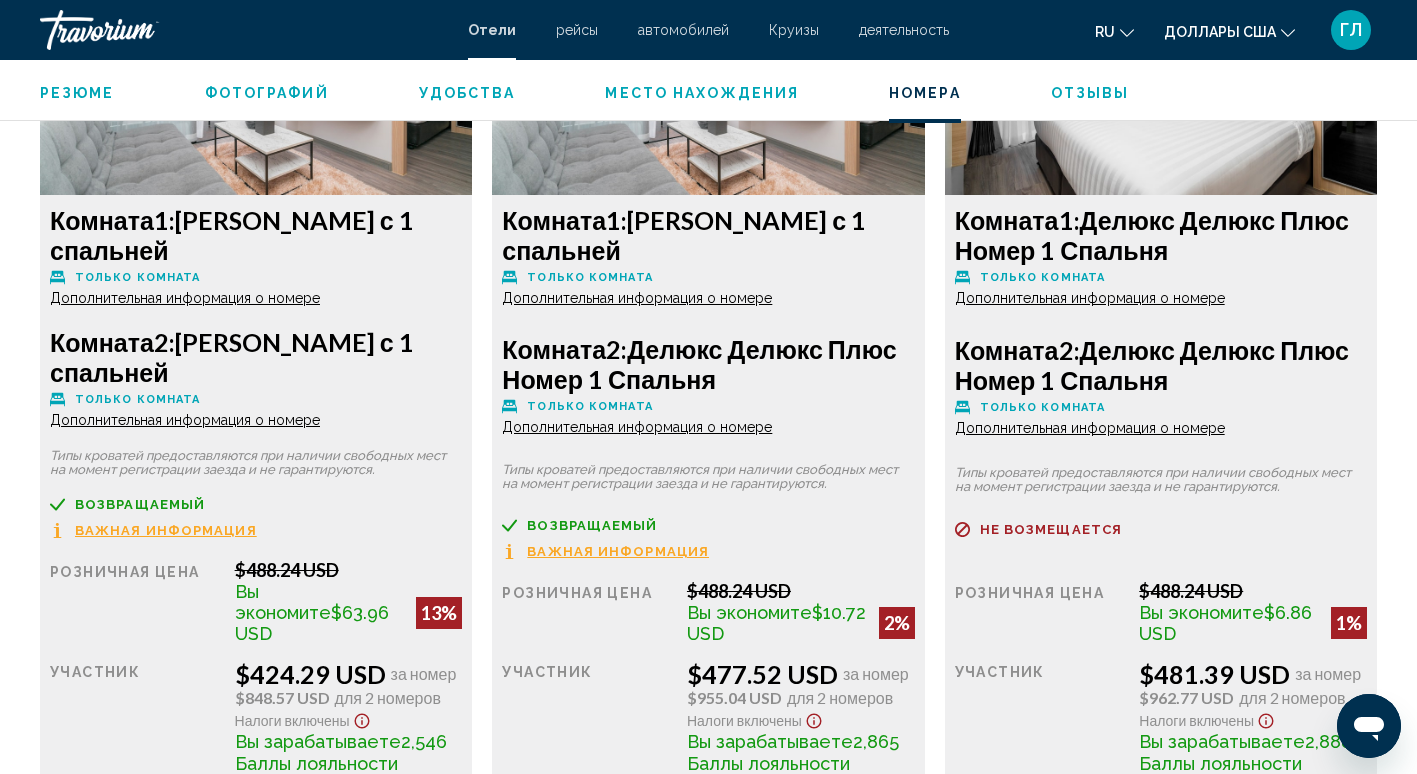 click on "Отели" at bounding box center [492, 30] 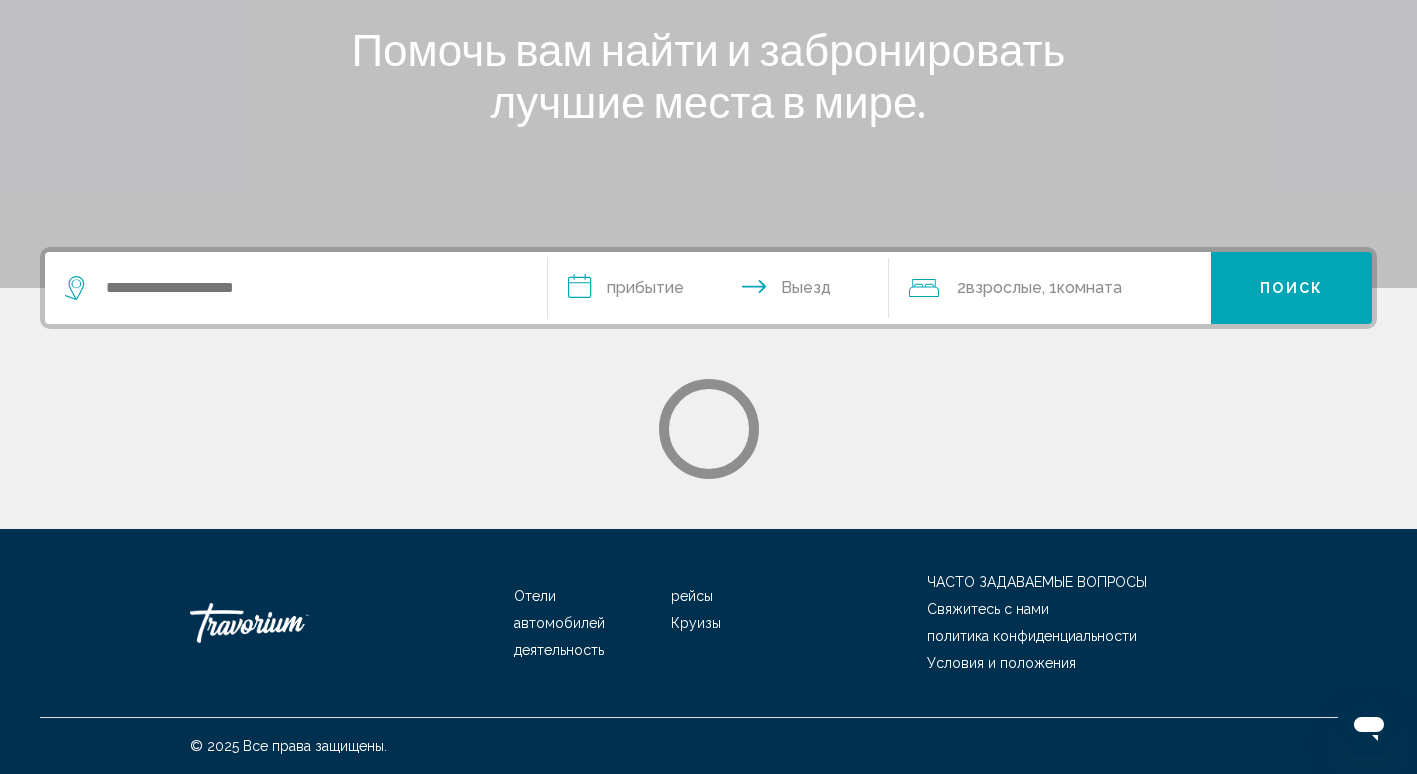 scroll, scrollTop: 0, scrollLeft: 0, axis: both 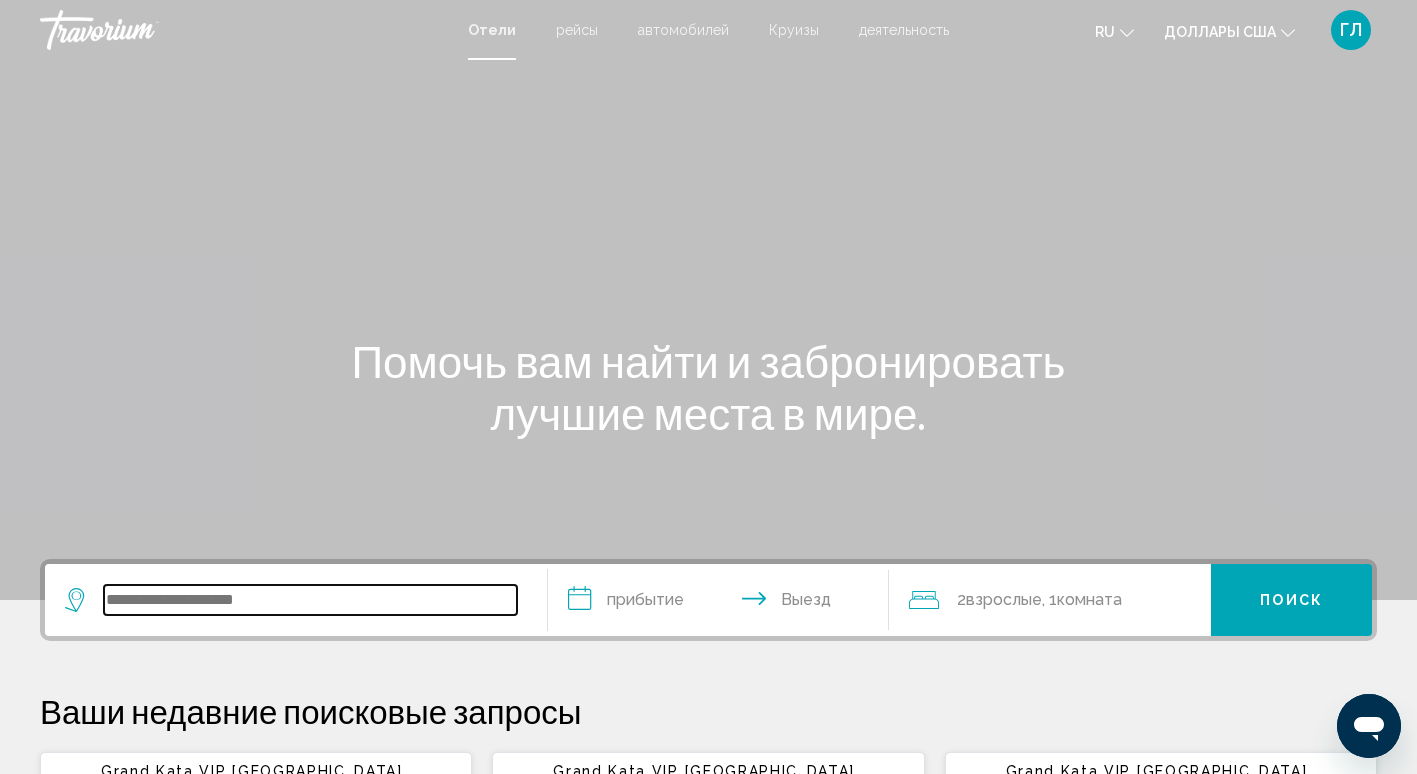 click at bounding box center (310, 600) 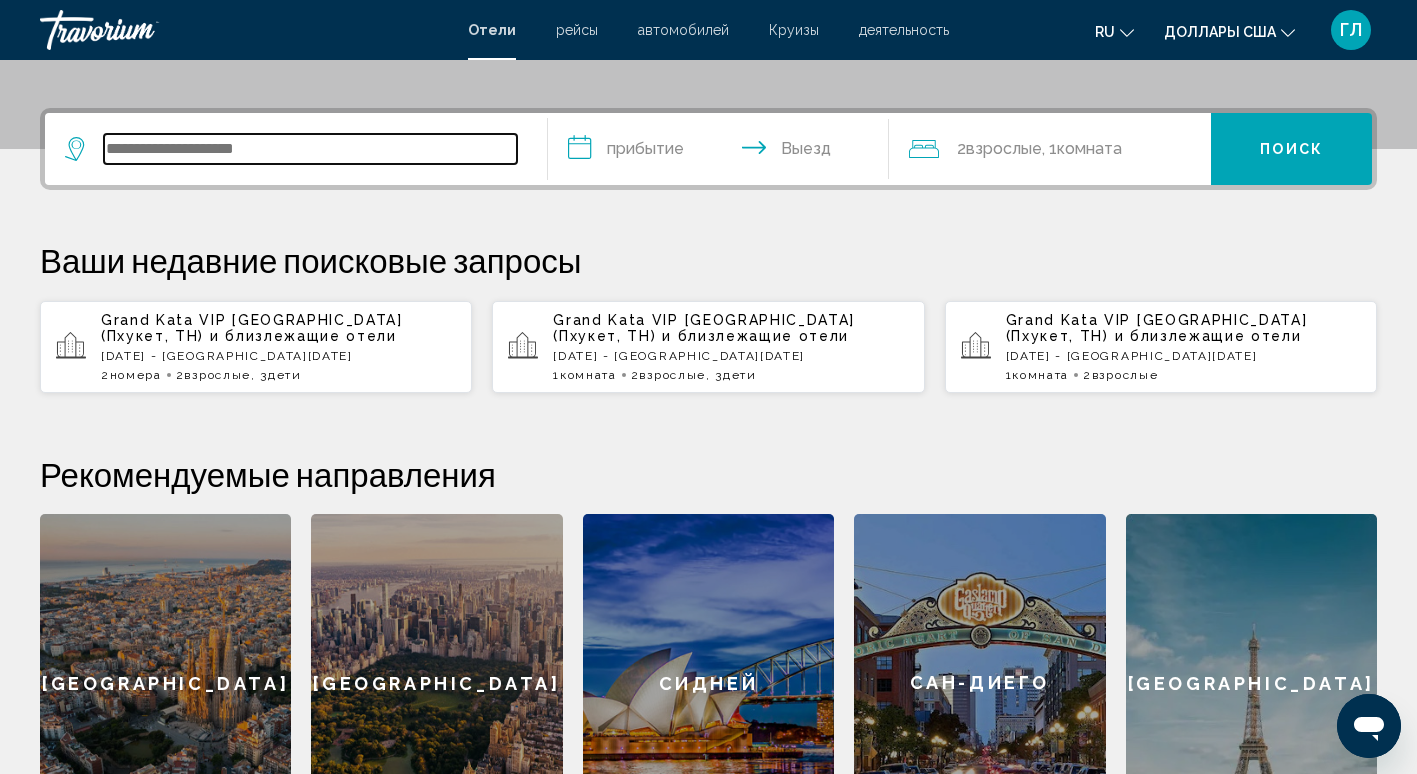 scroll, scrollTop: 494, scrollLeft: 0, axis: vertical 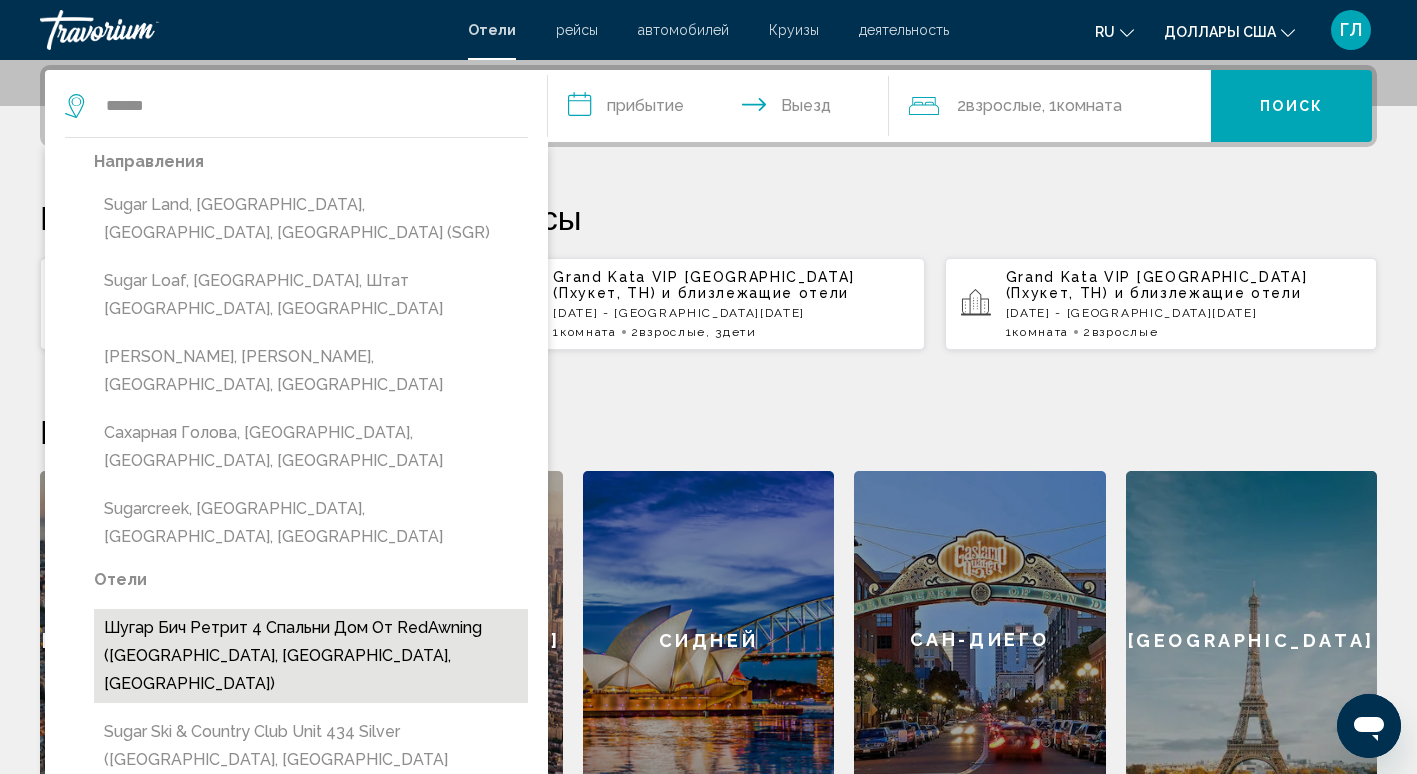 click on "Шугар Бич Ретрит 4 спальни Дом от RedAwning (Наварра, Флорида, США)" at bounding box center (311, 656) 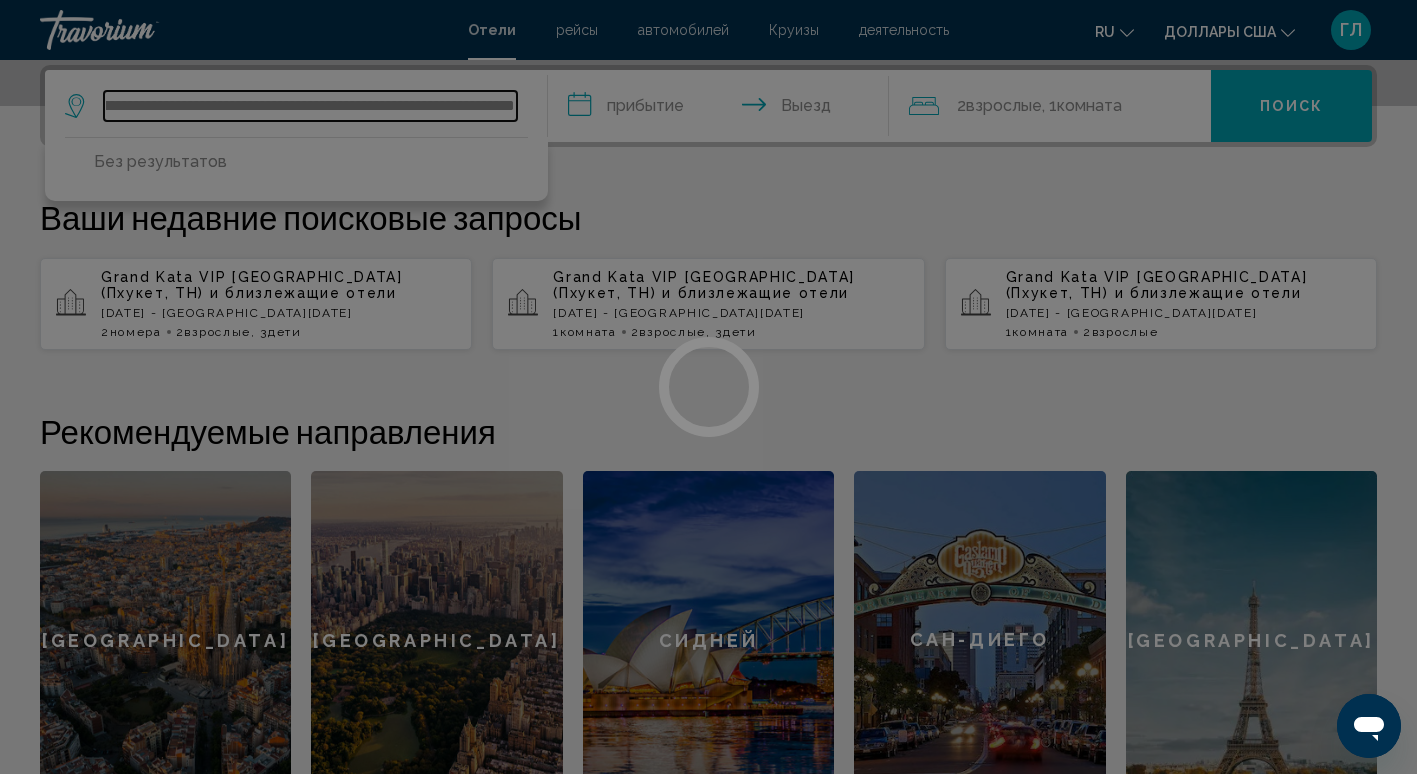 scroll, scrollTop: 0, scrollLeft: 193, axis: horizontal 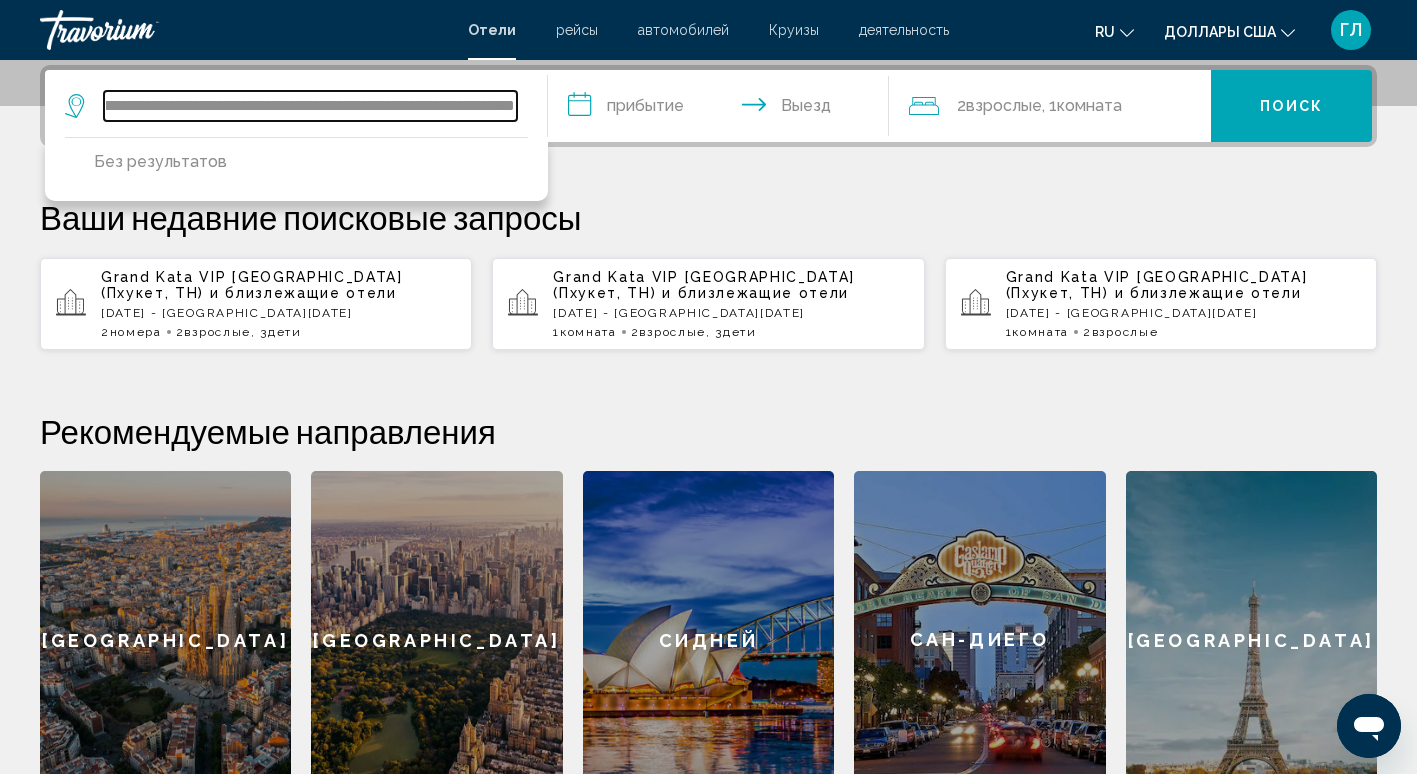 click on "**********" at bounding box center (310, 106) 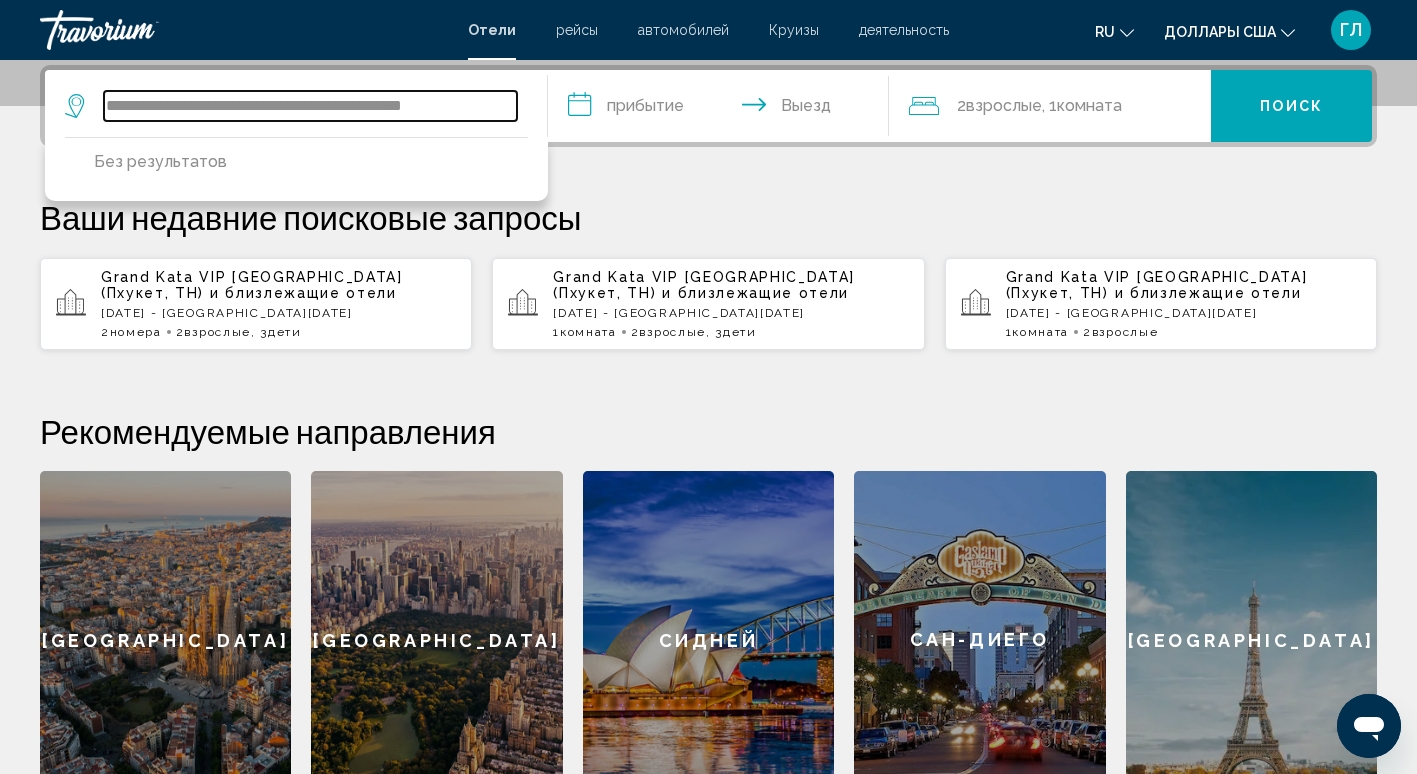 scroll, scrollTop: 0, scrollLeft: 0, axis: both 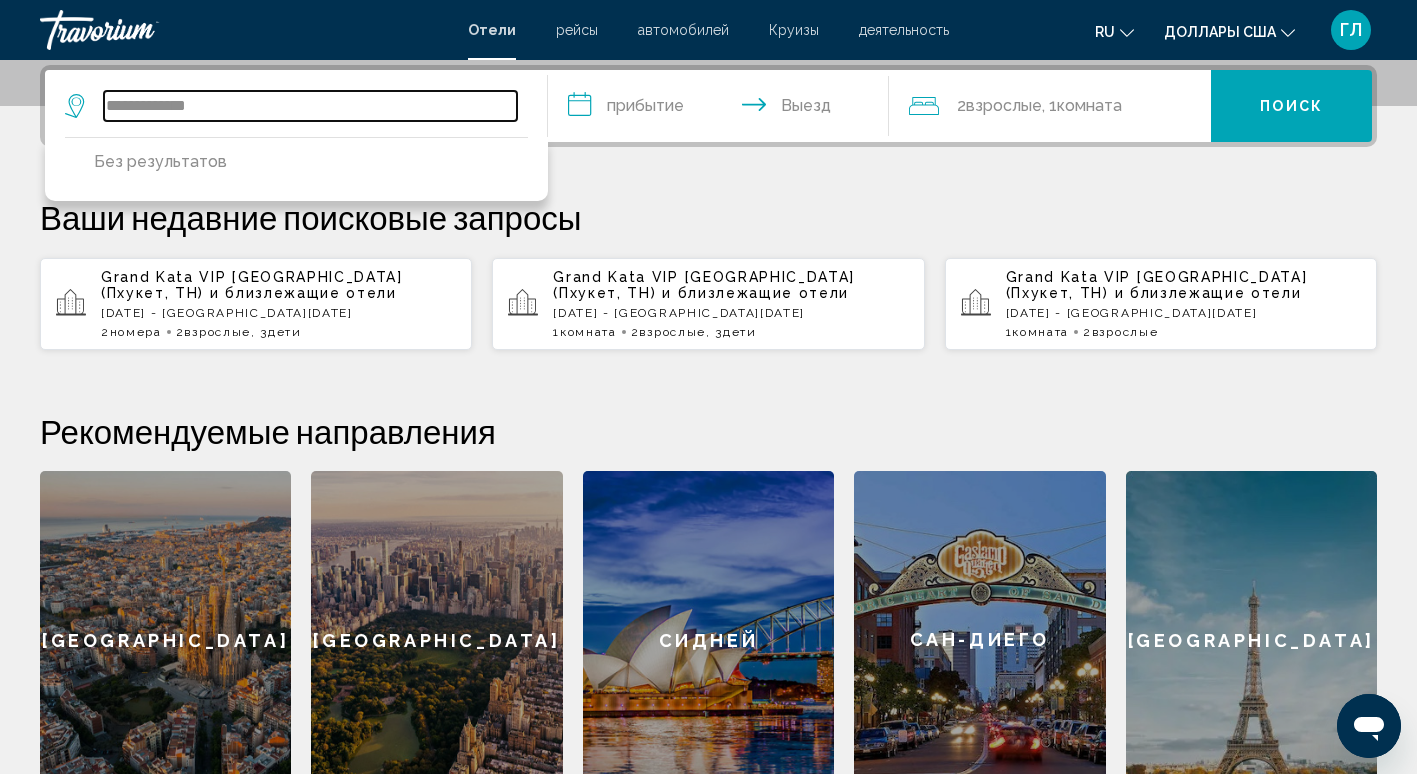 click on "**********" at bounding box center (310, 106) 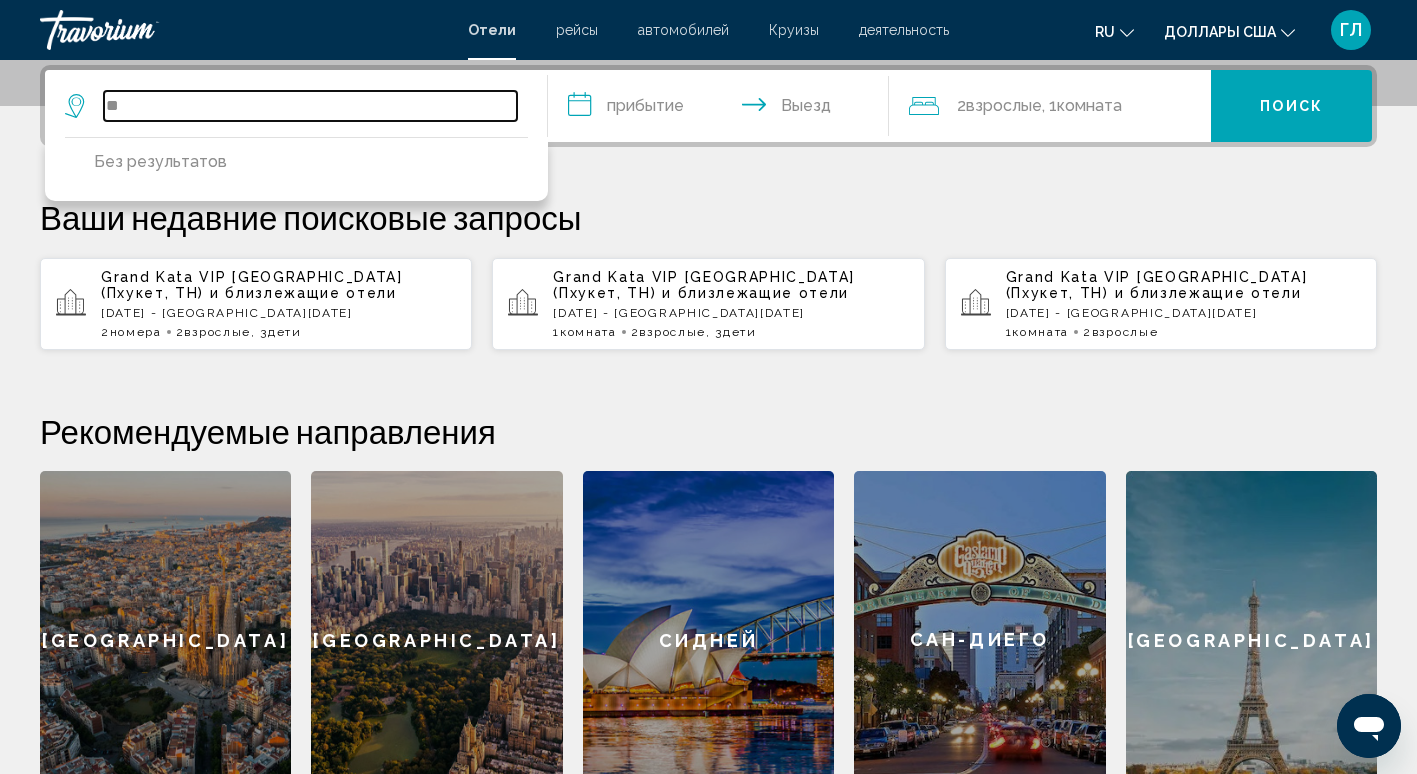 type on "*" 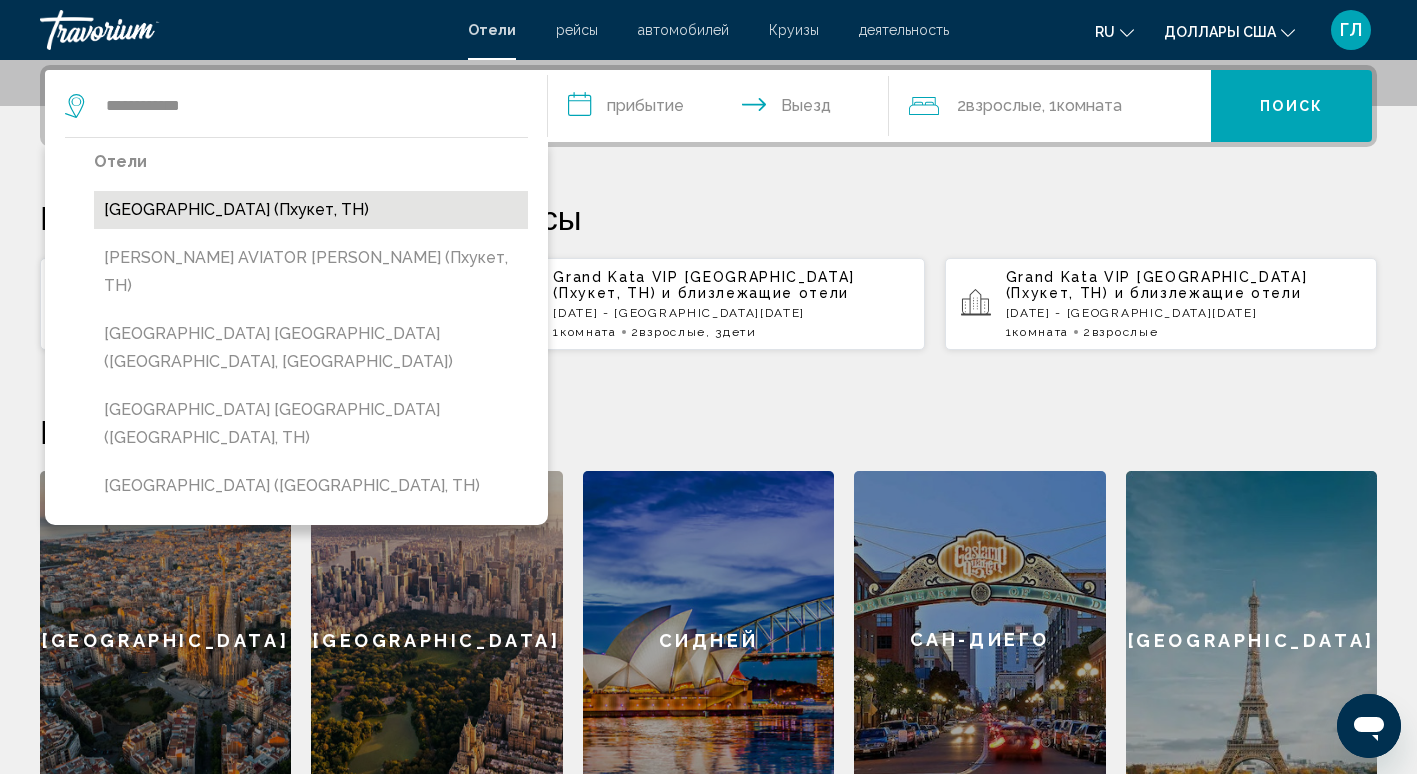 click on "Sugar Marina Hotel Nautical Kata Beach (Пхукет, TH)" at bounding box center [311, 210] 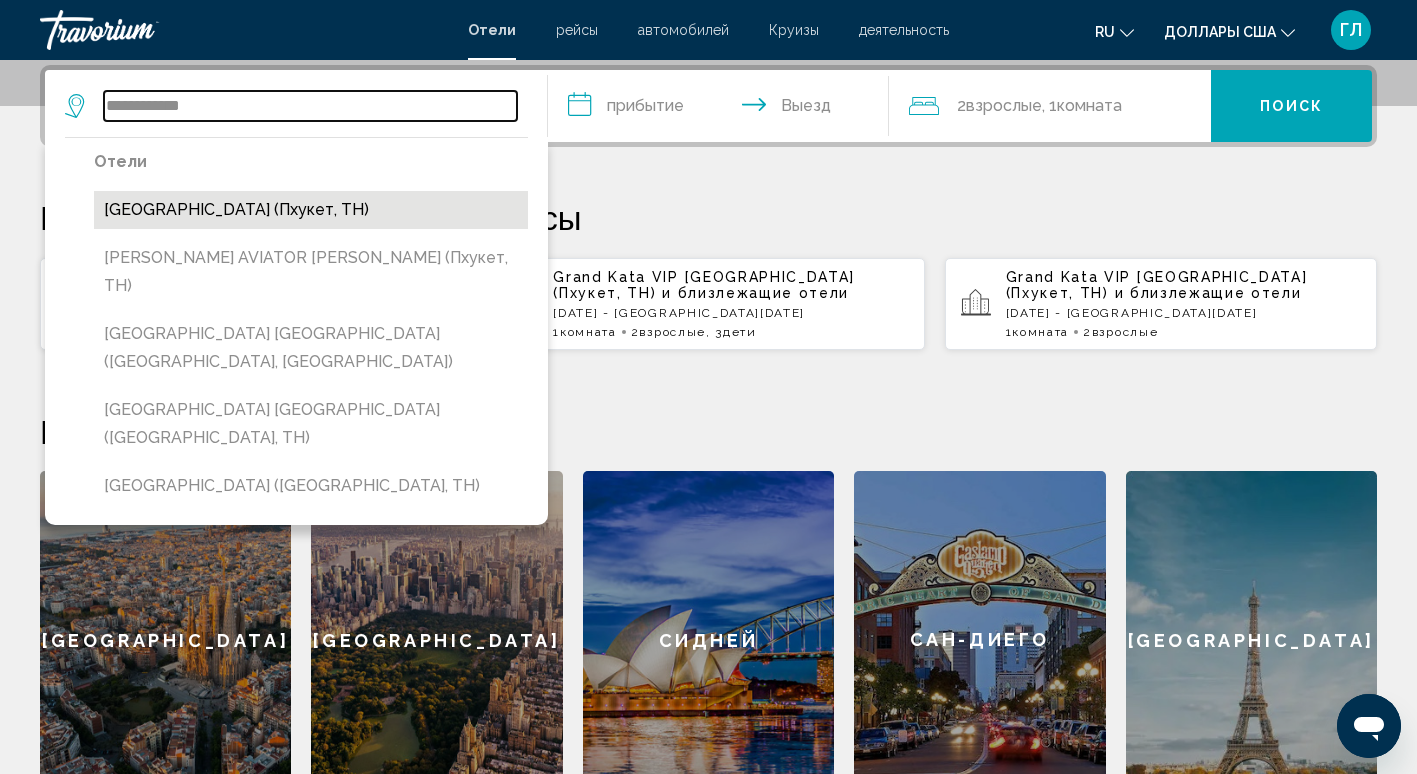 type on "**********" 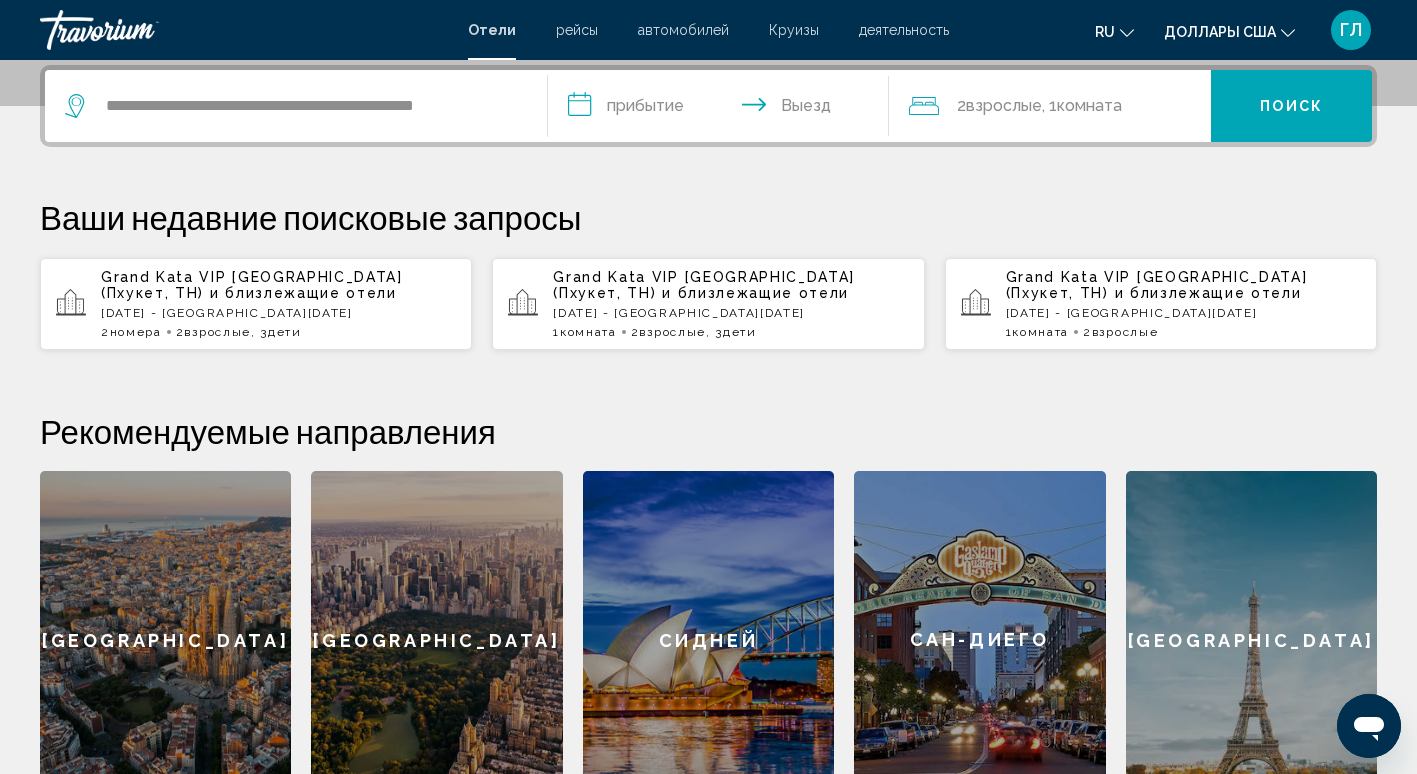 click on "**********" at bounding box center [723, 109] 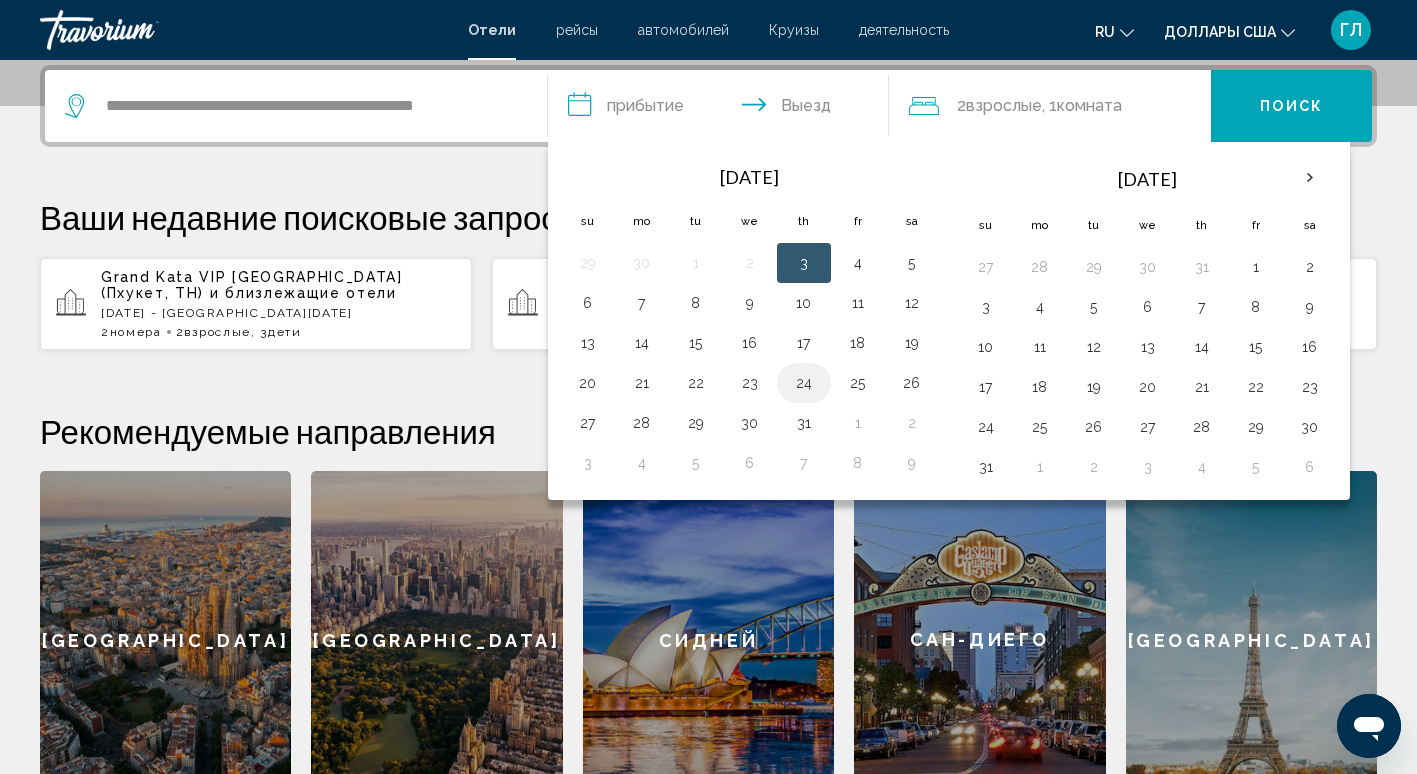 click on "24" at bounding box center (804, 383) 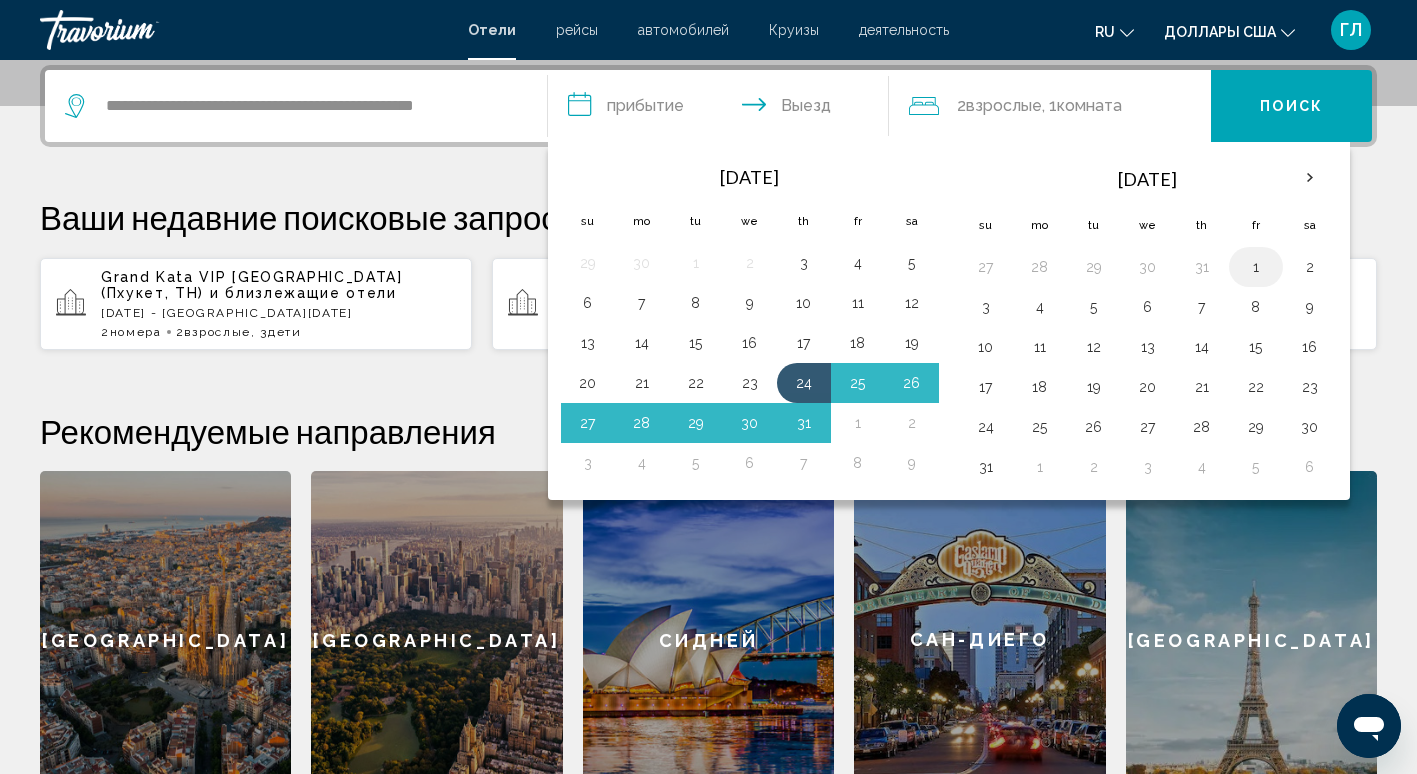click on "1" at bounding box center (1256, 267) 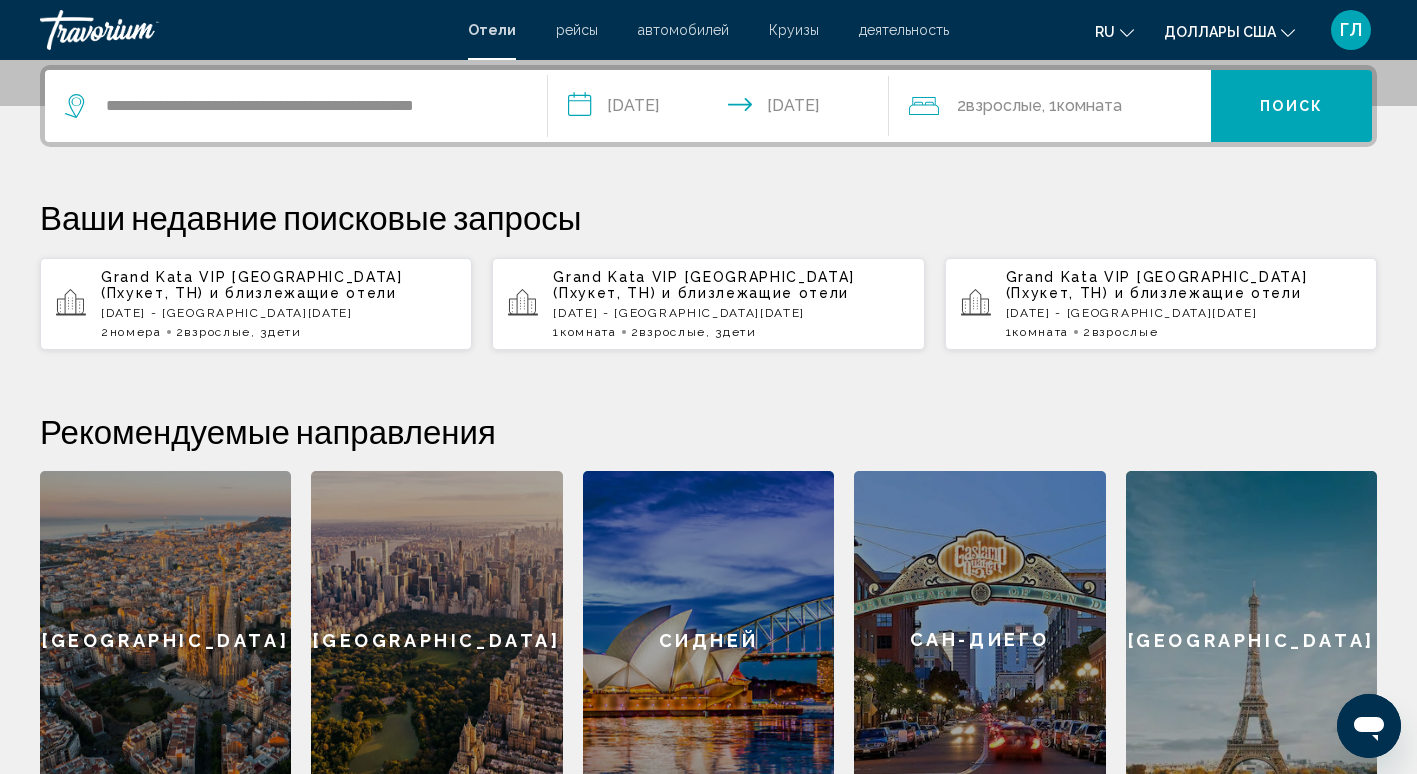 click on "Взрослые" 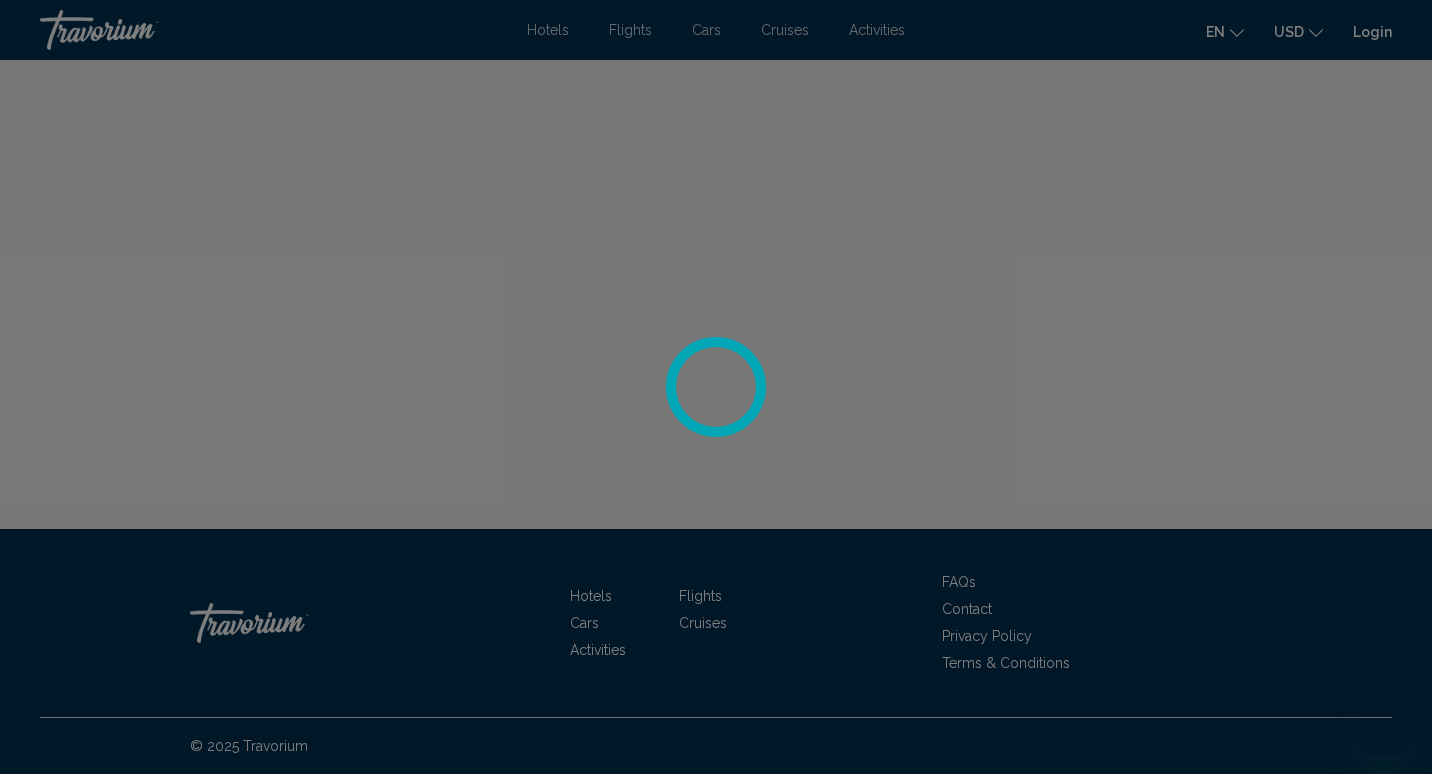 scroll, scrollTop: 0, scrollLeft: 0, axis: both 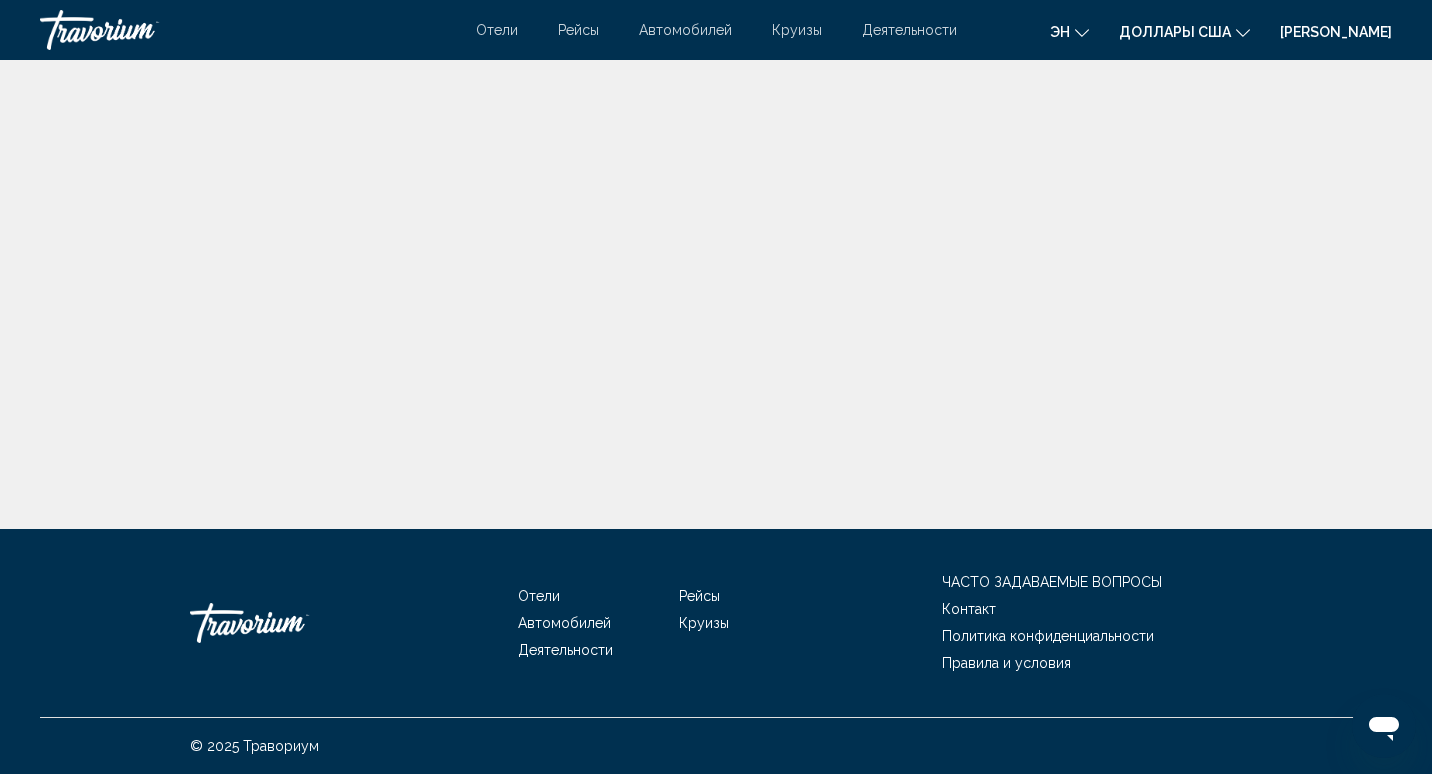 click on "[PERSON_NAME]" 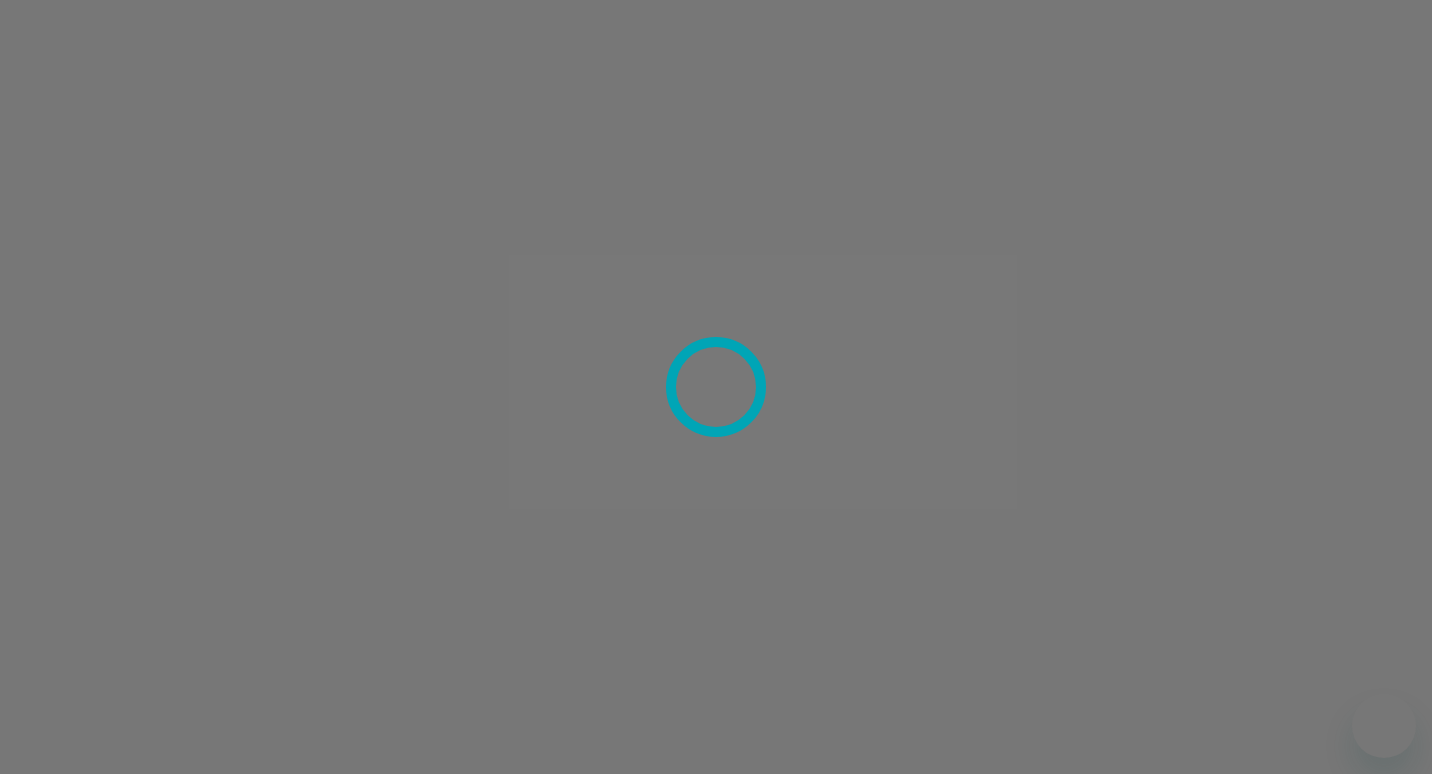 scroll, scrollTop: 0, scrollLeft: 0, axis: both 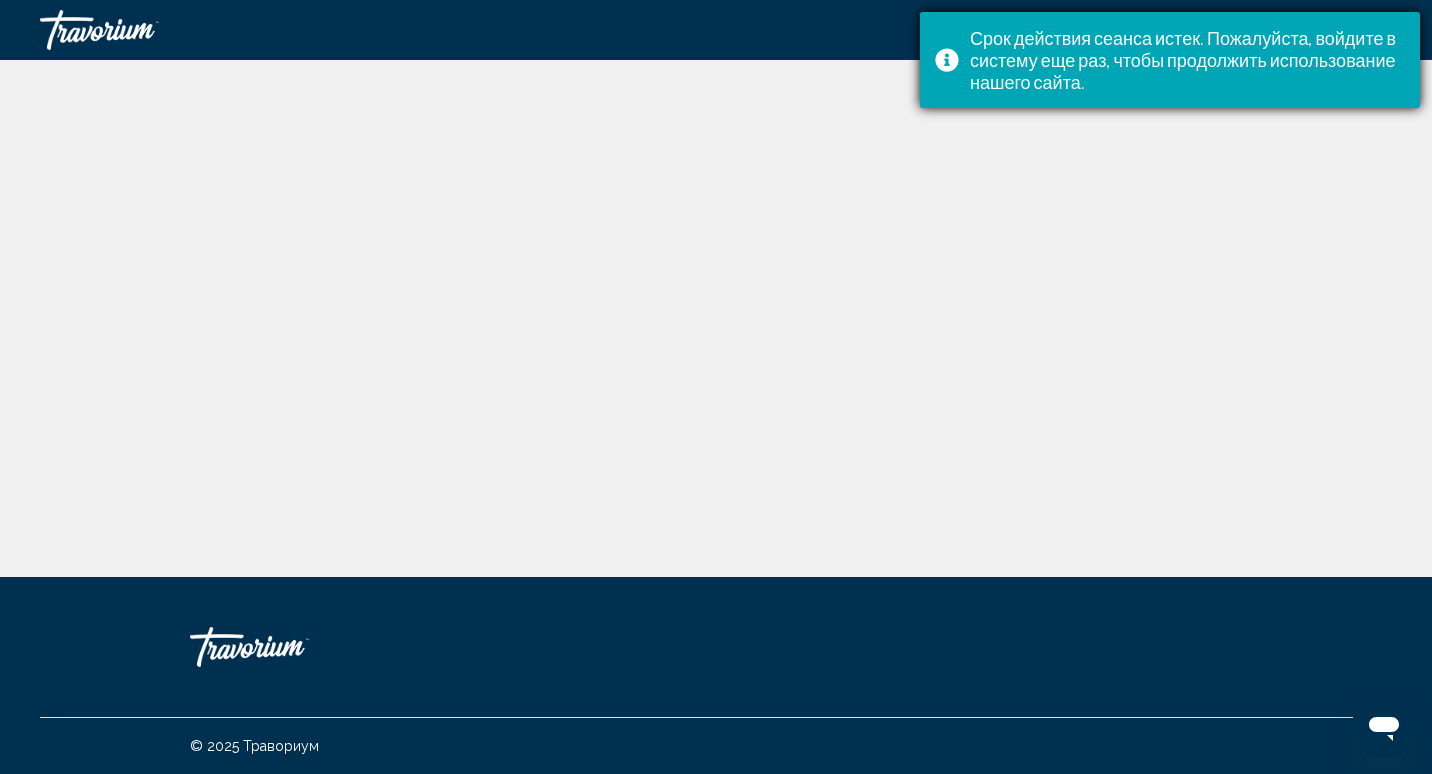 click on "Срок действия сеанса истек. Пожалуйста, войдите в систему еще раз, чтобы продолжить использование нашего сайта." at bounding box center [1187, 60] 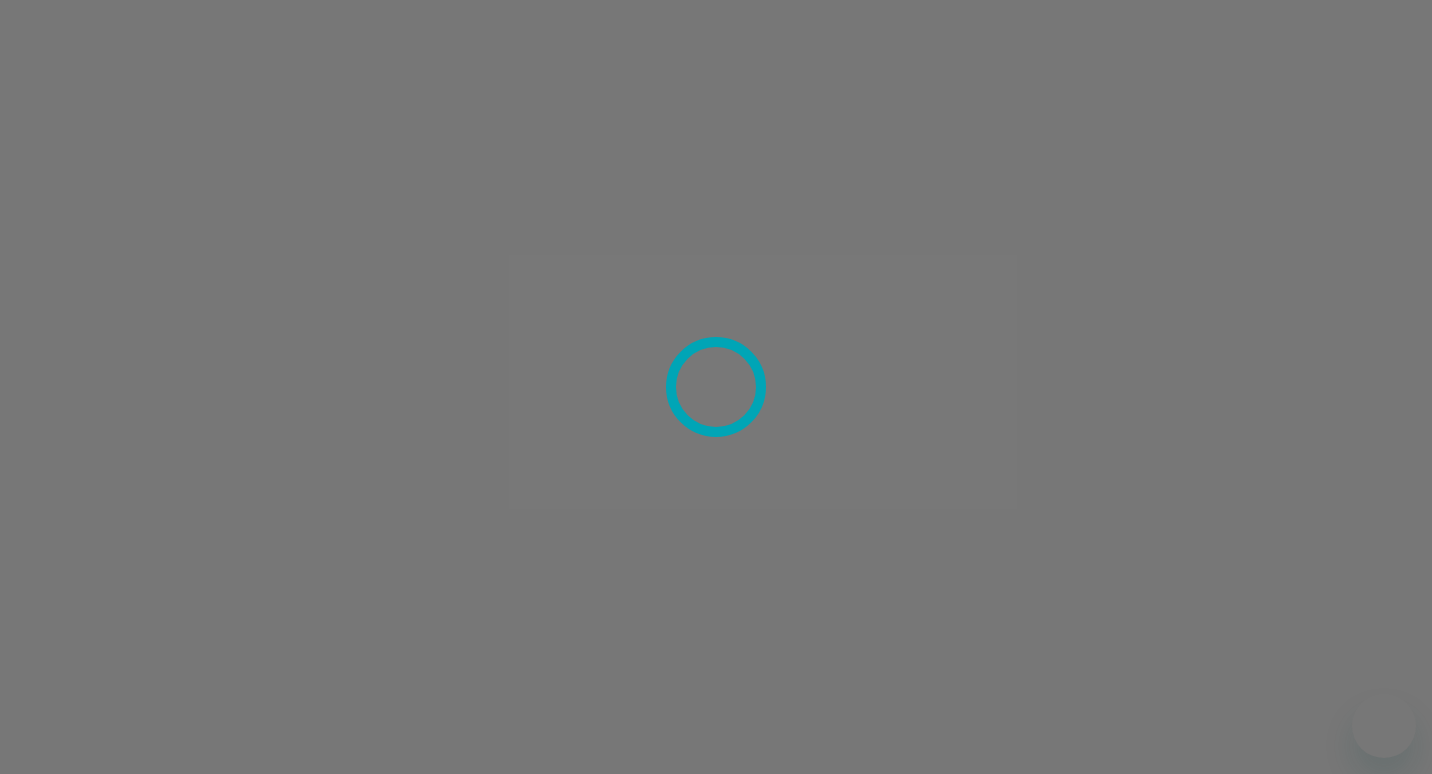 scroll, scrollTop: 0, scrollLeft: 0, axis: both 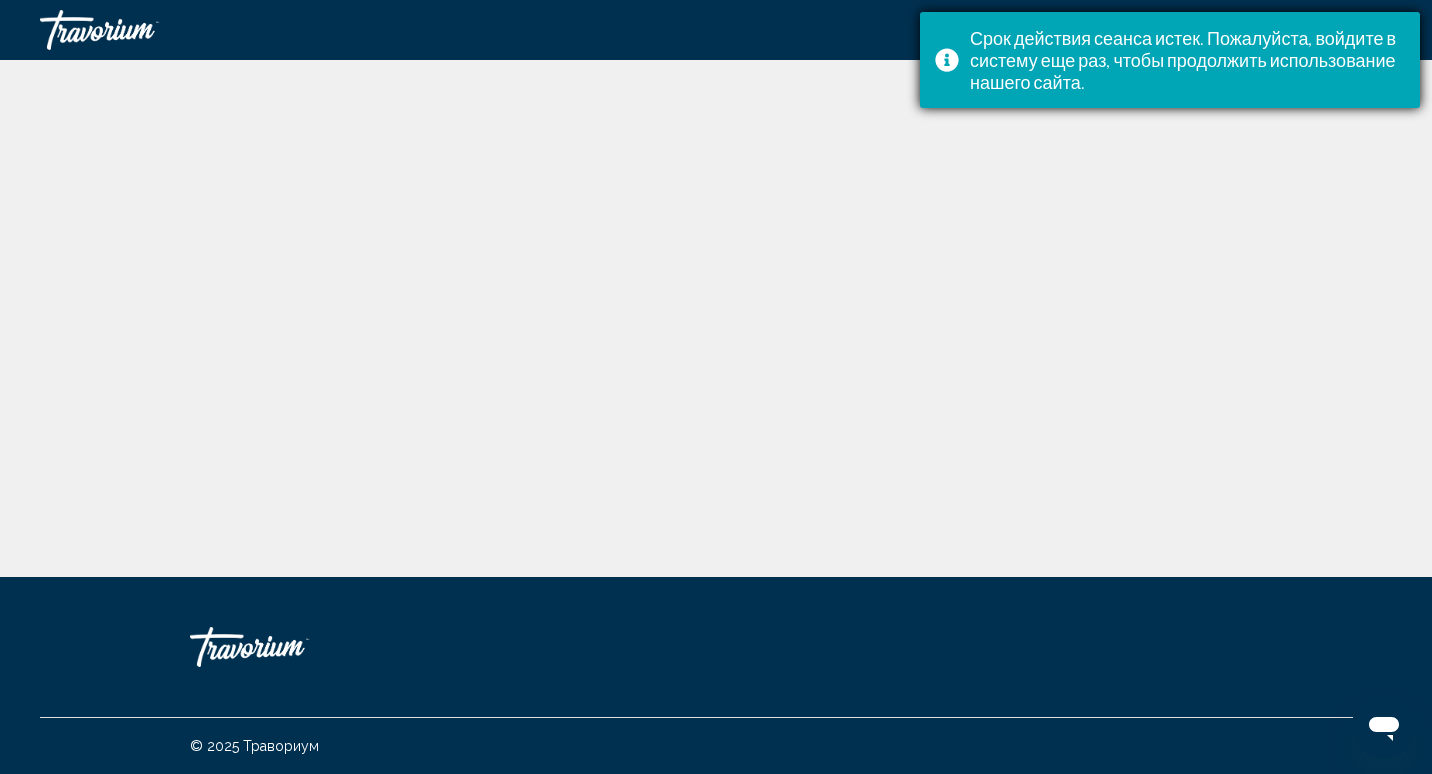 click on "Срок действия сеанса истек. Пожалуйста, войдите в систему еще раз, чтобы продолжить использование нашего сайта." at bounding box center (1187, 60) 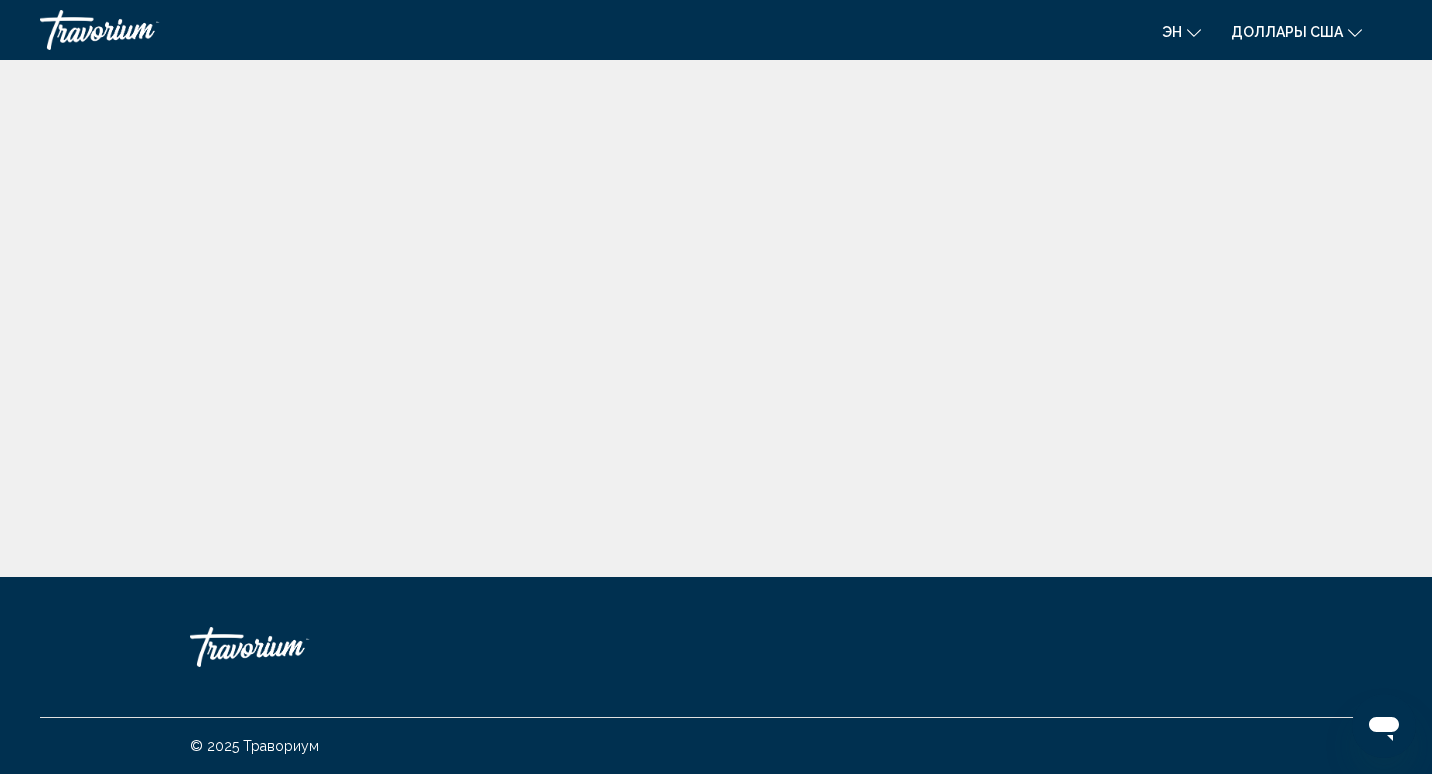 click 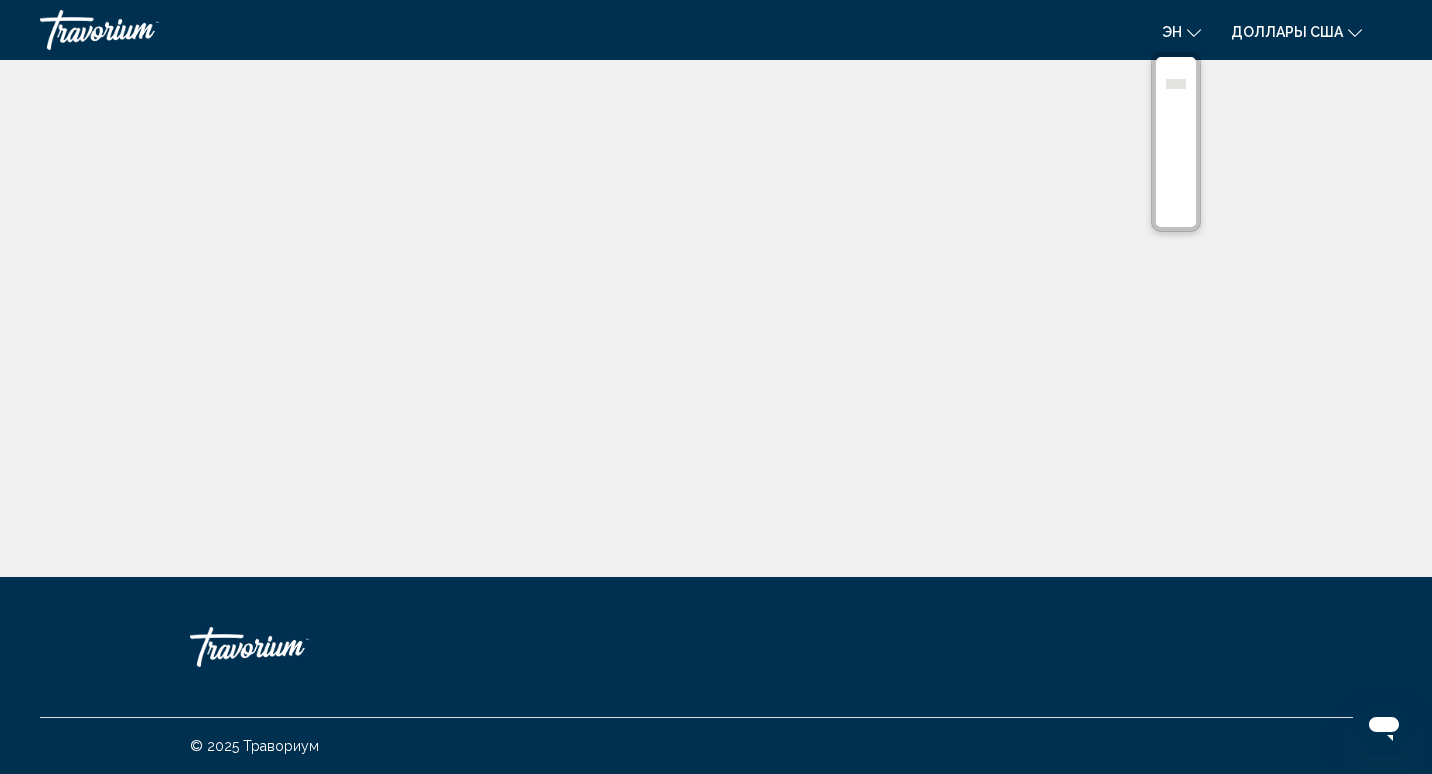 click on "Доллары США" 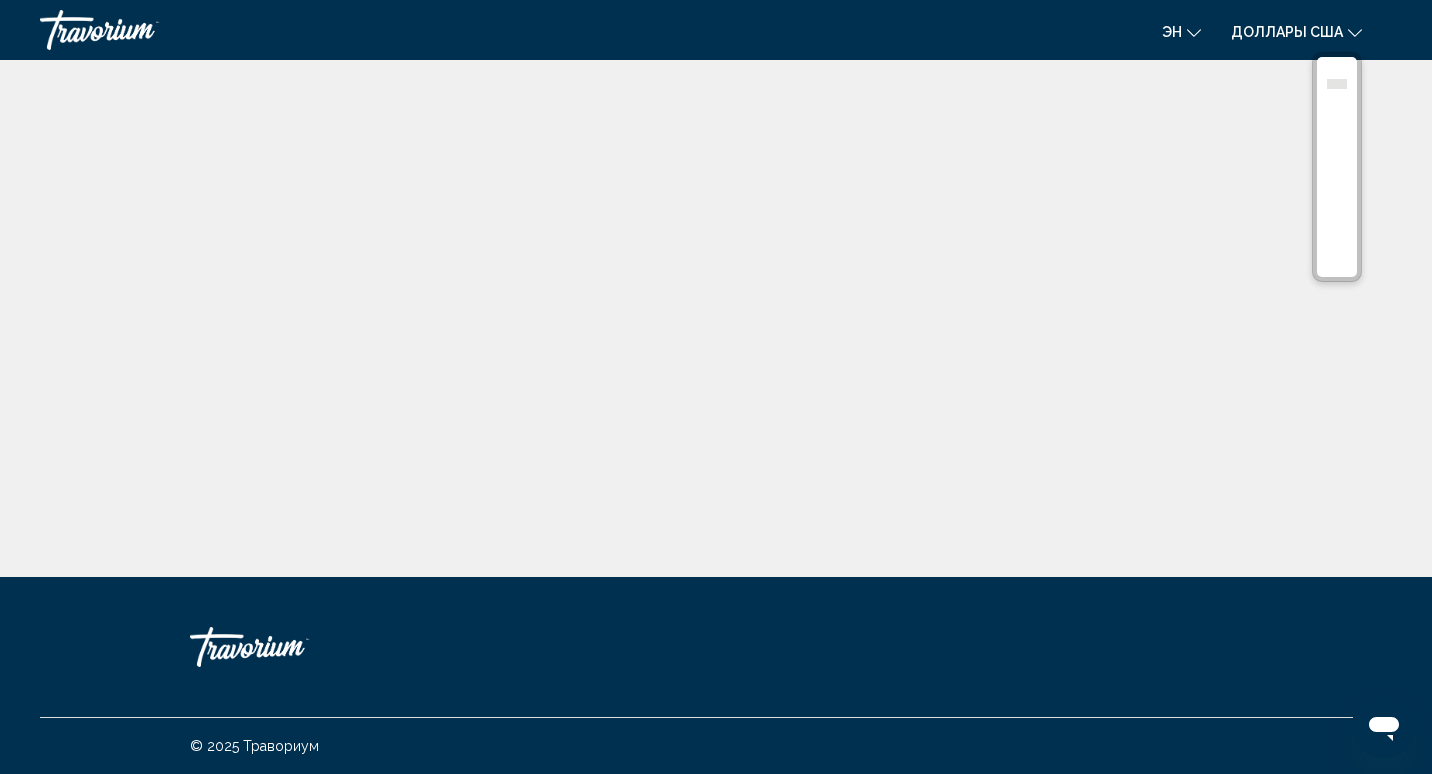 click at bounding box center (716, 647) 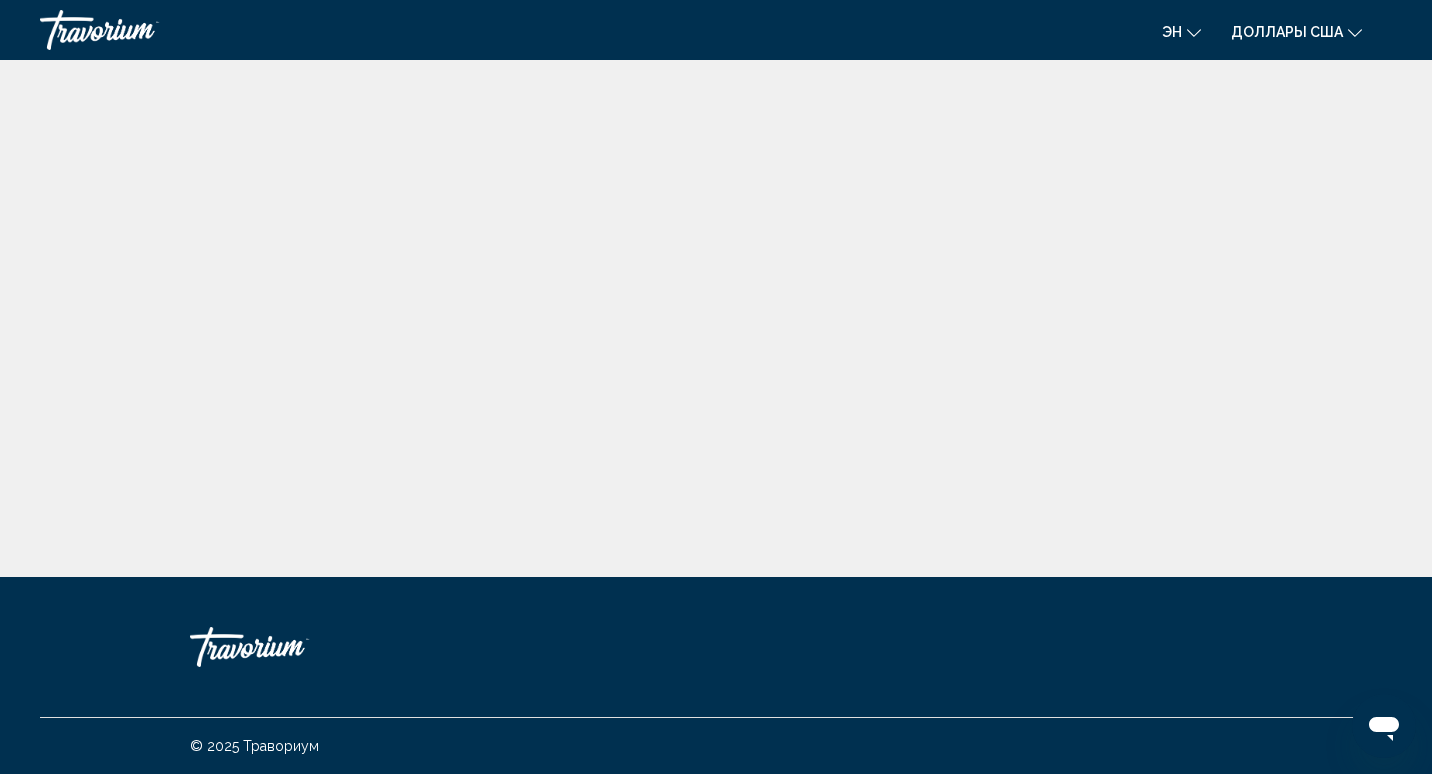 click at bounding box center (140, 30) 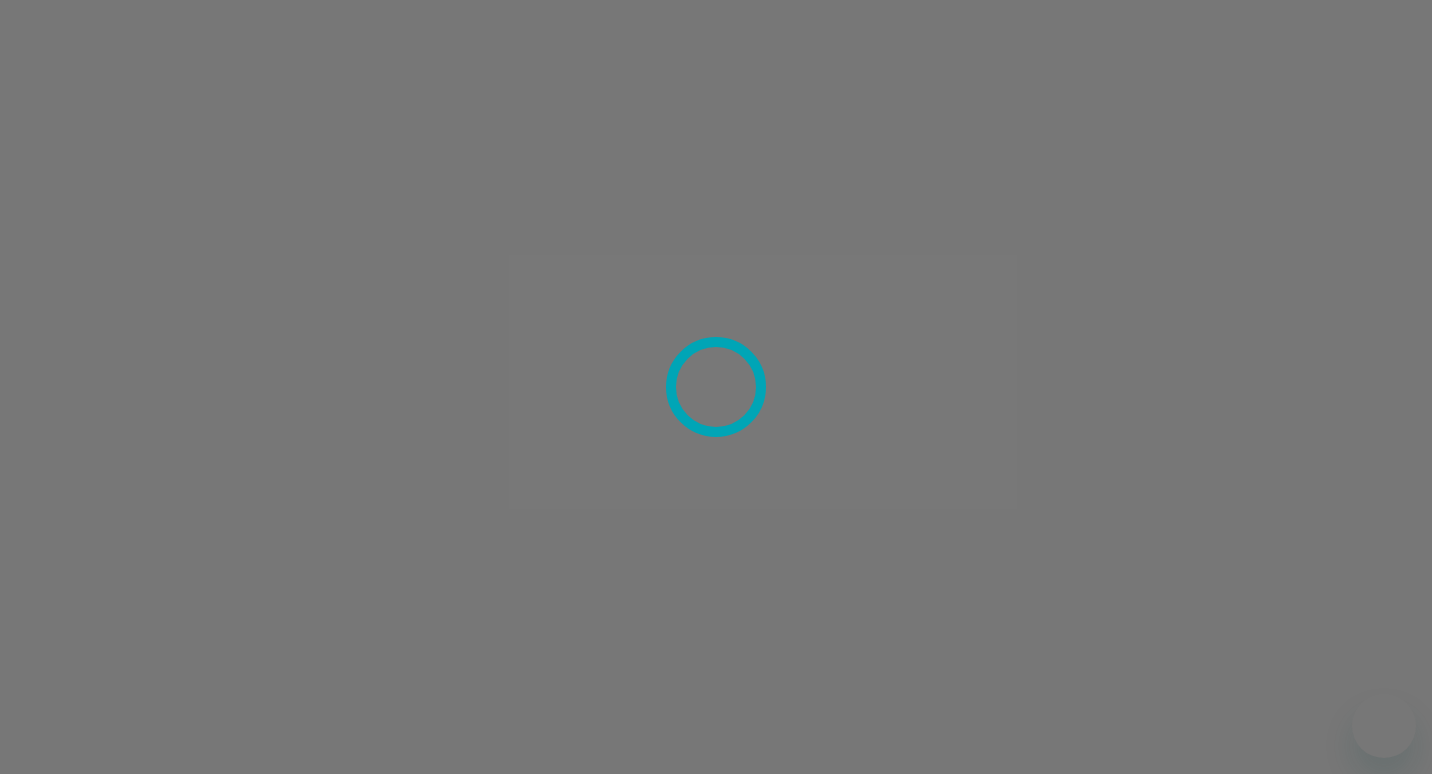scroll, scrollTop: 0, scrollLeft: 0, axis: both 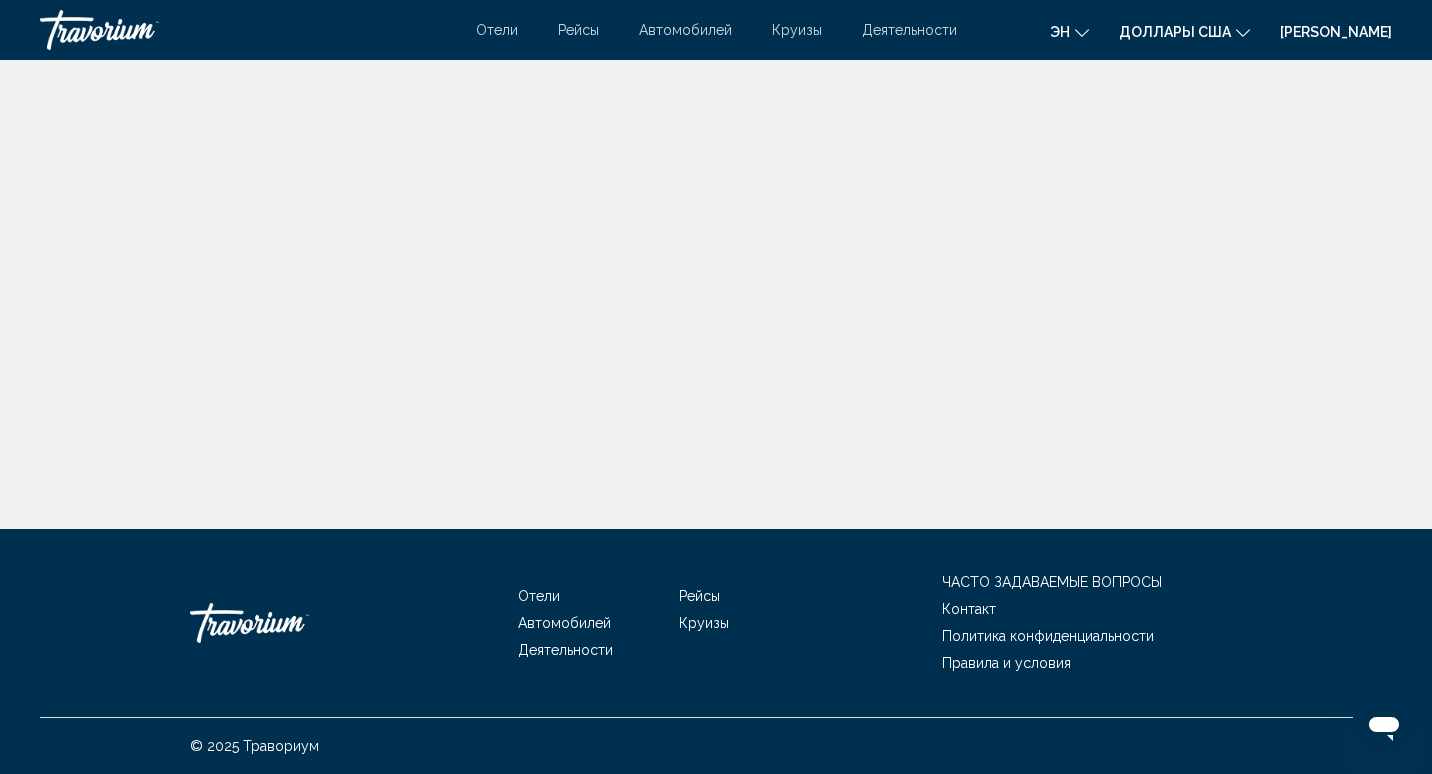 click on "[PERSON_NAME]" 